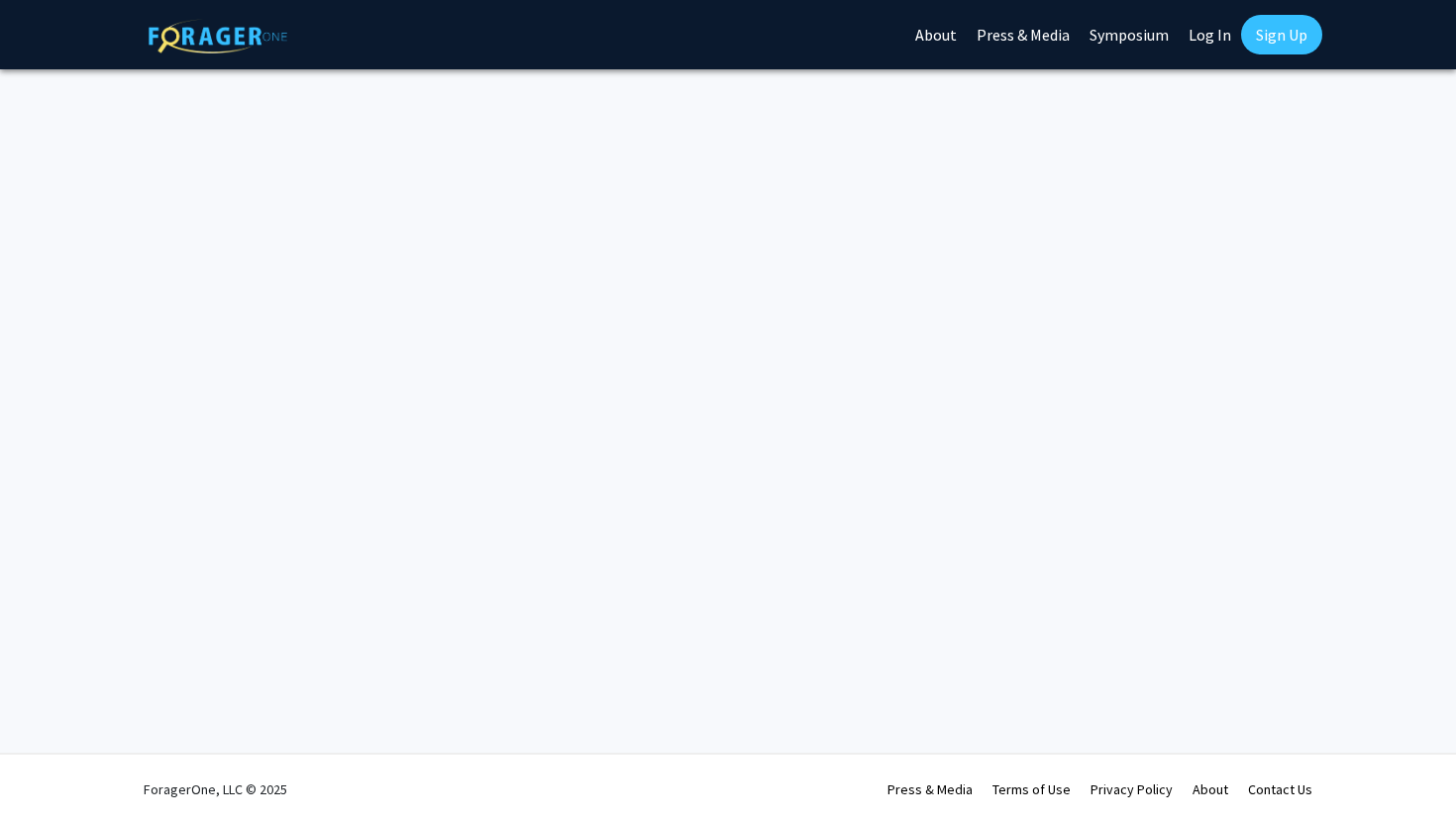 scroll, scrollTop: 0, scrollLeft: 0, axis: both 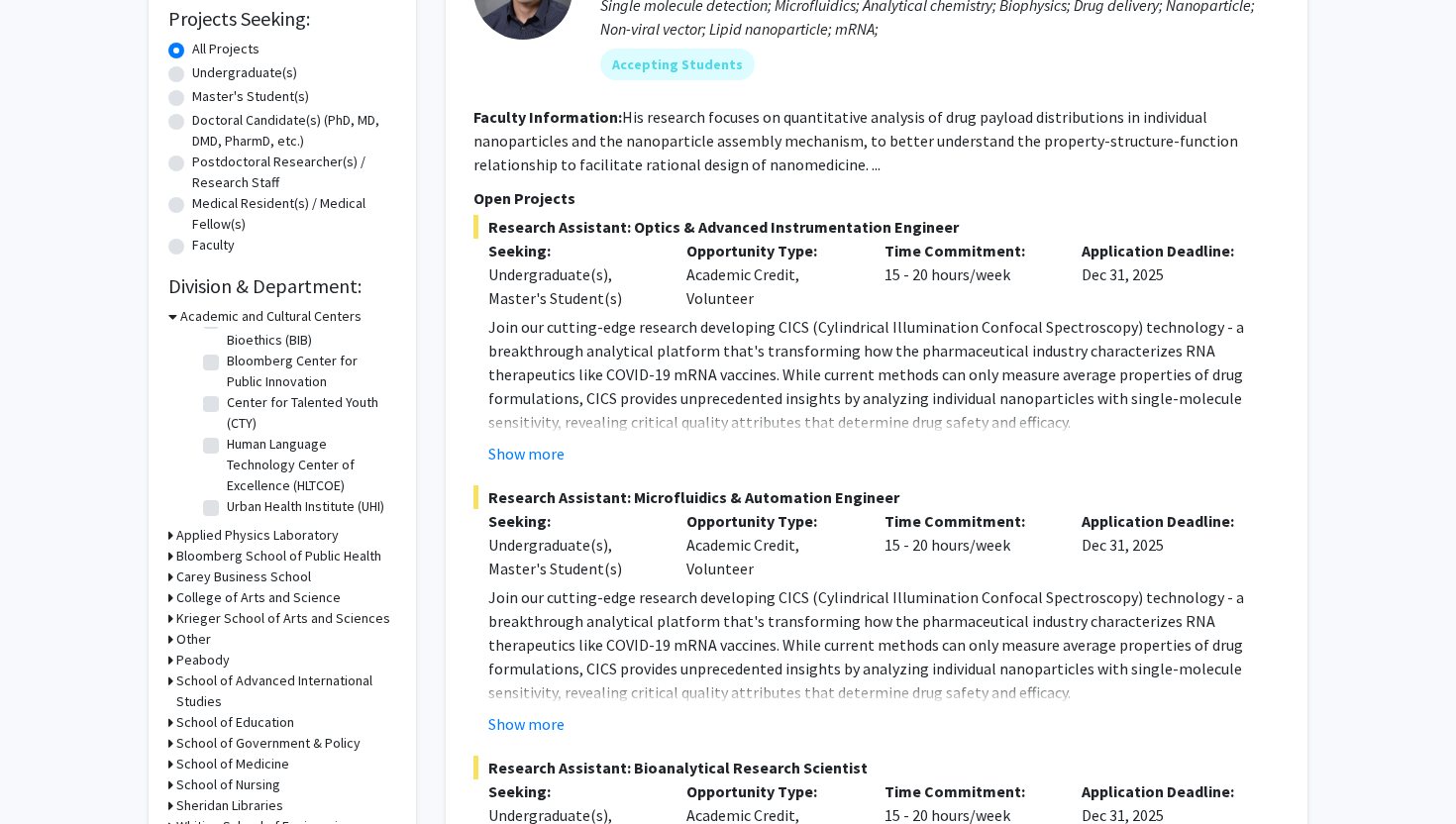 click on "College of Arts and Science" at bounding box center (259, 597) 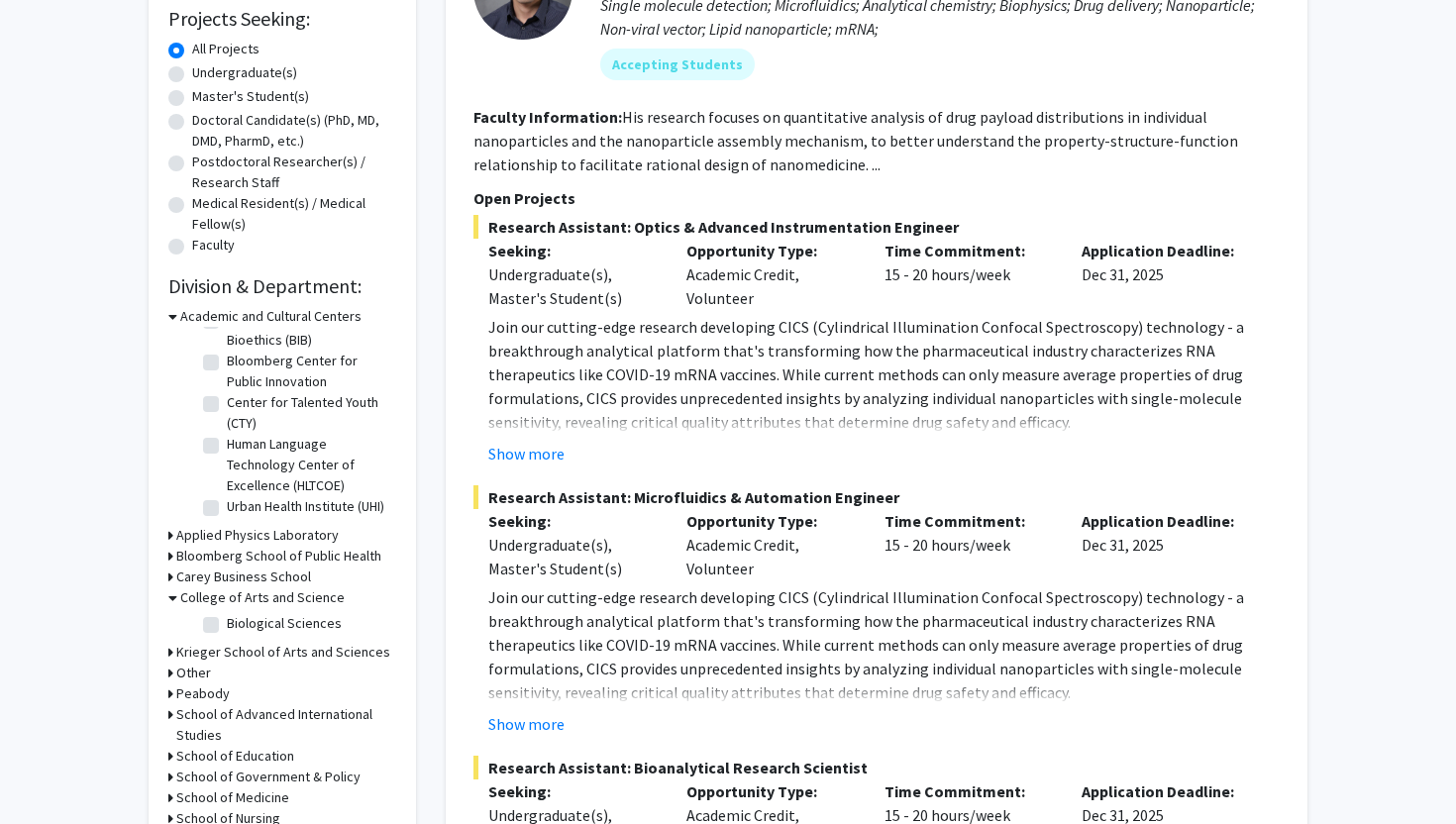 click on "College of Arts and Science" at bounding box center (262, 597) 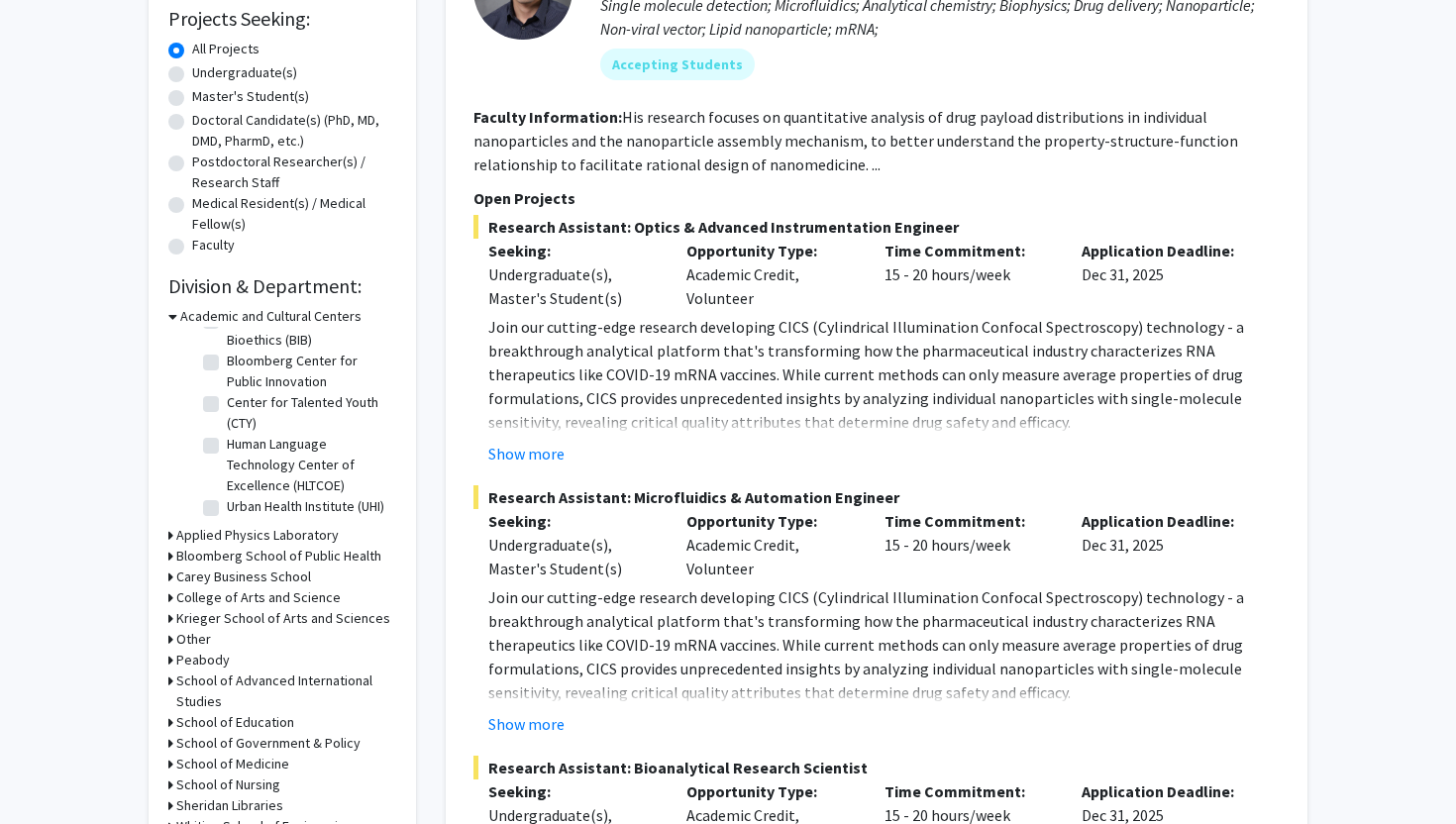 click on "Academic and Cultural Centers" at bounding box center [270, 316] 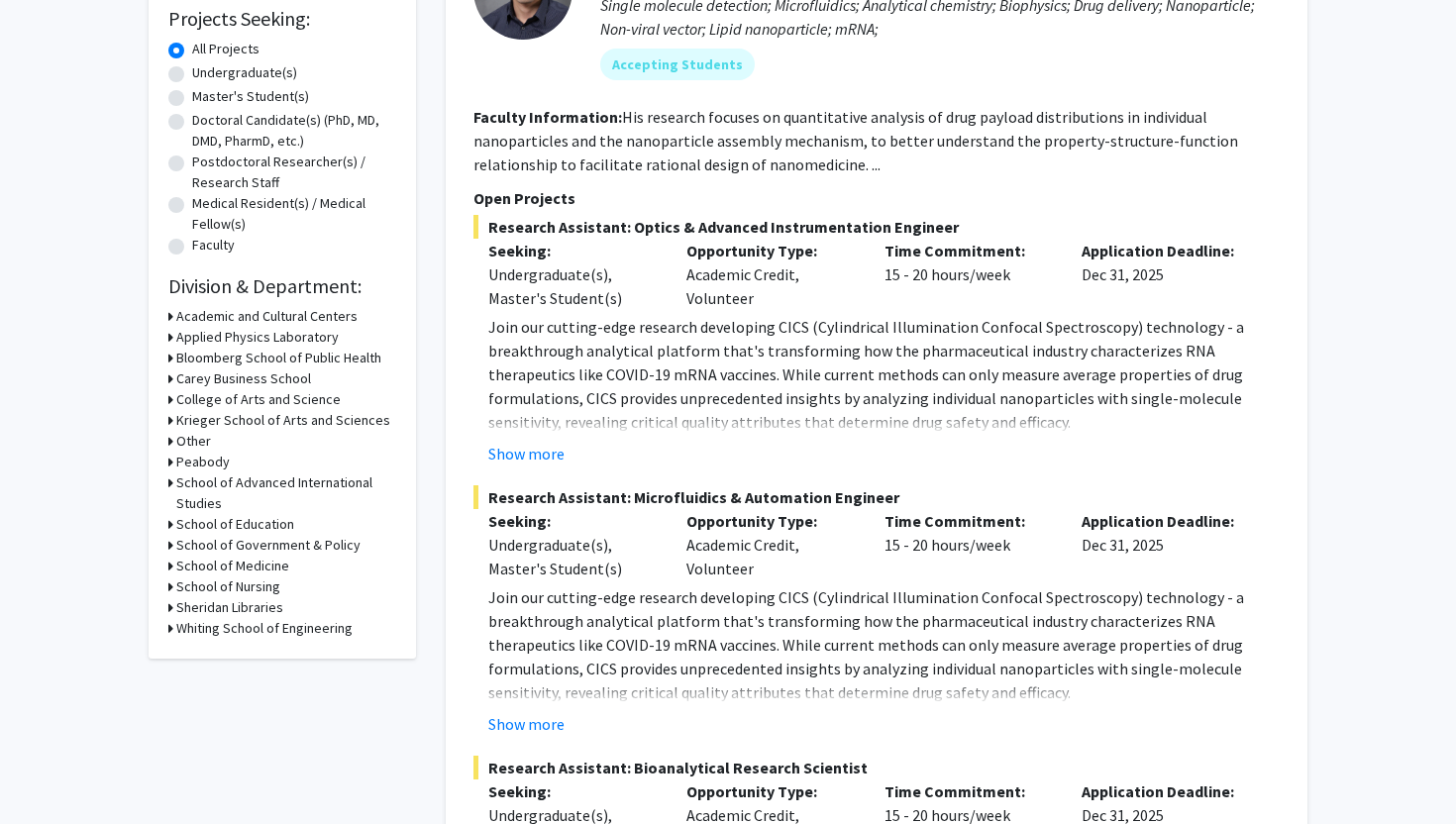 click on "Krieger School of Arts and Sciences" at bounding box center [283, 420] 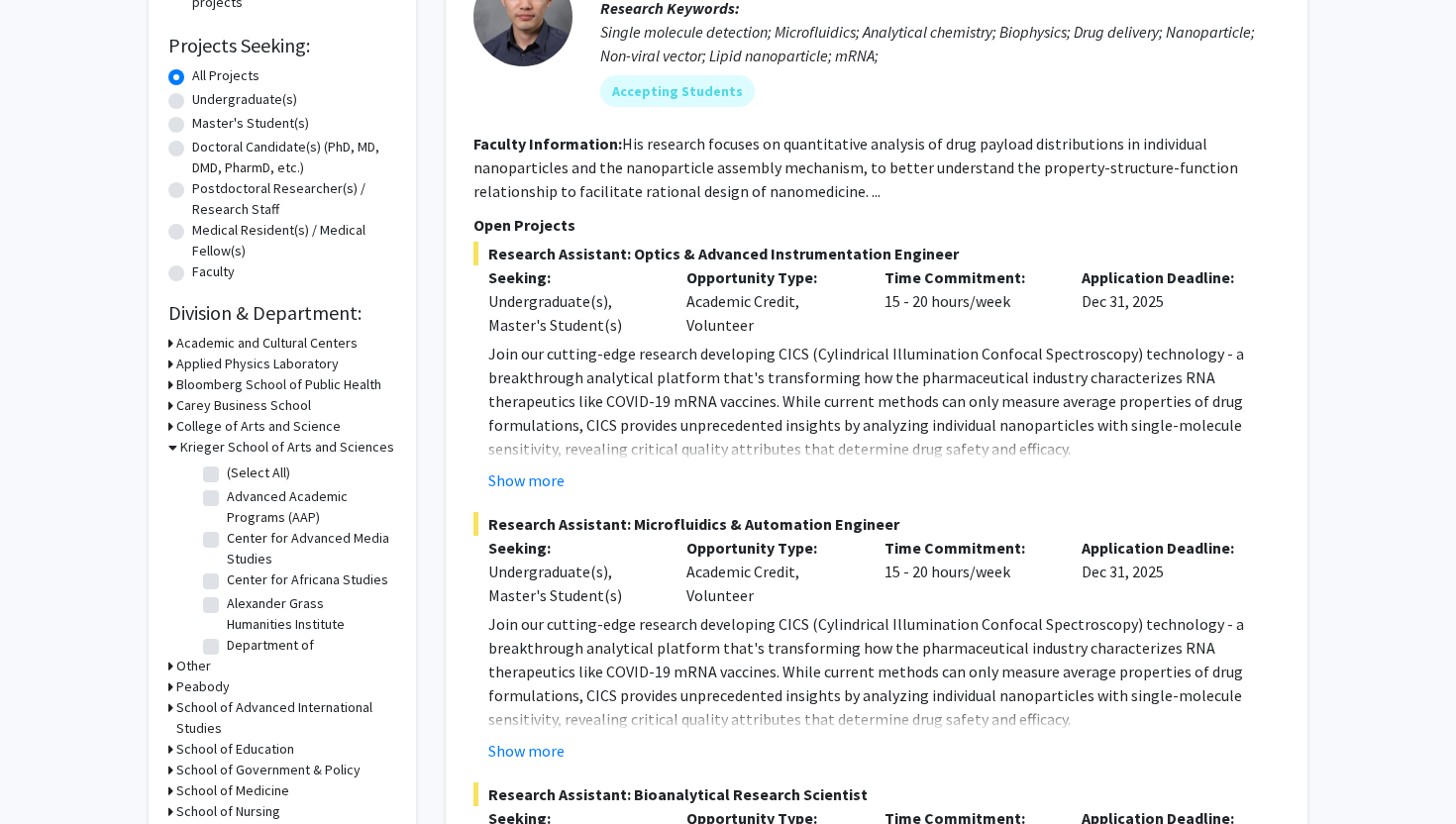 scroll, scrollTop: 306, scrollLeft: 0, axis: vertical 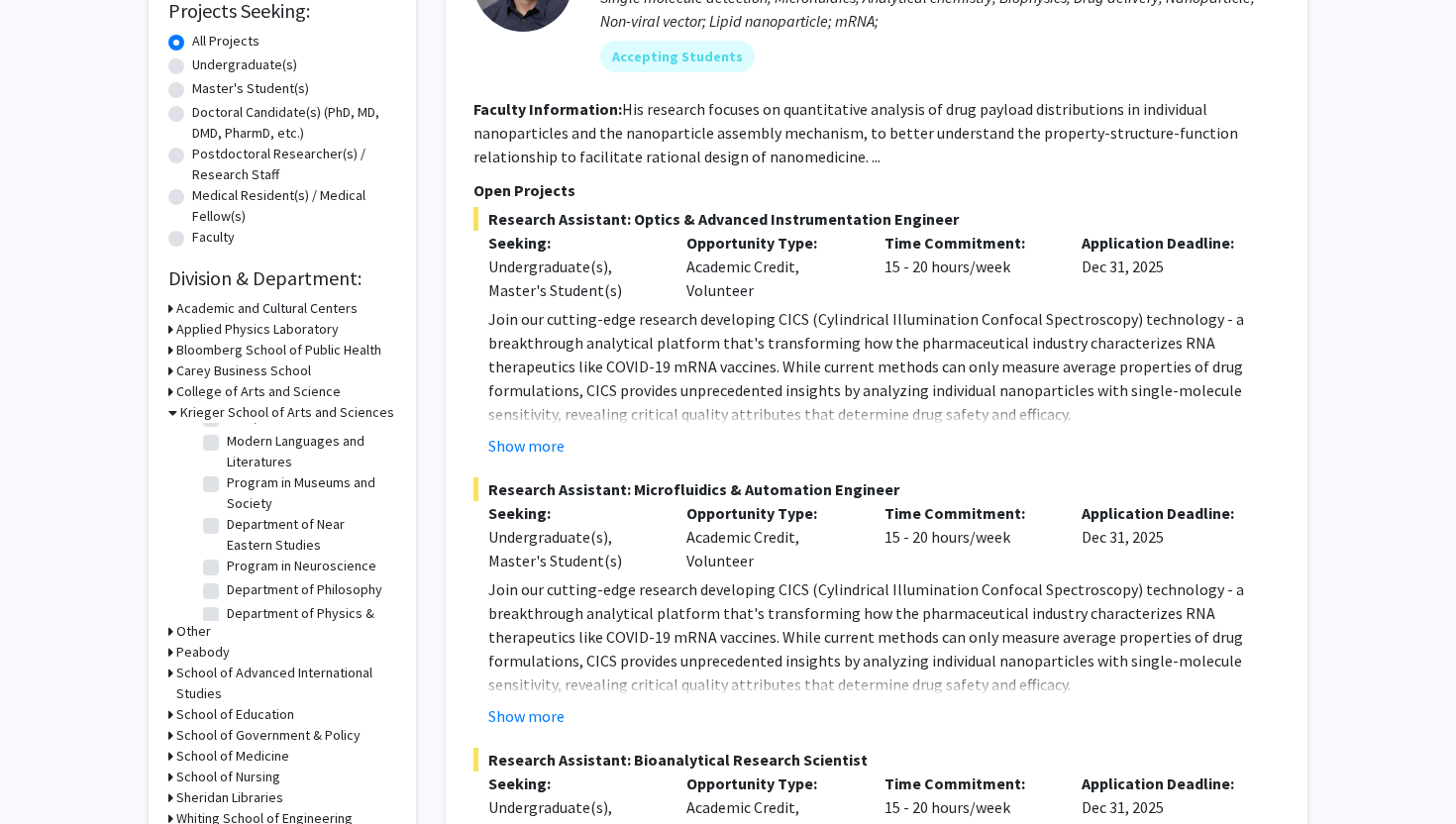 click on "Program in Neuroscience" 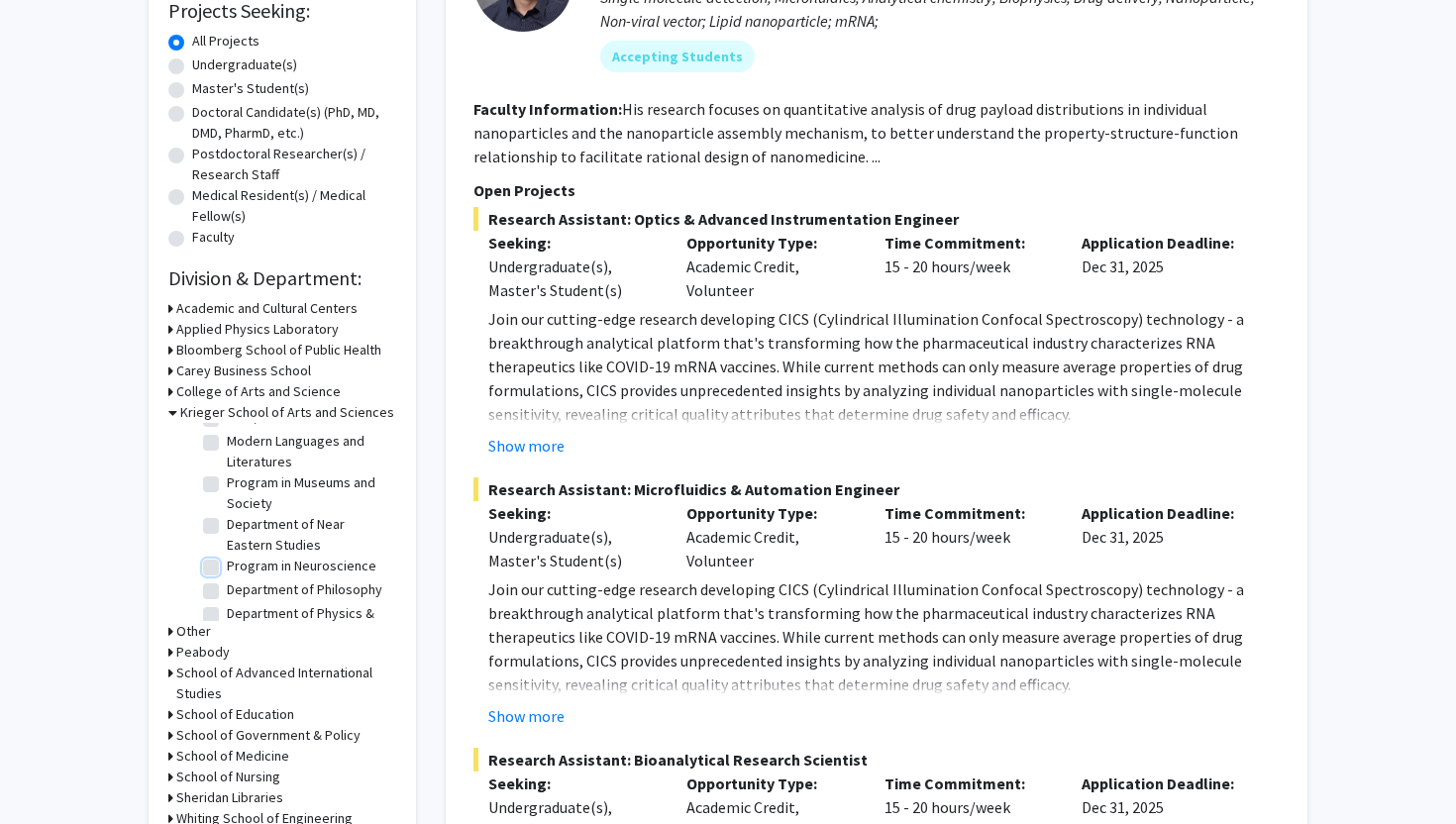 click on "Program in Neuroscience" at bounding box center [233, 562] 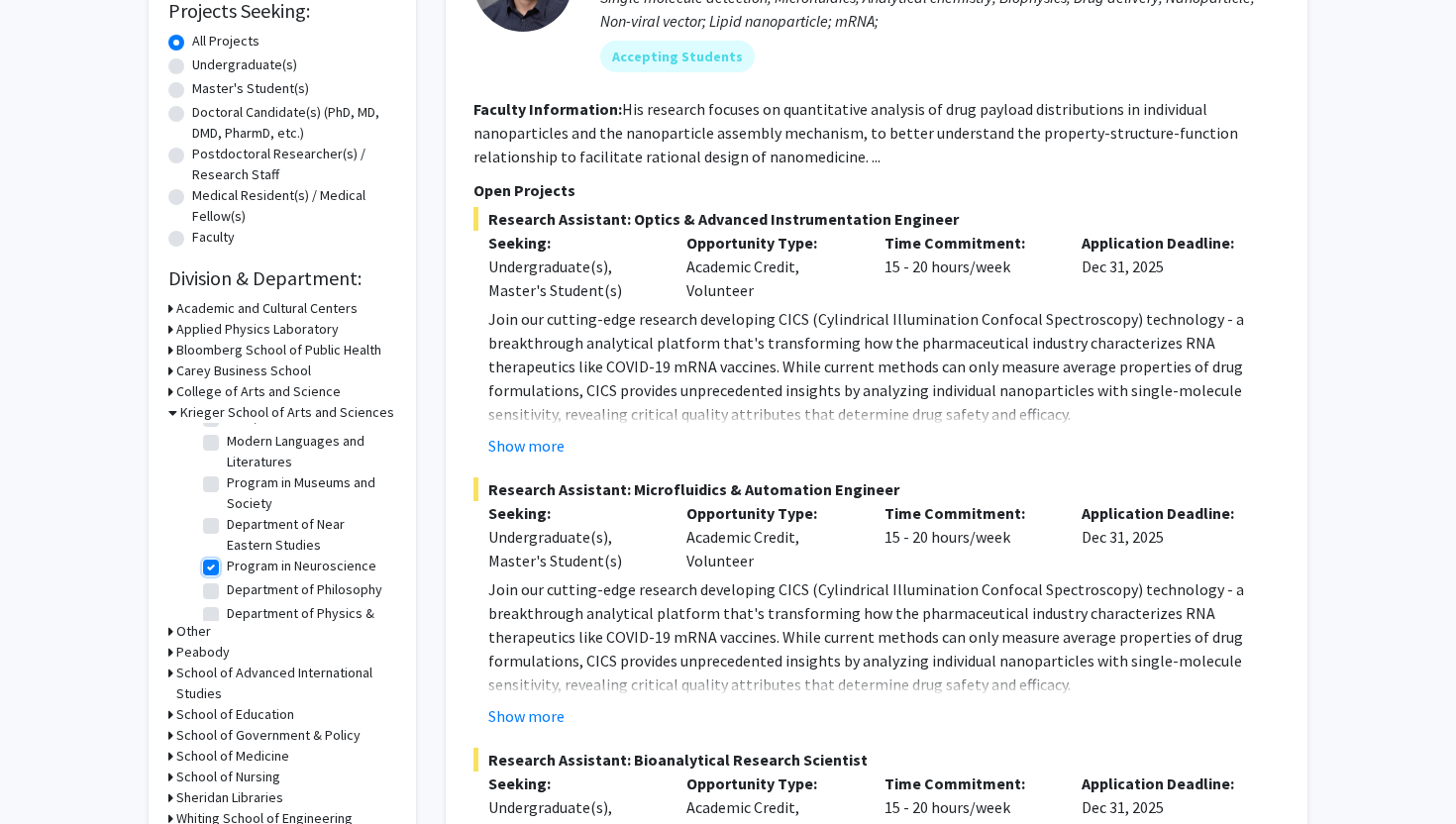 checkbox on "true" 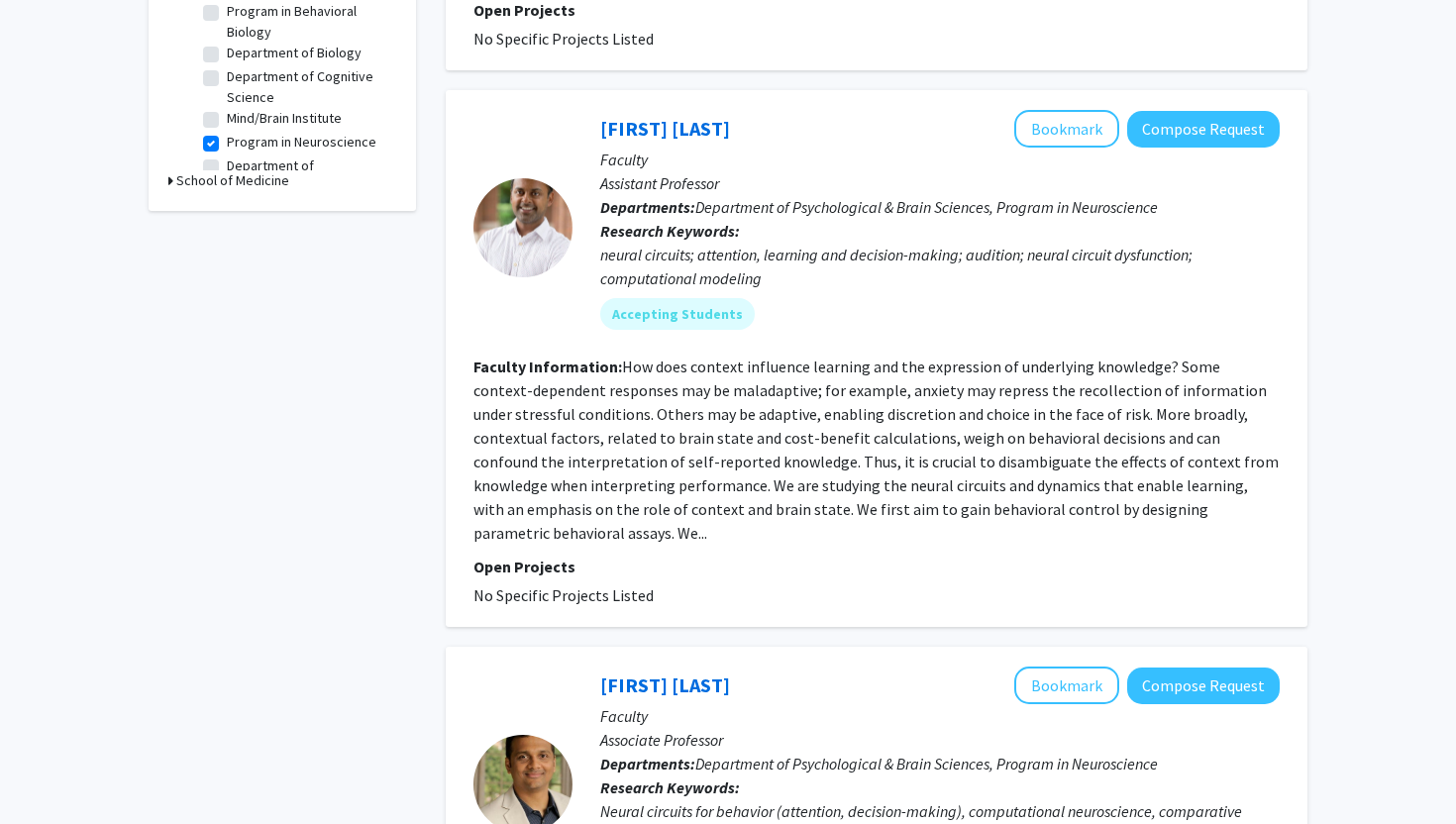 scroll, scrollTop: 692, scrollLeft: 0, axis: vertical 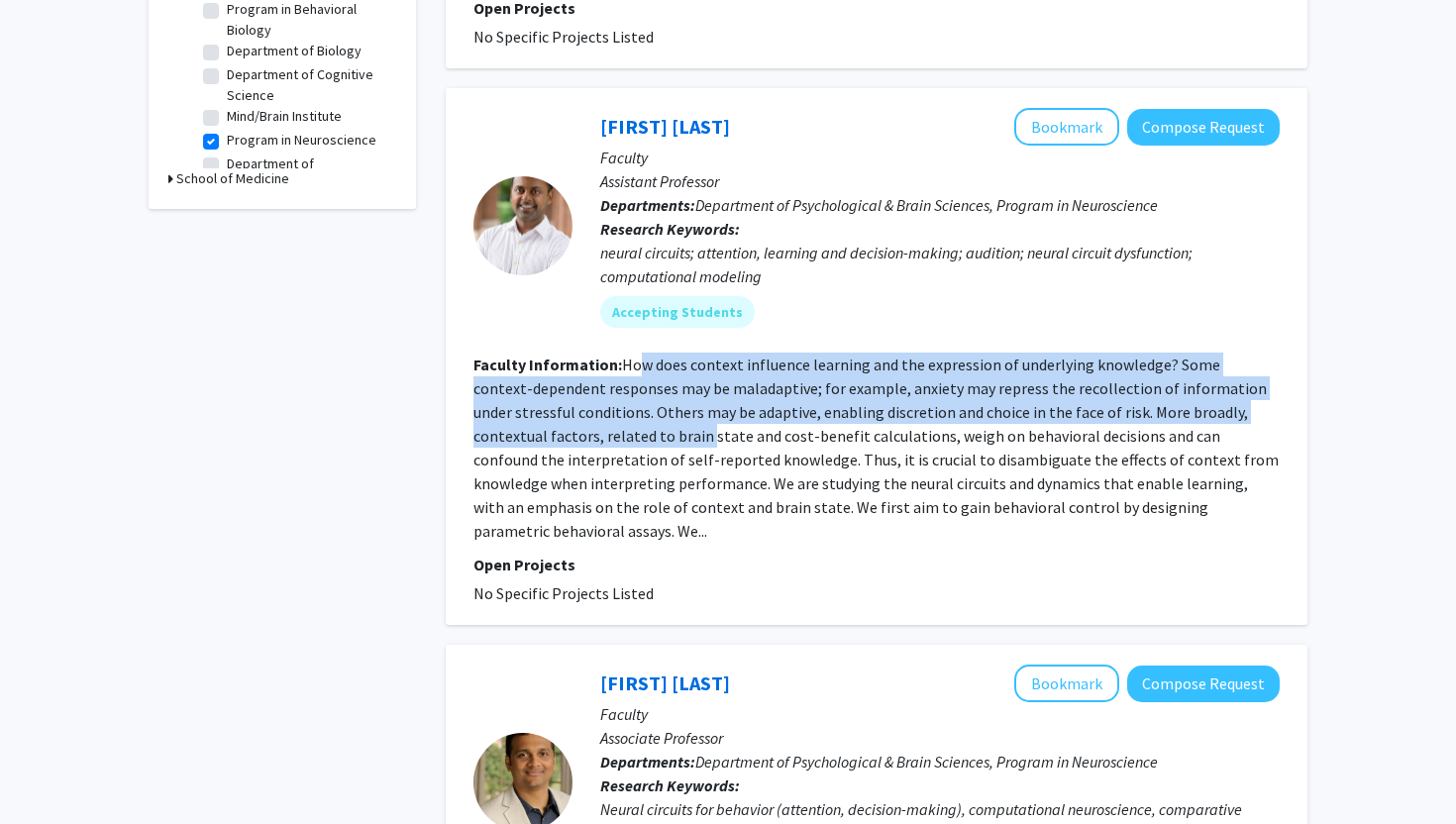 drag, startPoint x: 635, startPoint y: 339, endPoint x: 630, endPoint y: 414, distance: 75.1665 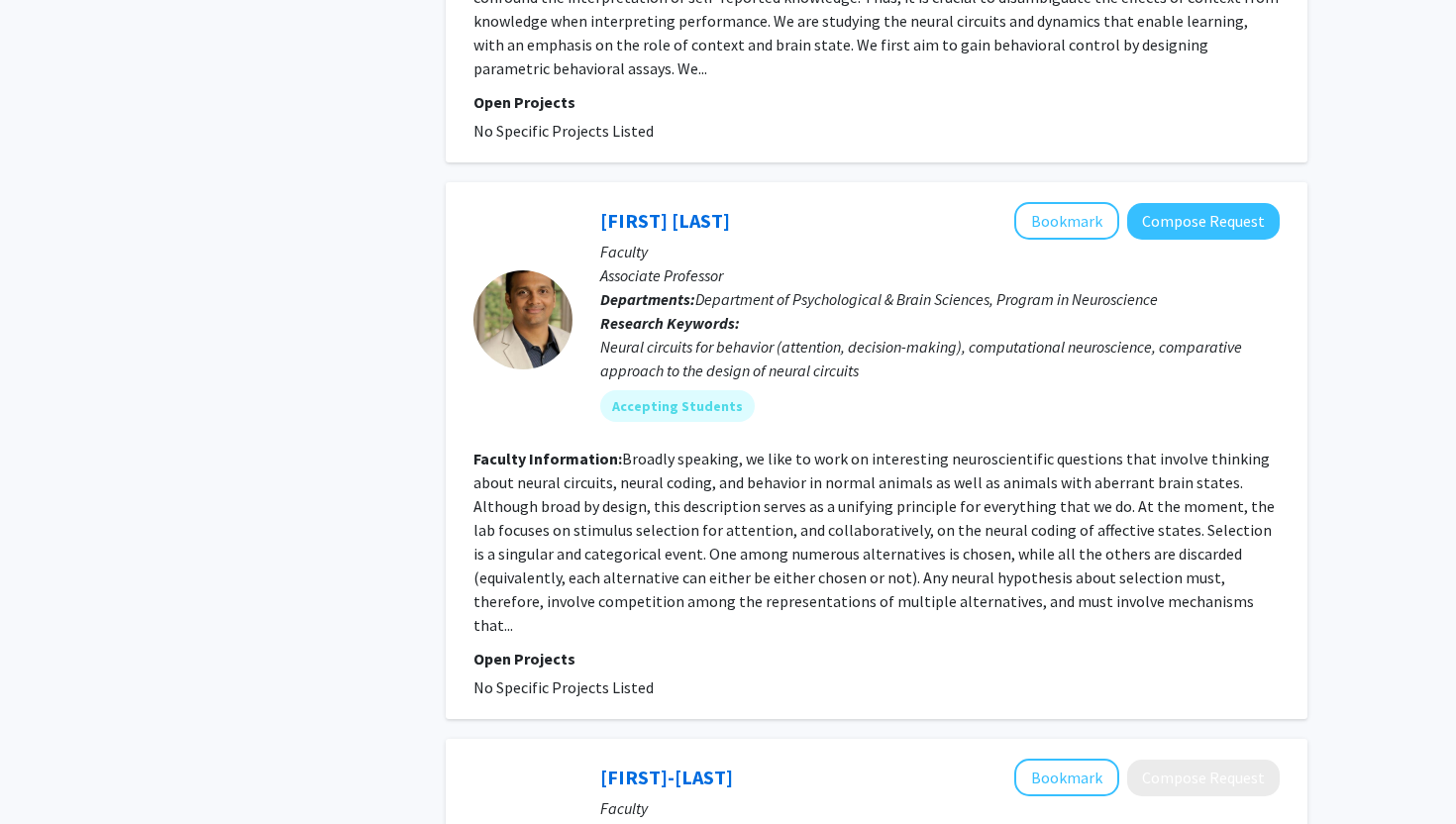 scroll, scrollTop: 1159, scrollLeft: 0, axis: vertical 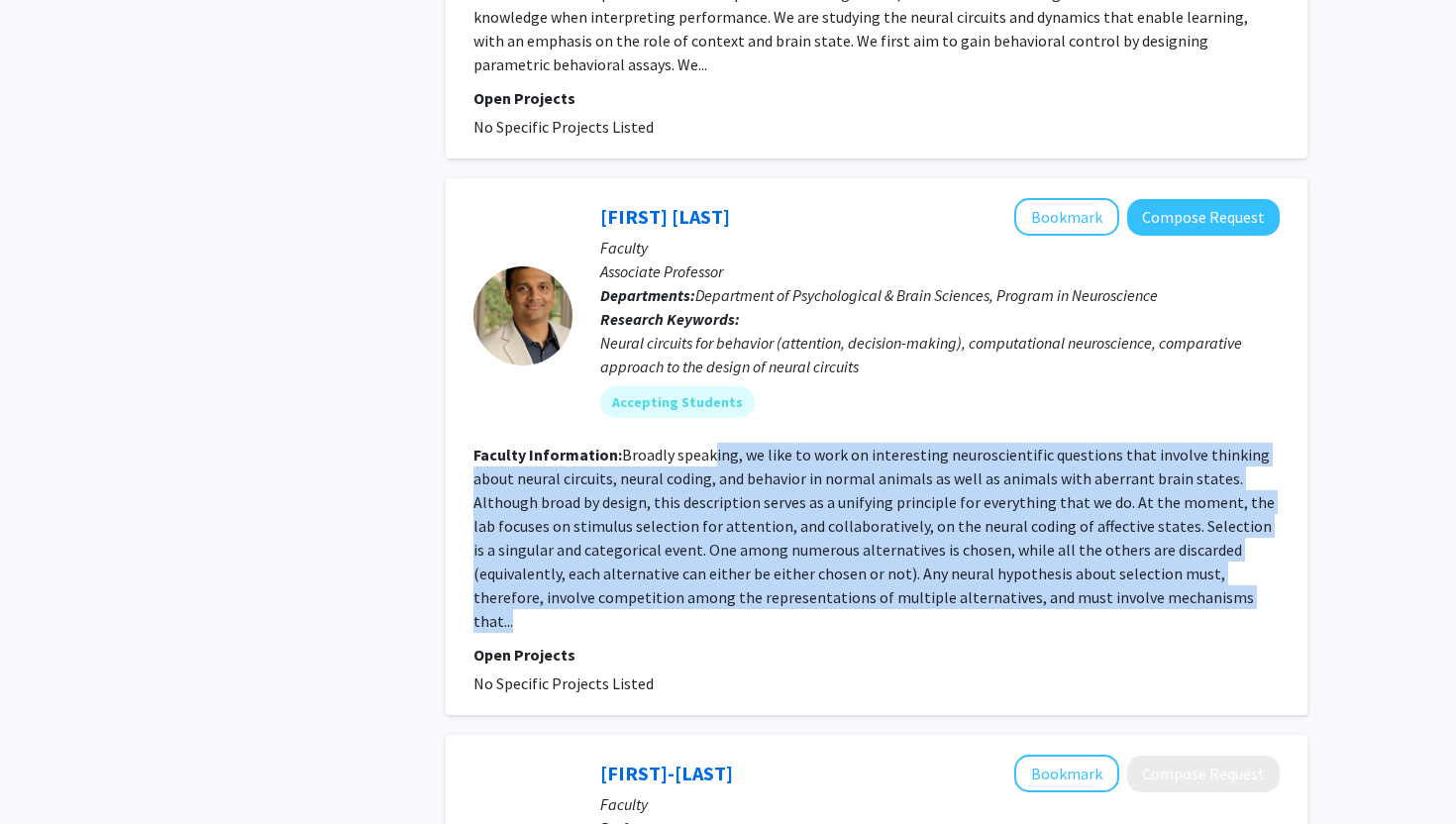 drag, startPoint x: 711, startPoint y: 402, endPoint x: 612, endPoint y: 564, distance: 189.85521 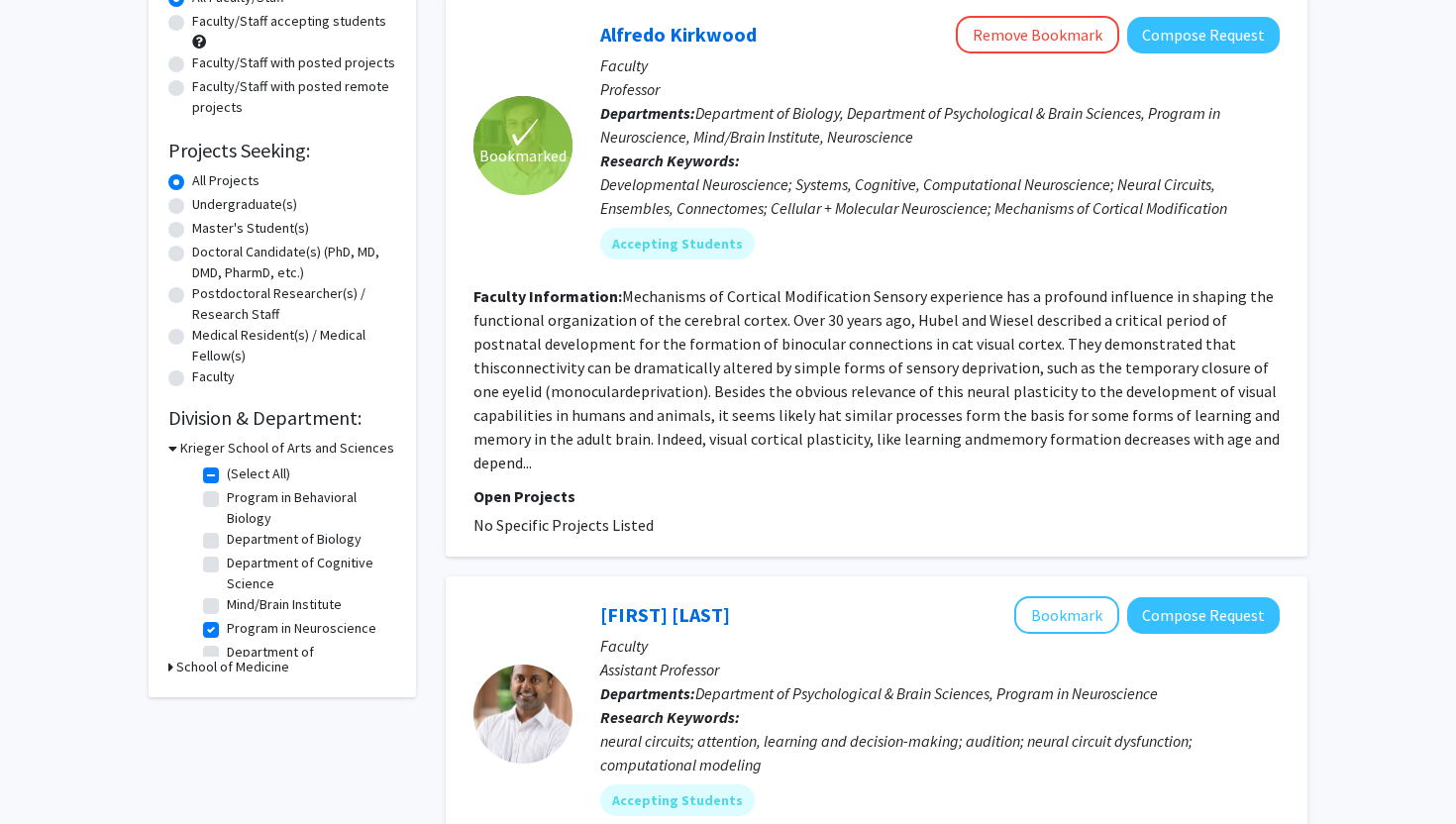 scroll, scrollTop: 27, scrollLeft: 0, axis: vertical 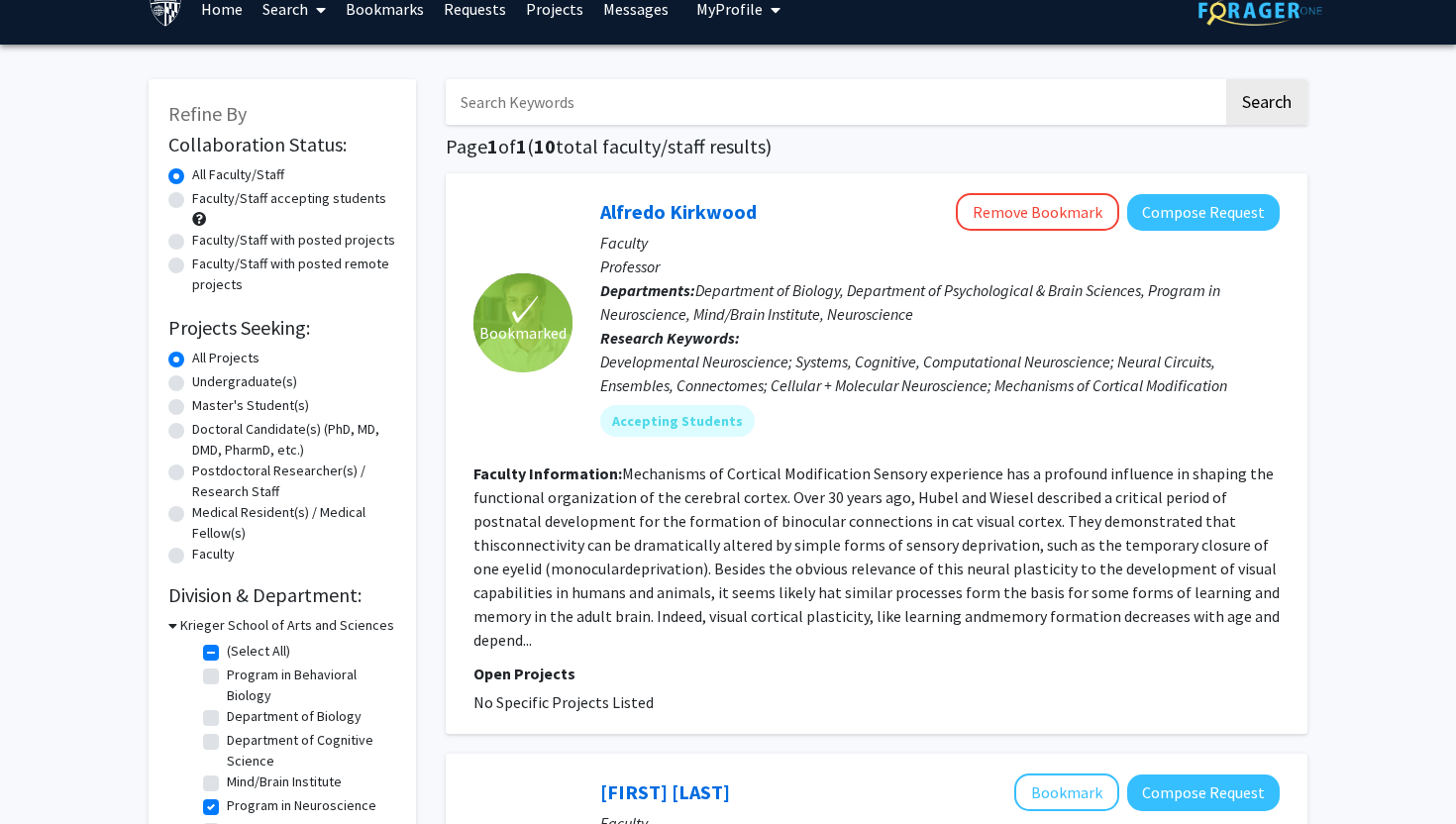 click on "Faculty Information:  Mechanisms of Cortical Modification
Sensory experience has a profound influence in shaping the functional organization of the cerebral cortex. Over 30 years ago, Hubel and Wiesel described a critical period of postnatal development for the formation of binocular connections in cat visual cortex. They demonstrated that thisconnectivity can be dramatically altered by simple forms of sensory deprivation, such as the temporary closure of one eyelid (monoculardeprivation). Besides the obvious relevance of this neural plasticity to the development of visual capabilities in humans and animals, it seems likely hat similar processes form the basis for some forms of learning and memory in the adult brain. Indeed, visual cortical plasticity, like learning andmemory formation decreases with age and depend..." 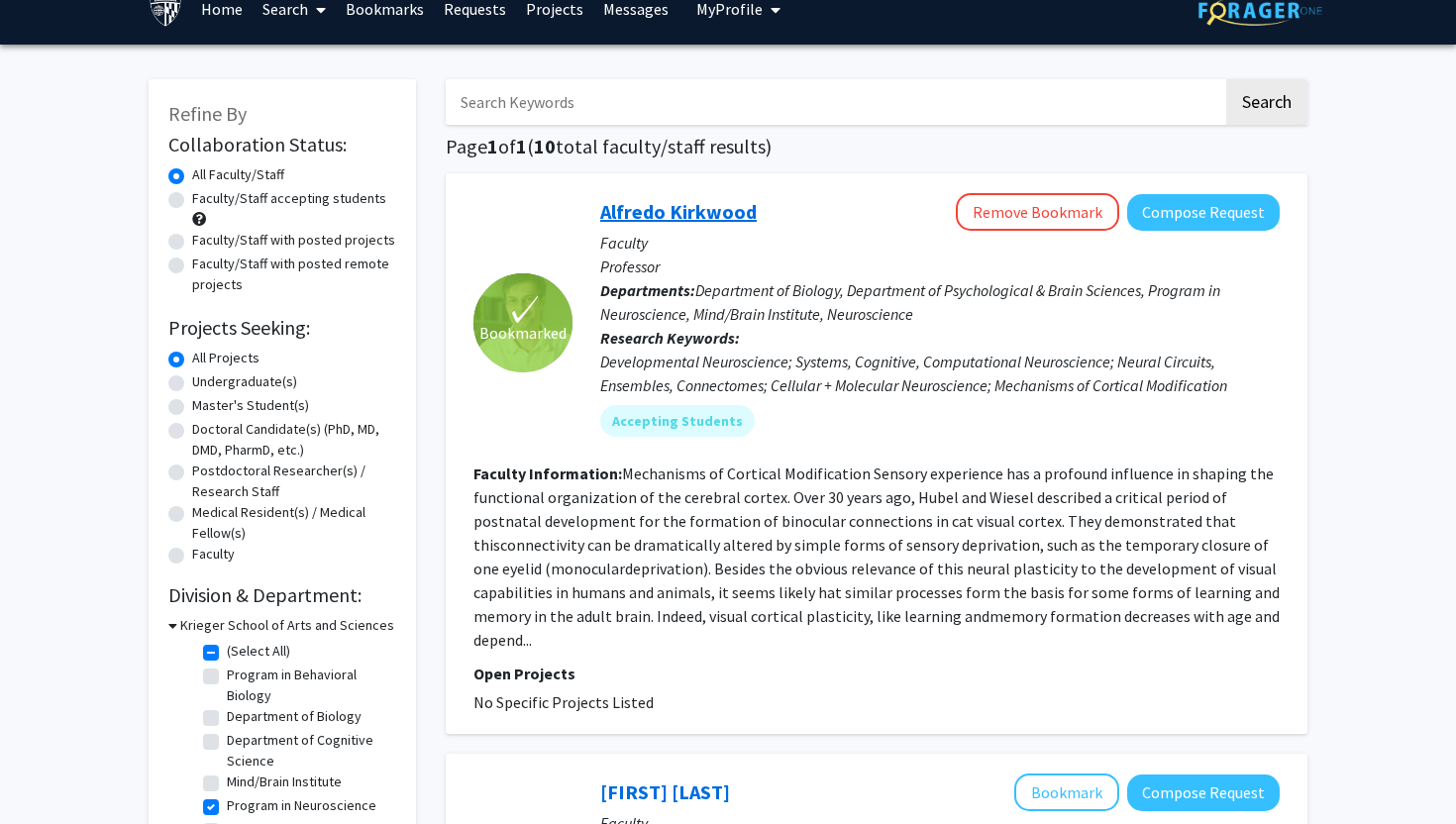 click on "Alfredo Kirkwood" 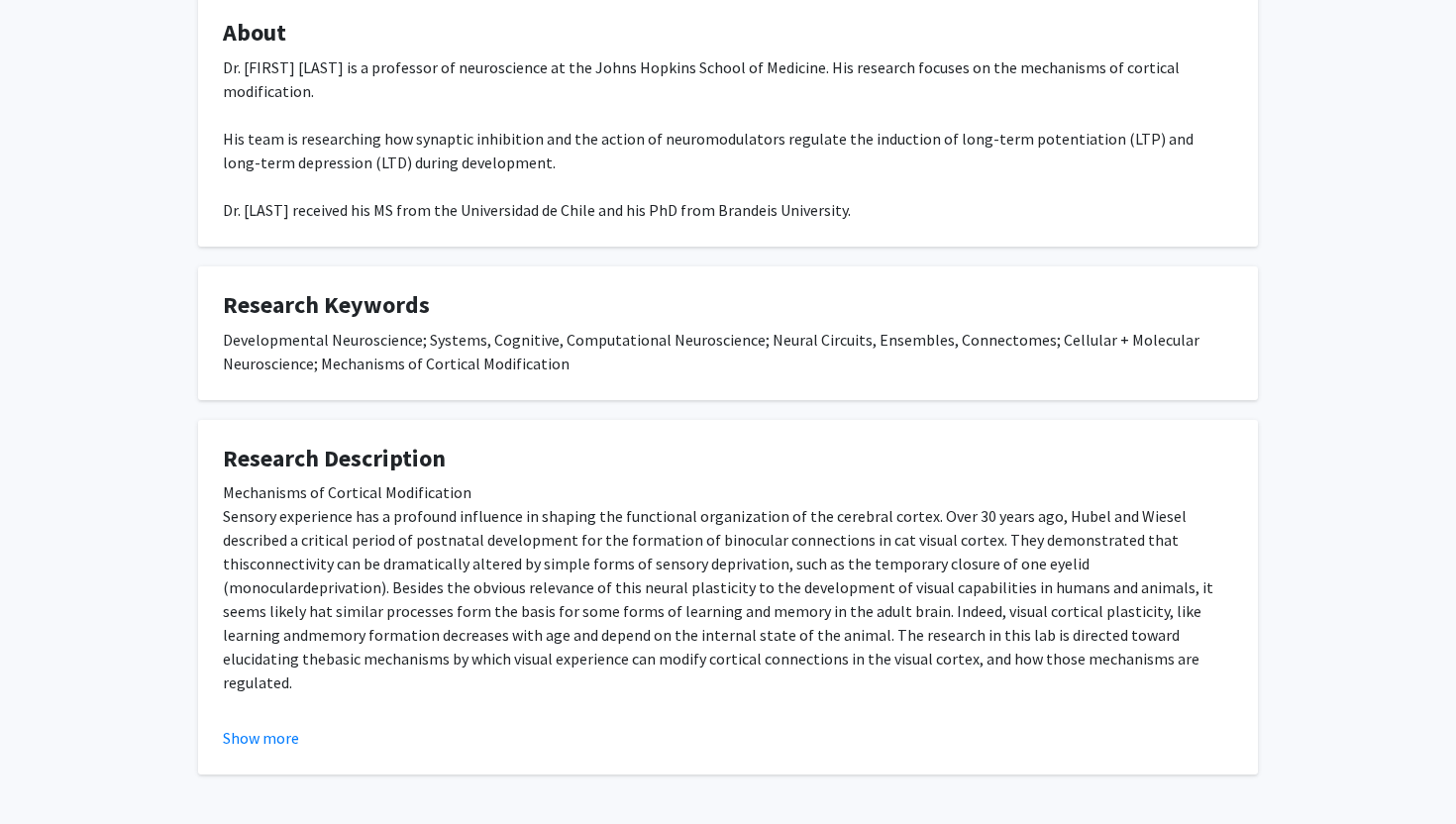 scroll, scrollTop: 408, scrollLeft: 0, axis: vertical 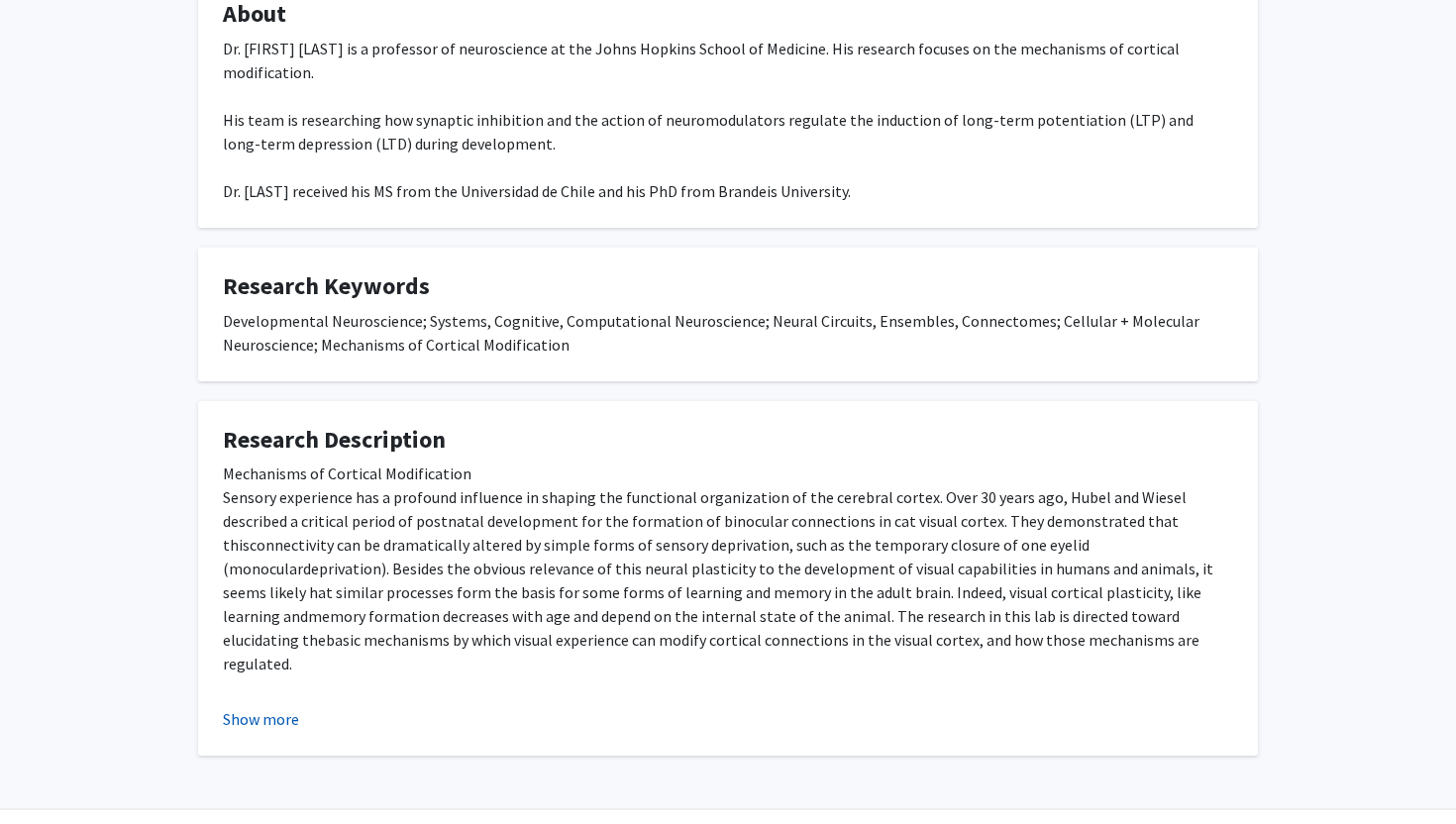 click on "Show more" 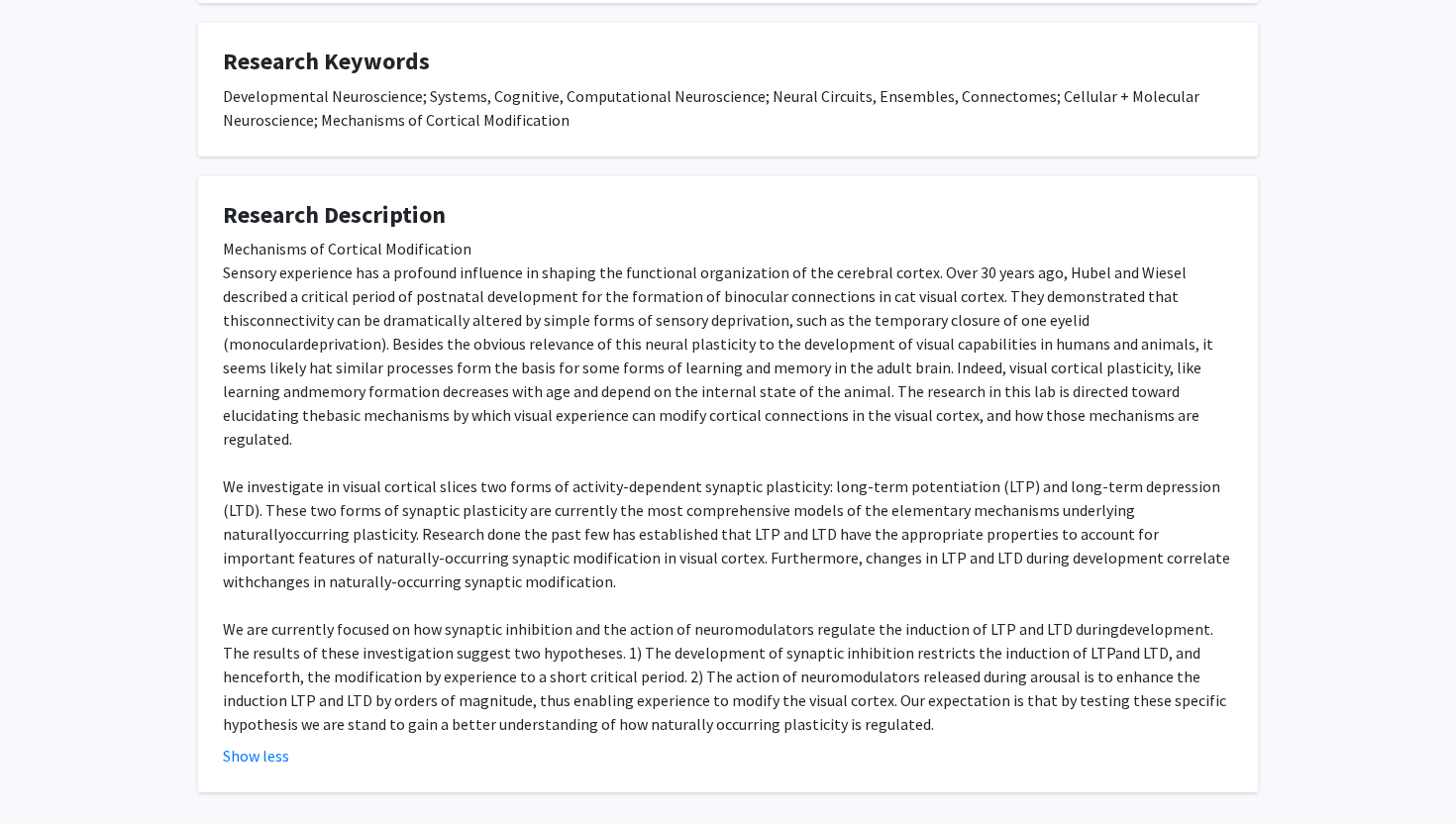 scroll, scrollTop: 637, scrollLeft: 0, axis: vertical 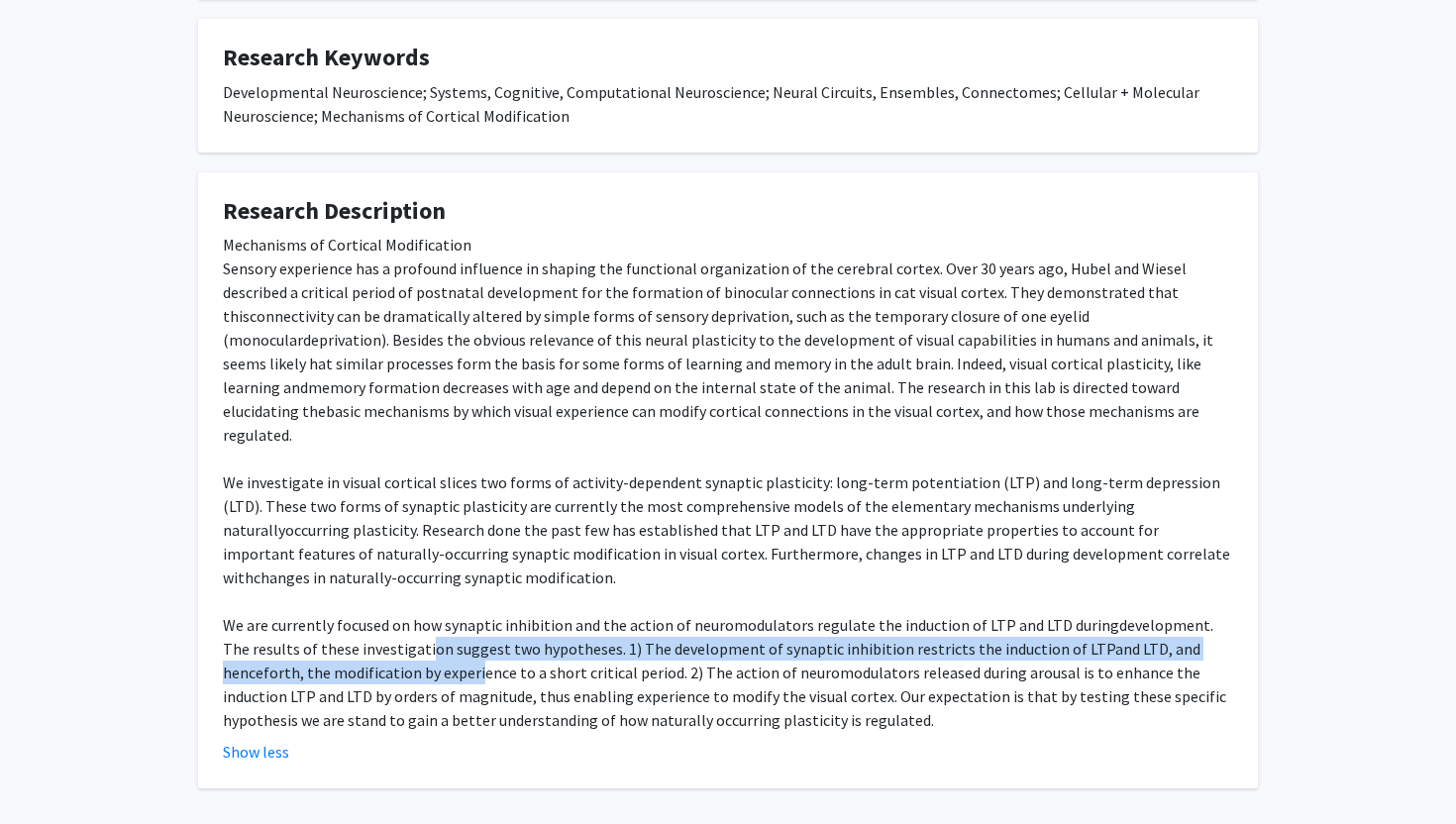 drag, startPoint x: 394, startPoint y: 622, endPoint x: 393, endPoint y: 655, distance: 33.01515 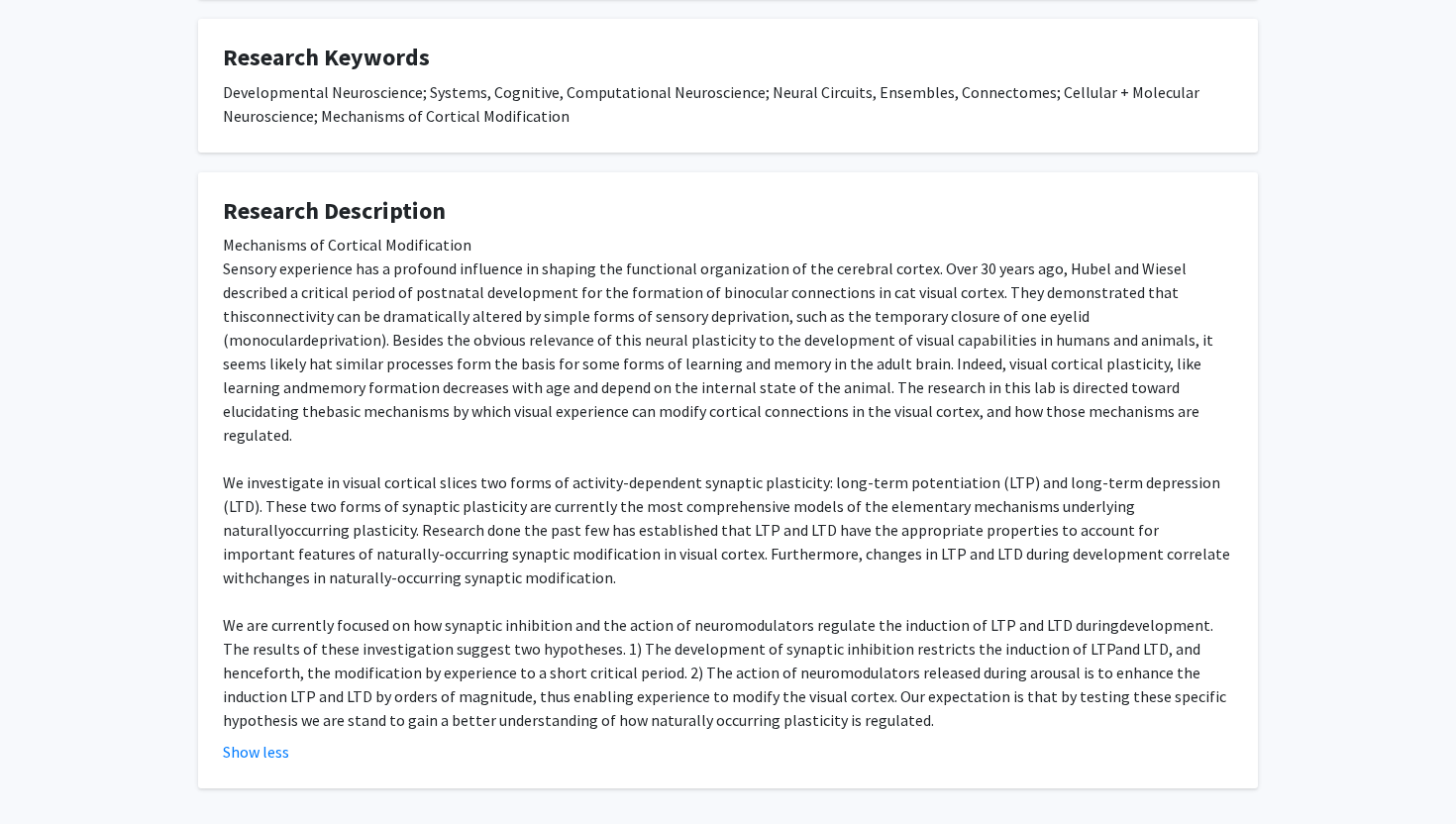 click on "Mechanisms of Cortical Modification  We investigate in visual cortical slices two forms of activity-dependent synaptic plasticity: long-term potentiation (LTP) and long-term depression (LTD). These two forms of synaptic plasticity are currently the most comprehensive models of the elementary mechanisms underlying naturallyoccurring plasticity. Research done the past few has established that LTP and LTD have the appropriate properties to account for important features of naturally-occurring synaptic modification in visual cortex. Furthermore, changes in LTP and LTD during development correlate withchanges in naturally-occurring synaptic modification." 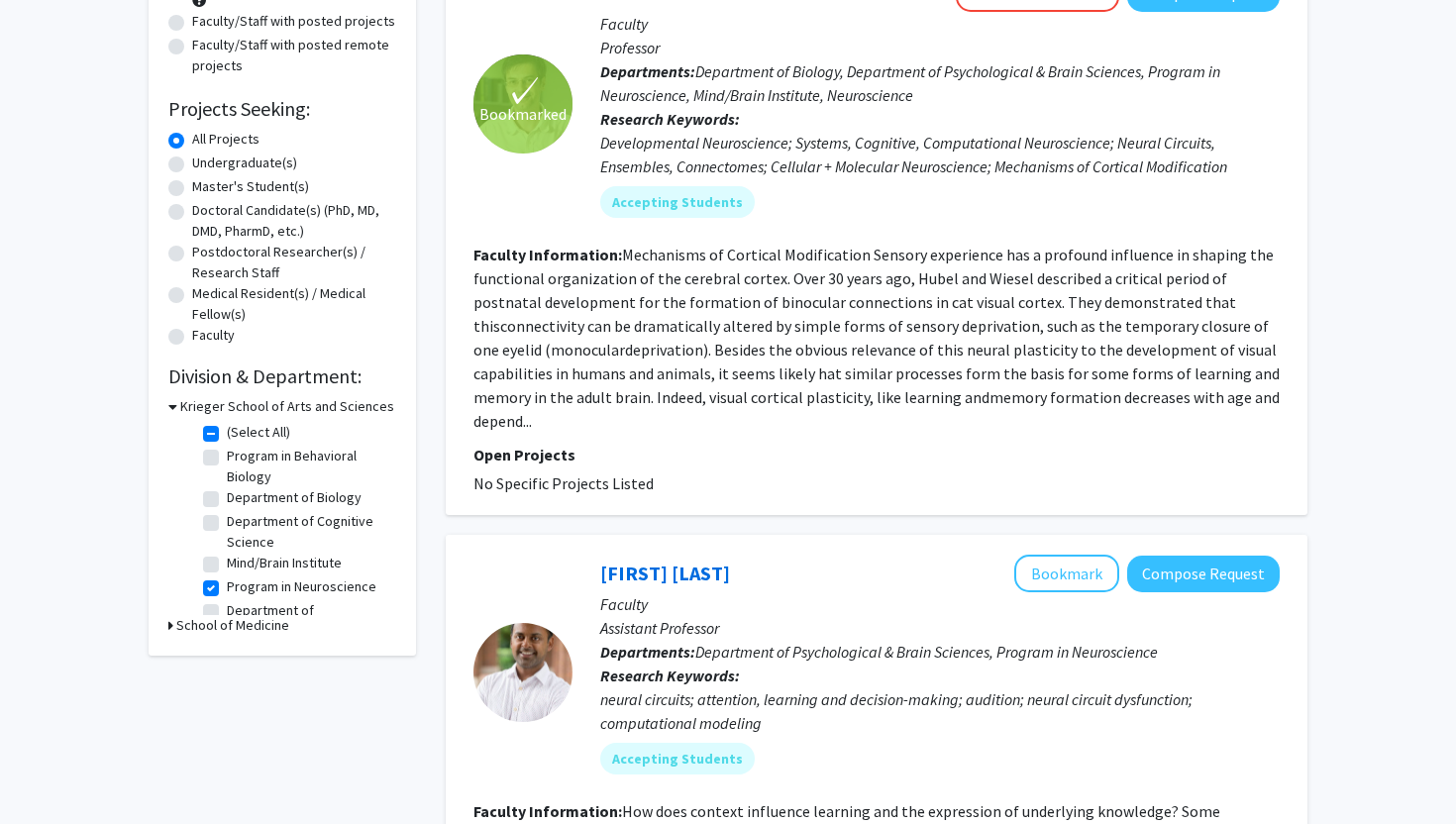 scroll, scrollTop: 267, scrollLeft: 0, axis: vertical 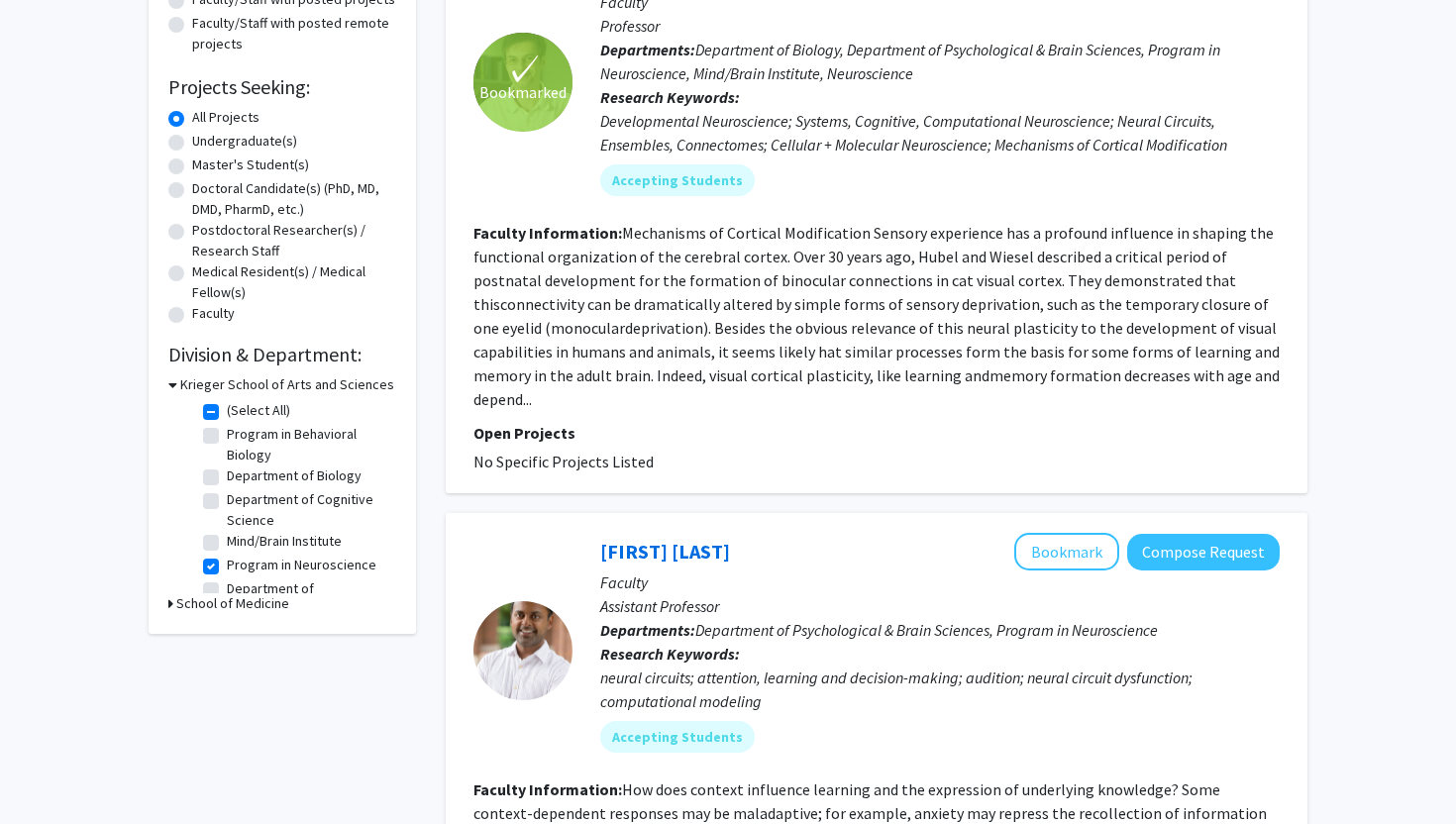 click on "Program in Neuroscience" 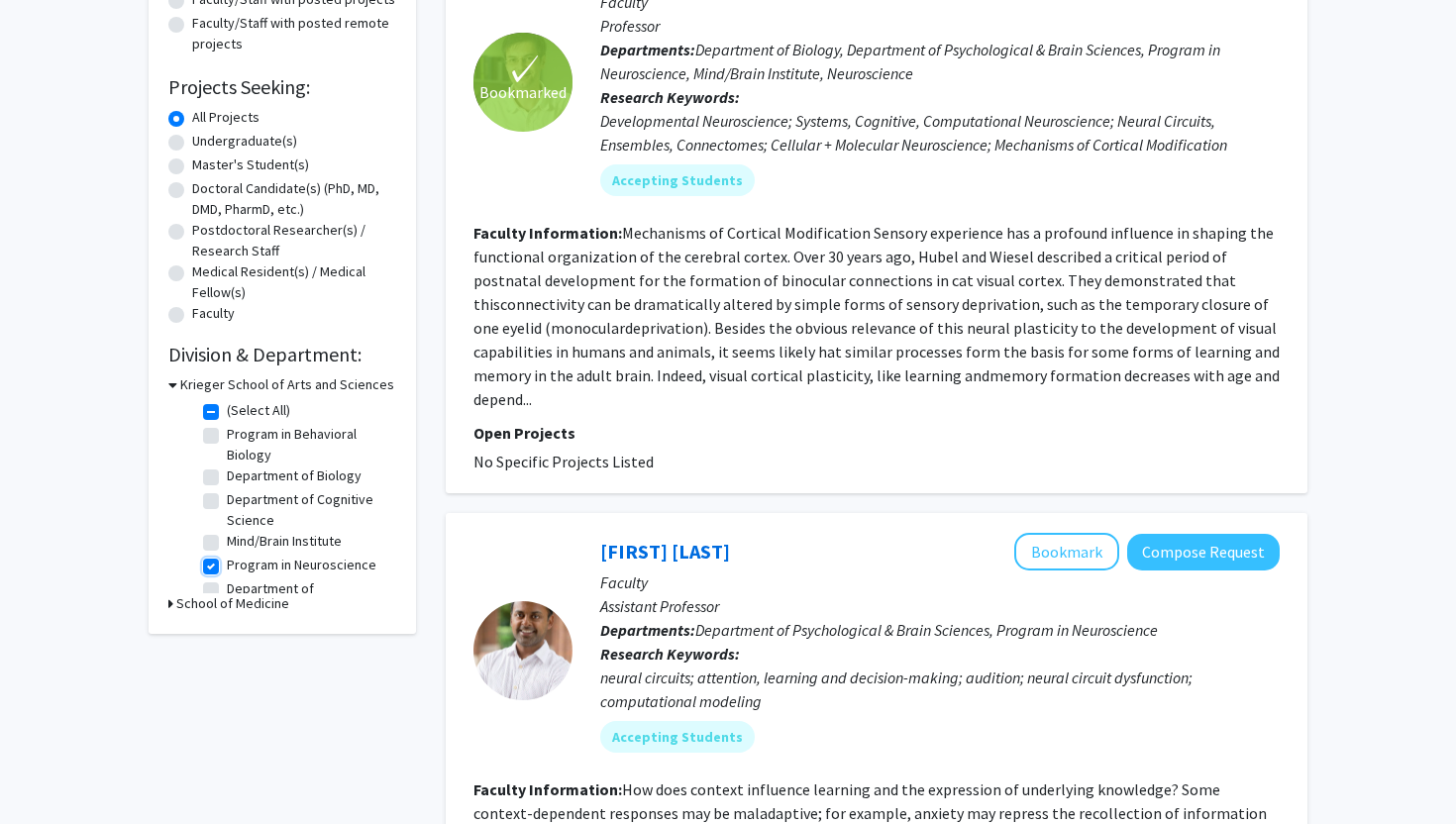 click on "Program in Neuroscience" at bounding box center (233, 561) 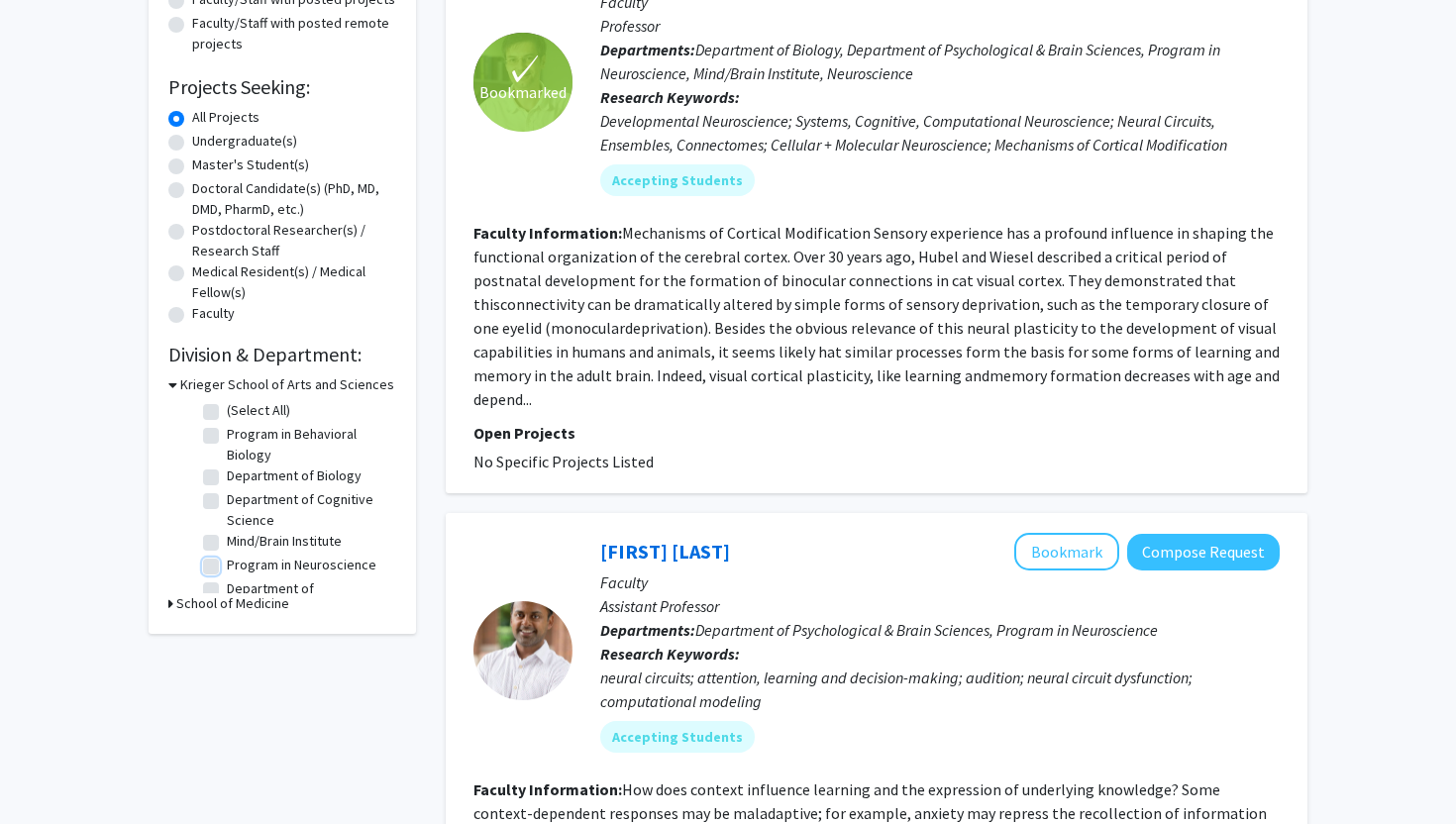checkbox on "false" 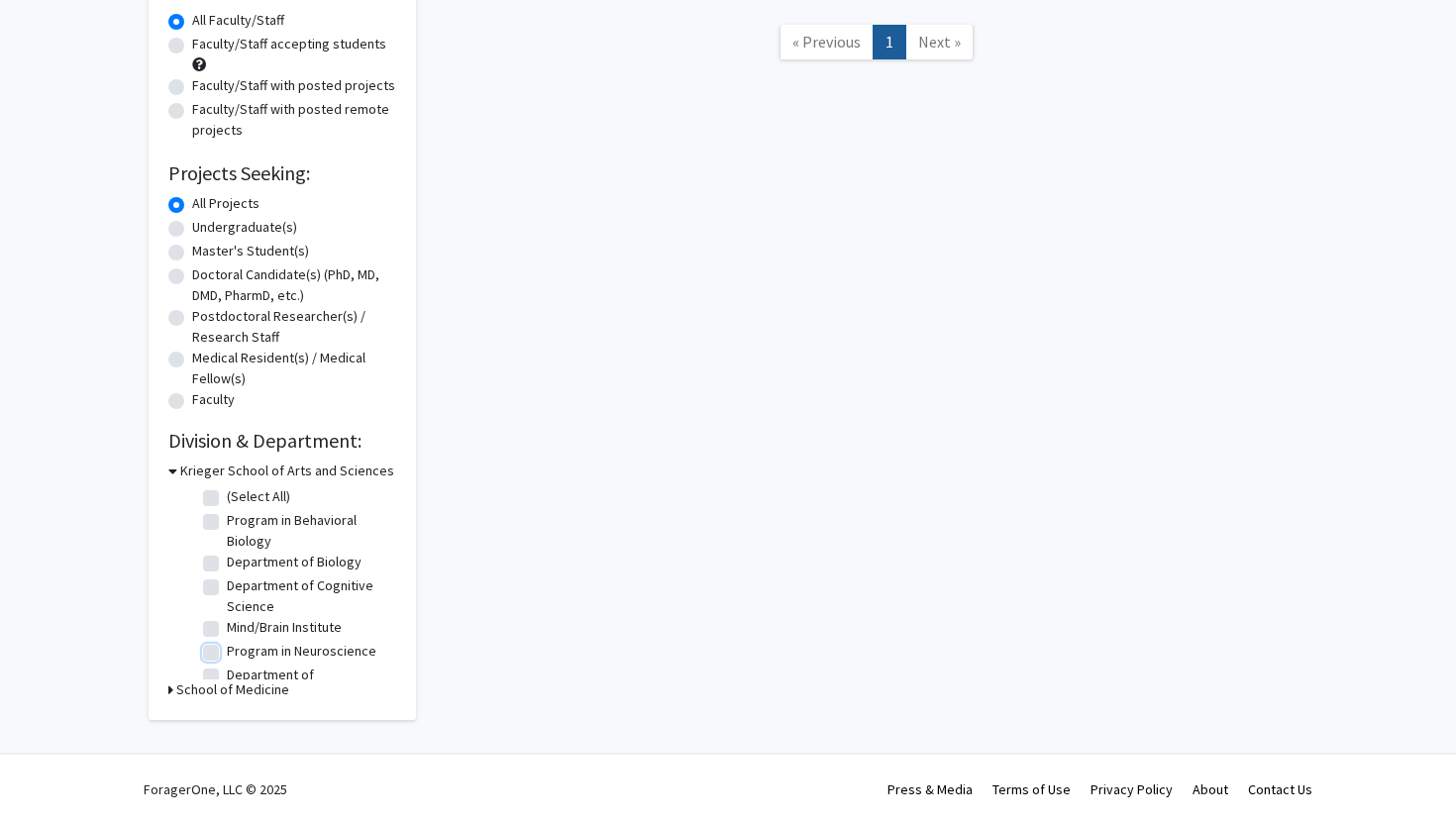 scroll, scrollTop: 0, scrollLeft: 0, axis: both 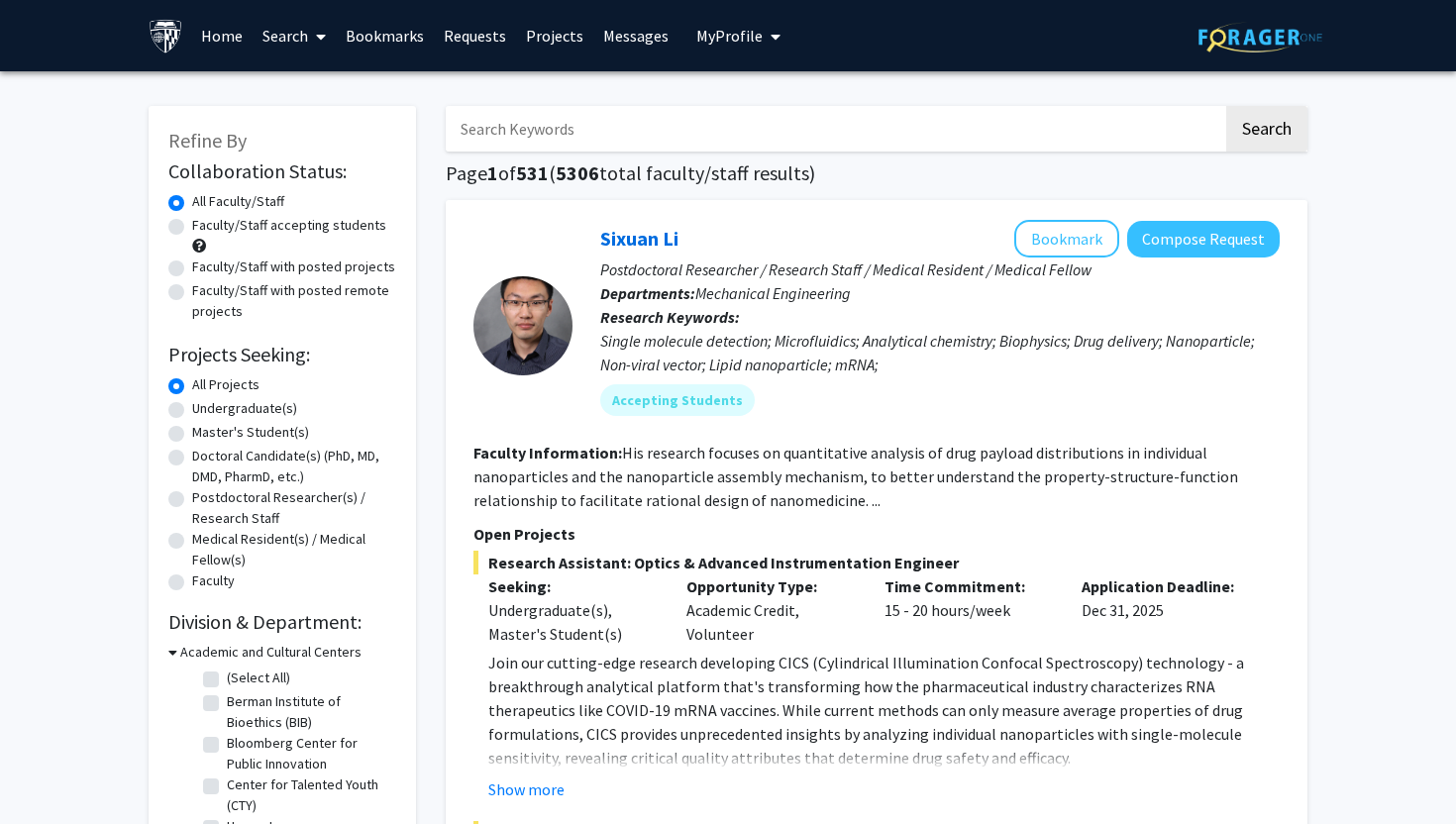 click 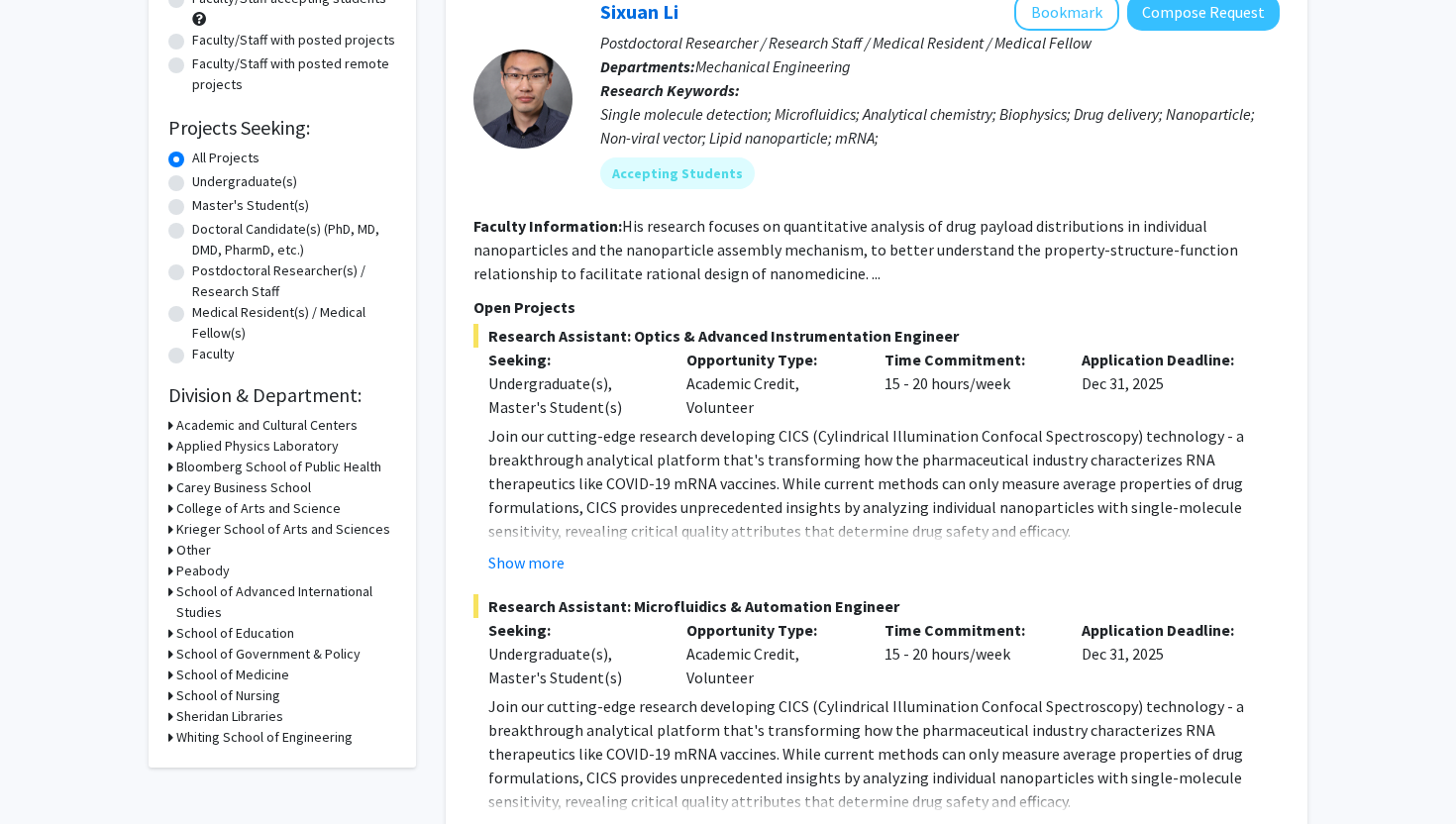scroll, scrollTop: 271, scrollLeft: 0, axis: vertical 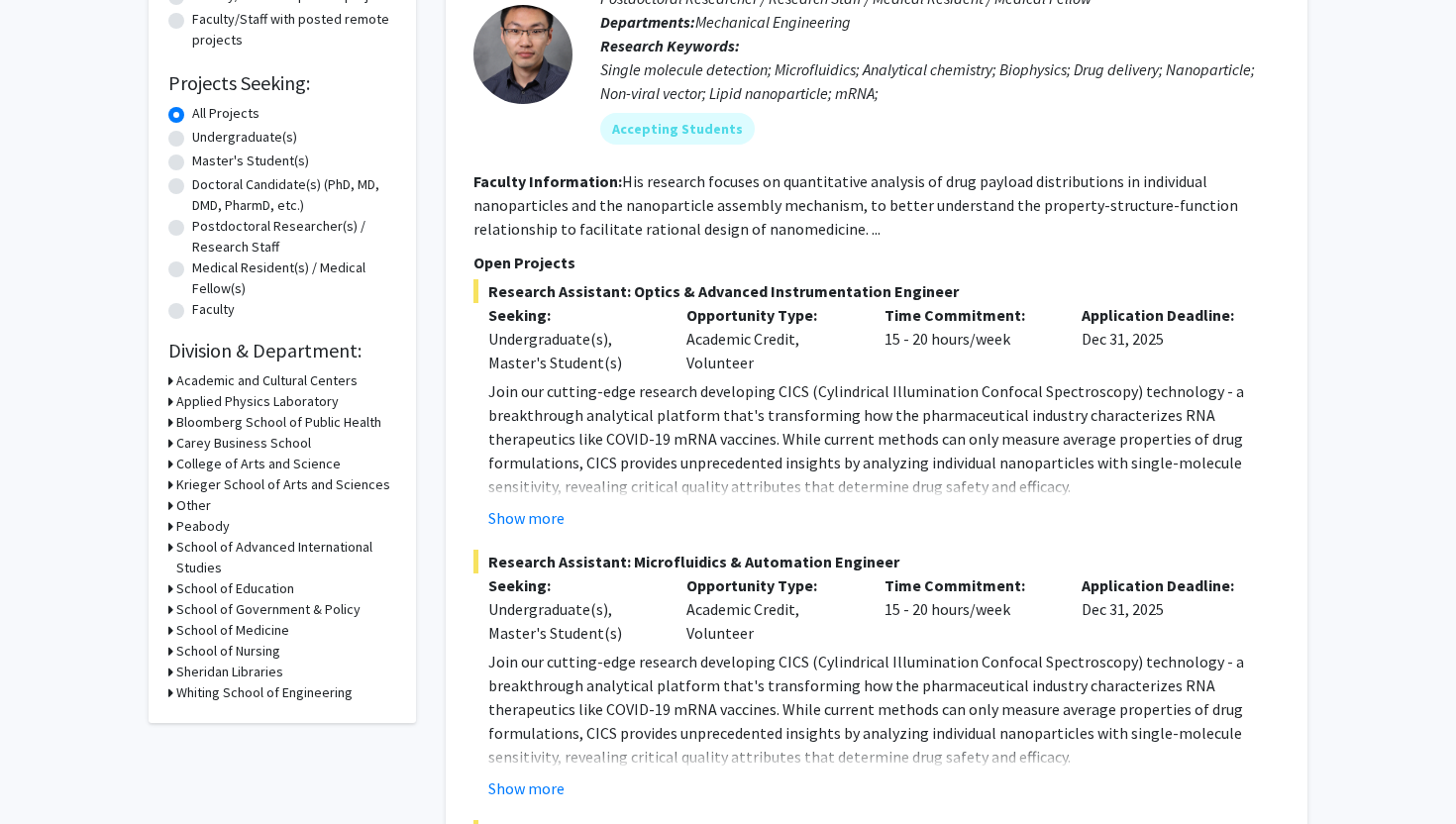 click on "School of Medicine" 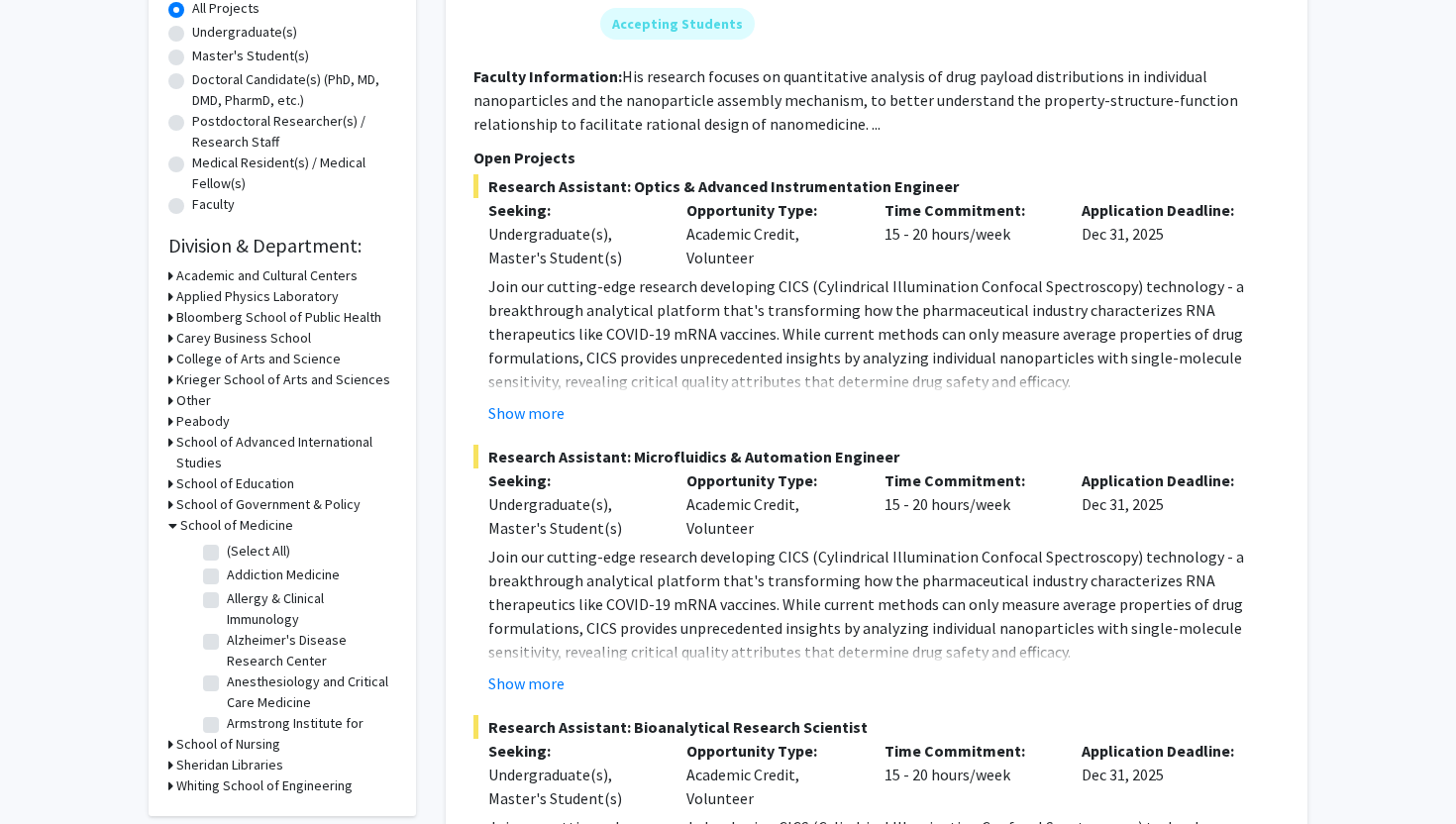 scroll, scrollTop: 379, scrollLeft: 0, axis: vertical 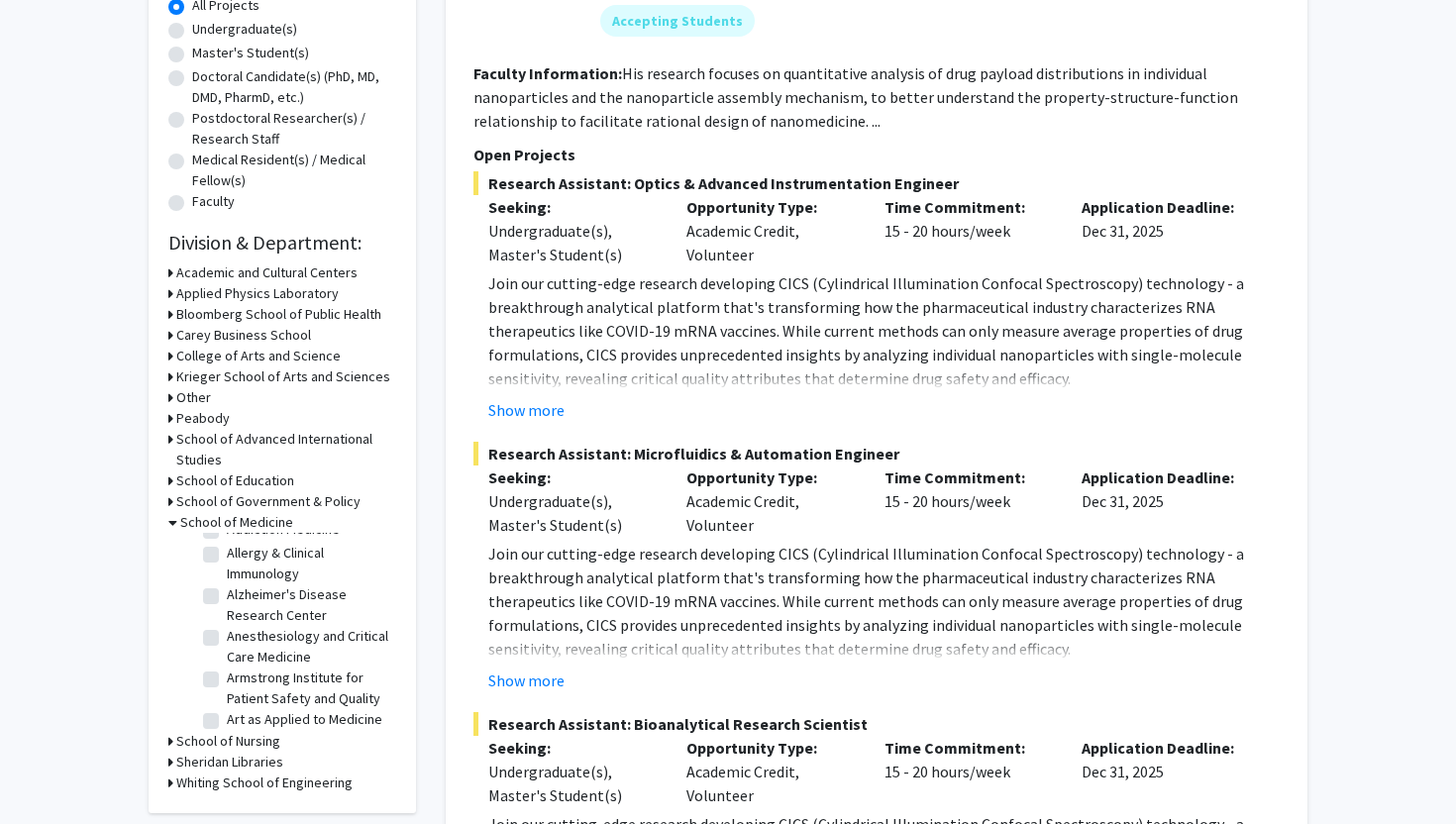 click on "Alzheimer's Disease Research Center" 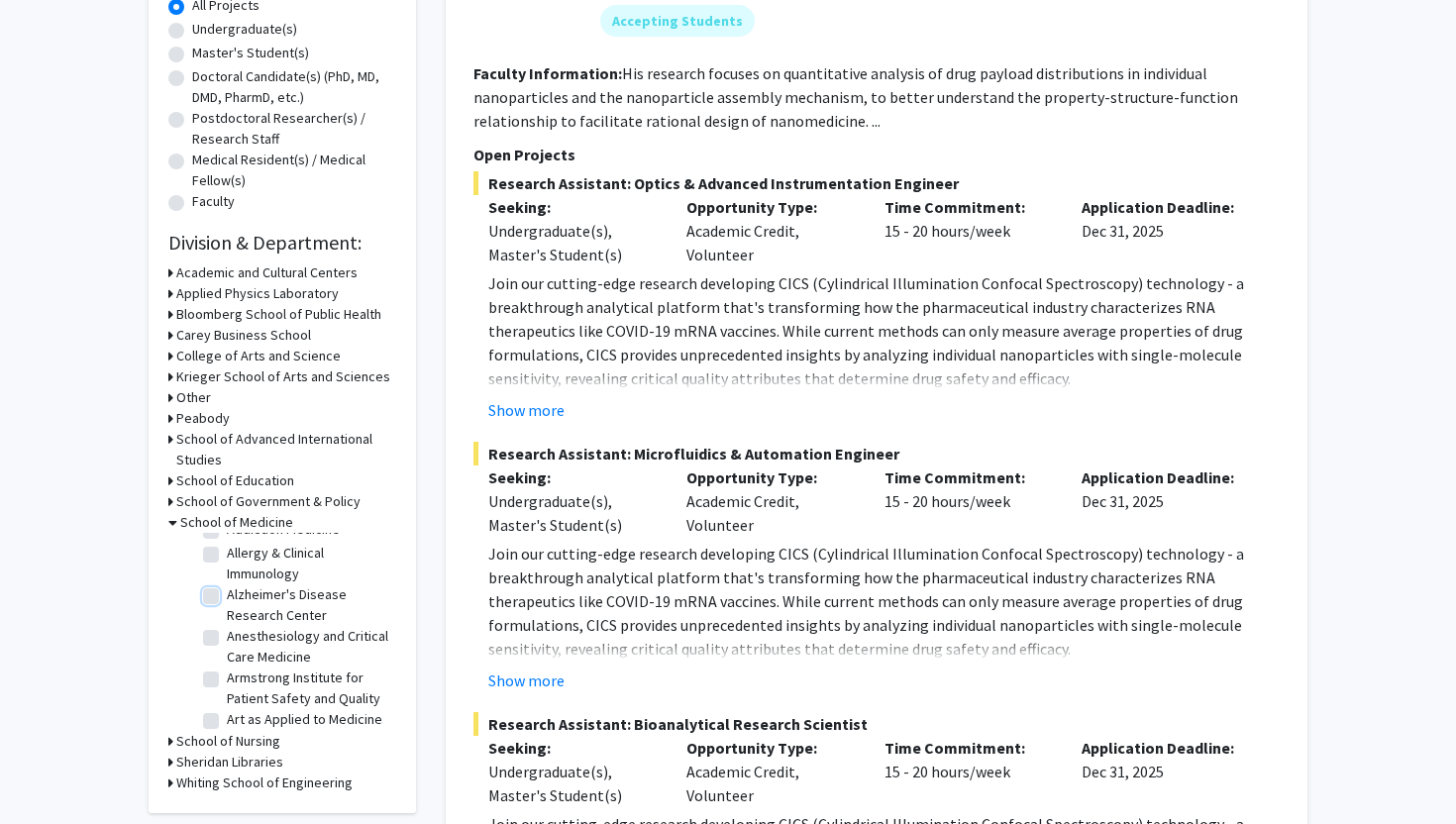 click on "Alzheimer's Disease Research Center" at bounding box center (233, 590) 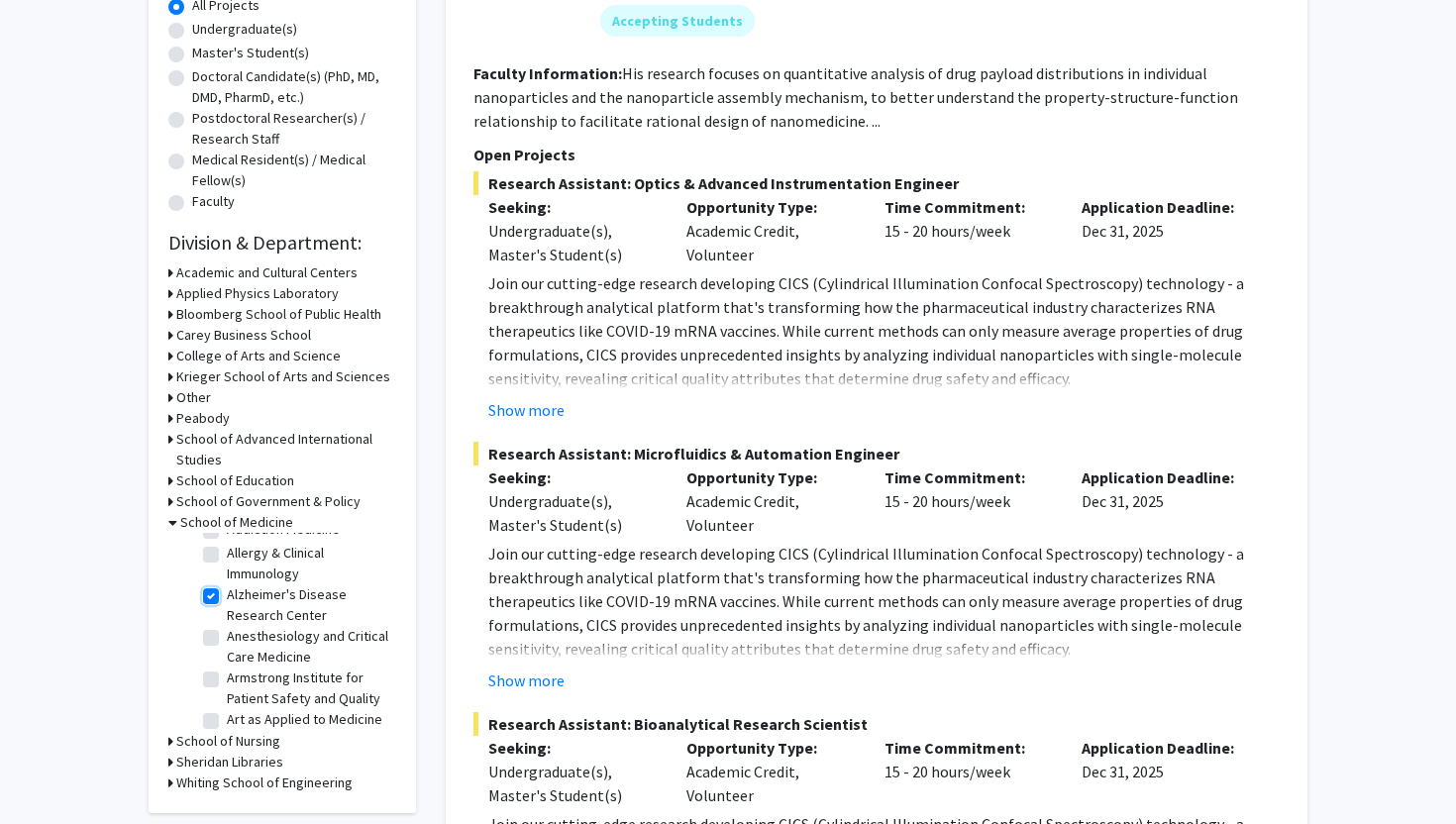 checkbox on "true" 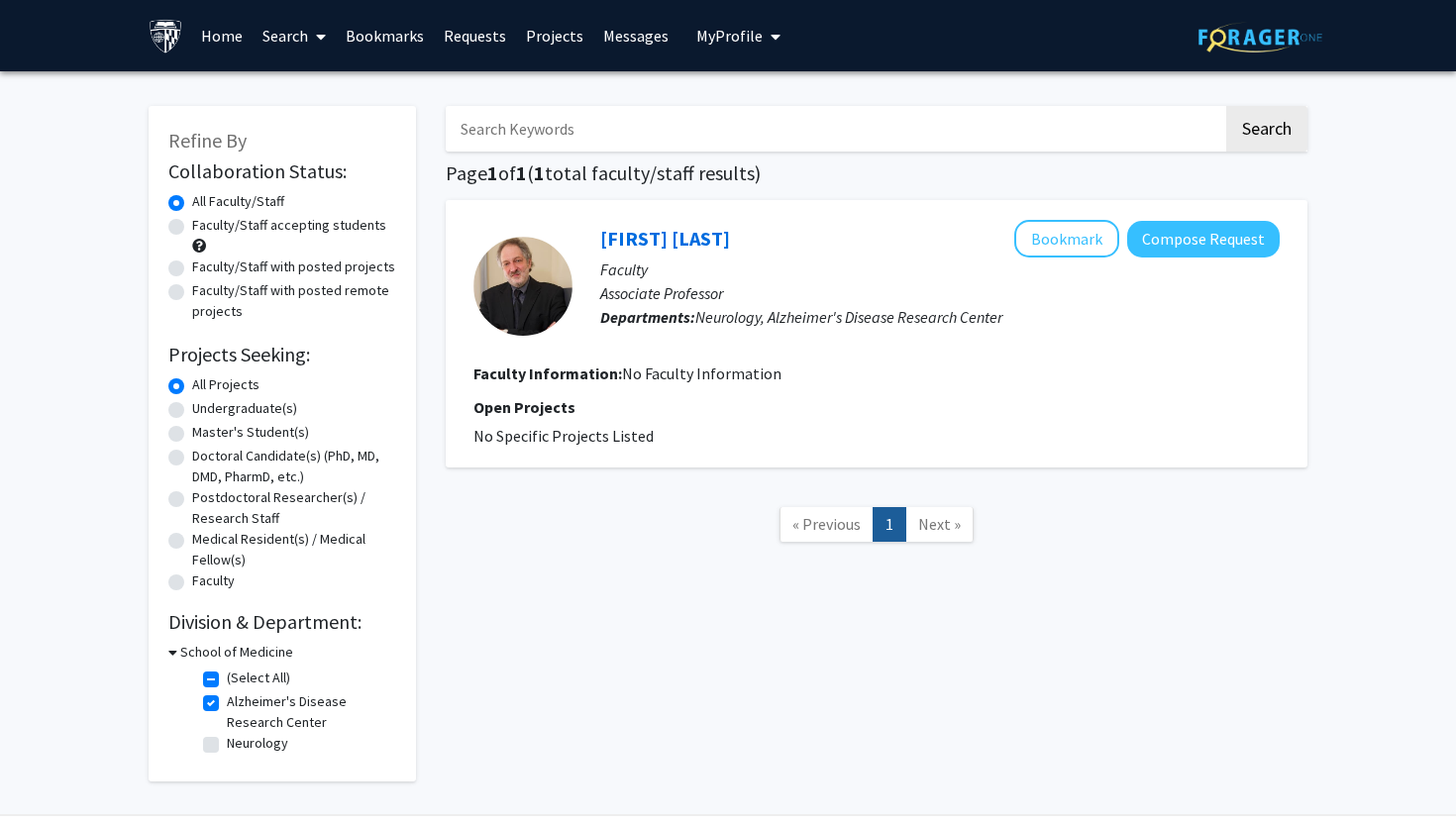 drag, startPoint x: 768, startPoint y: 225, endPoint x: 754, endPoint y: 242, distance: 22.022716 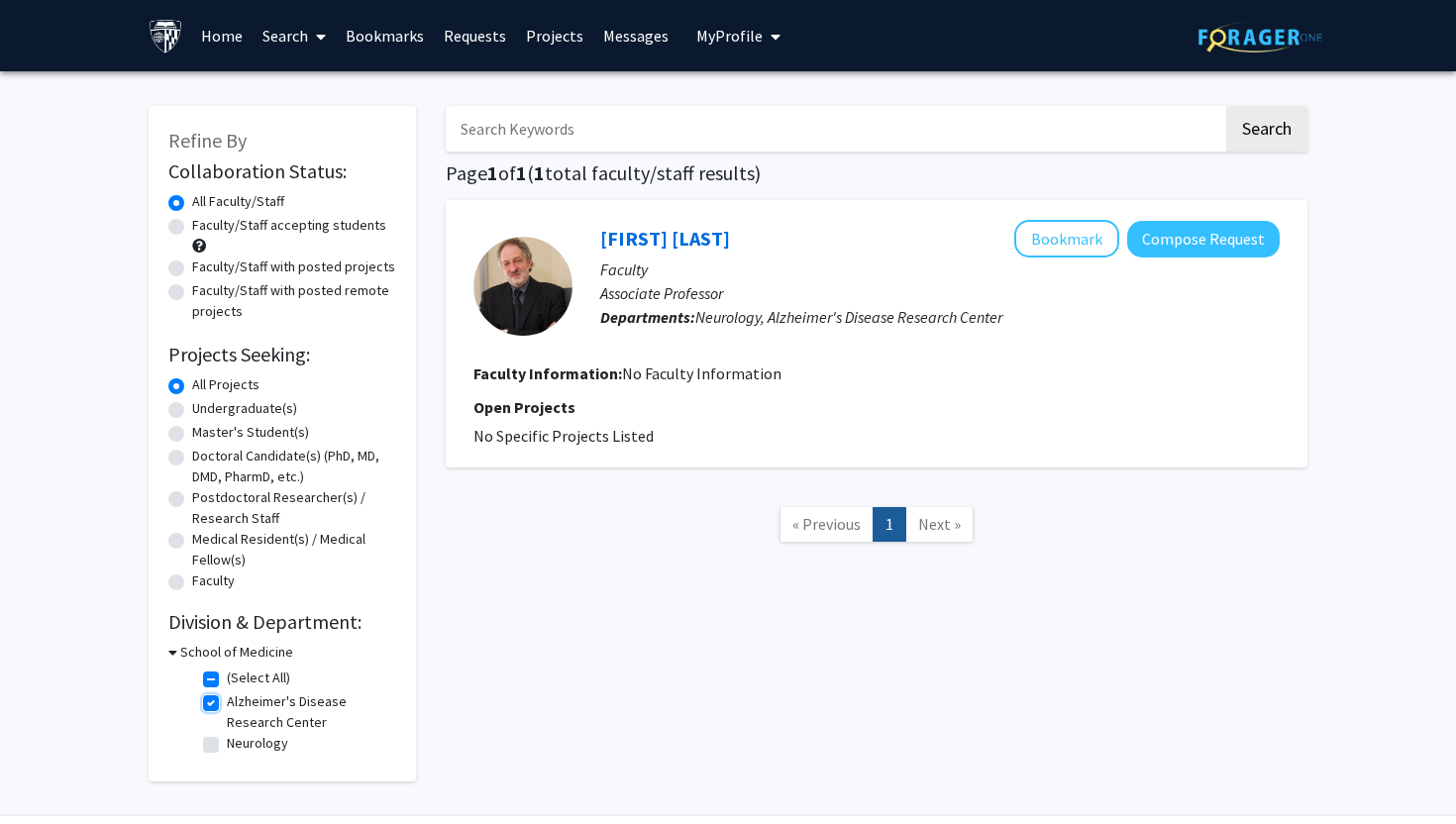 click on "Alzheimer's Disease Research Center" at bounding box center [233, 697] 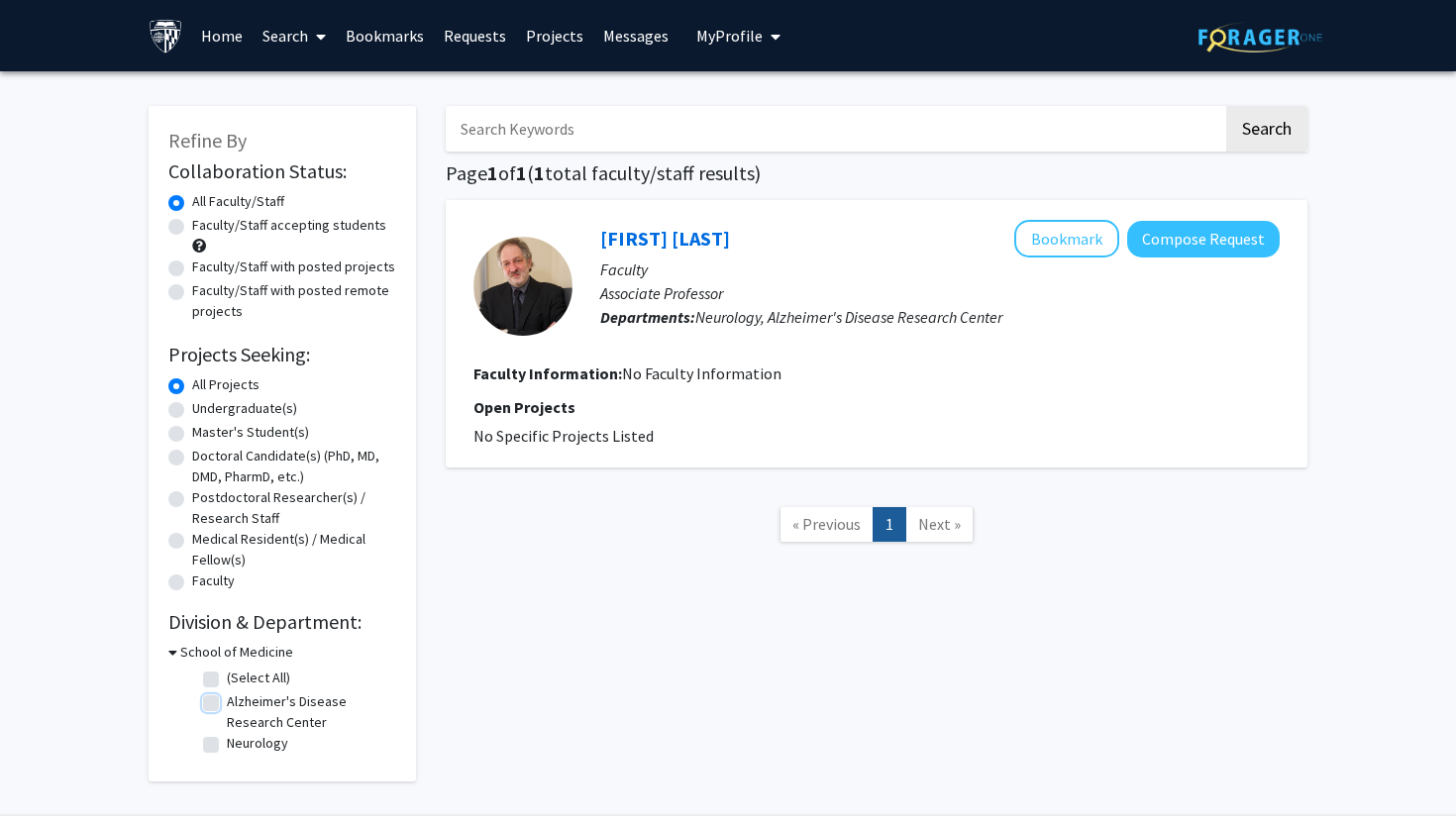 checkbox on "false" 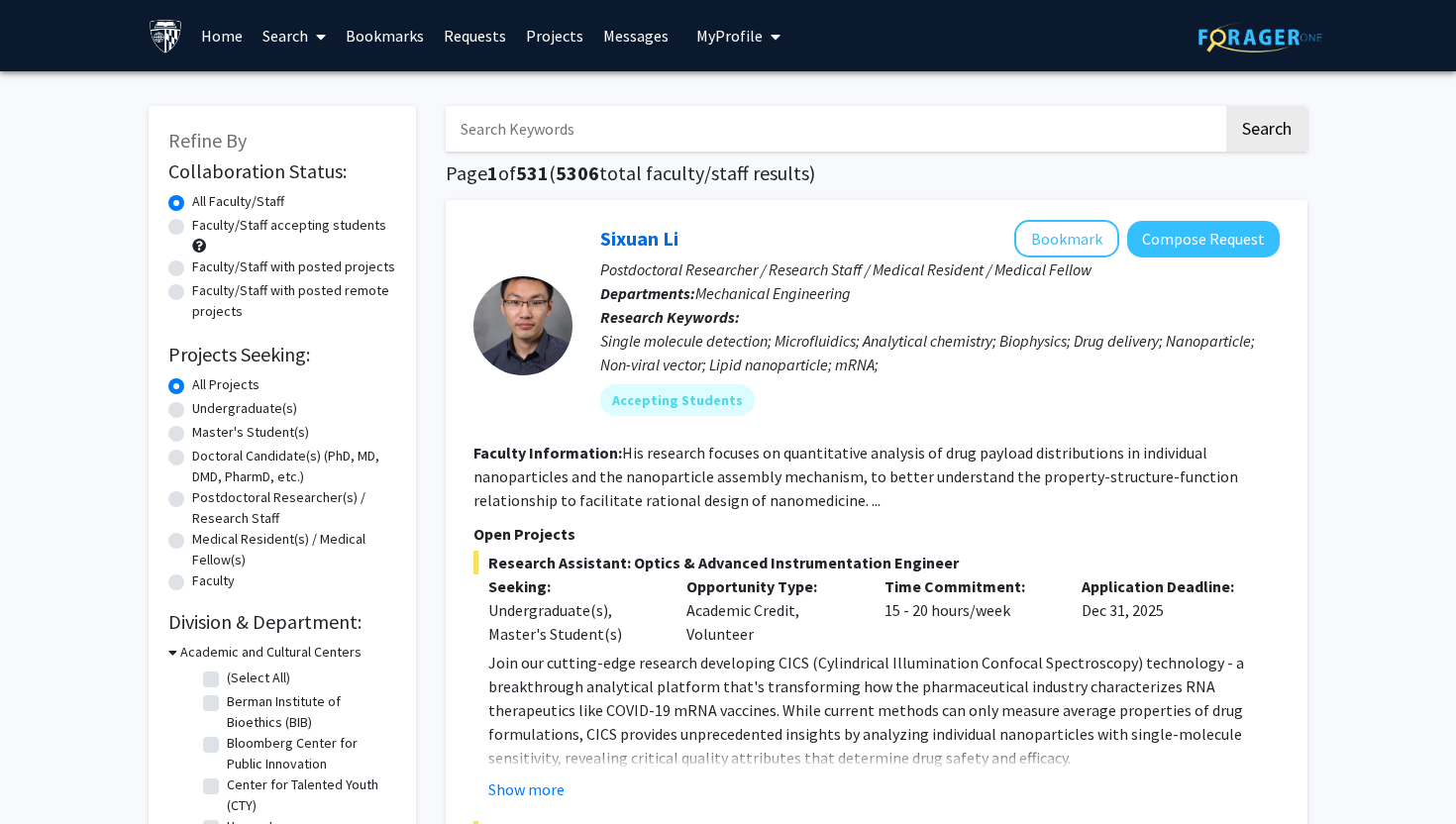 scroll, scrollTop: 47, scrollLeft: 0, axis: vertical 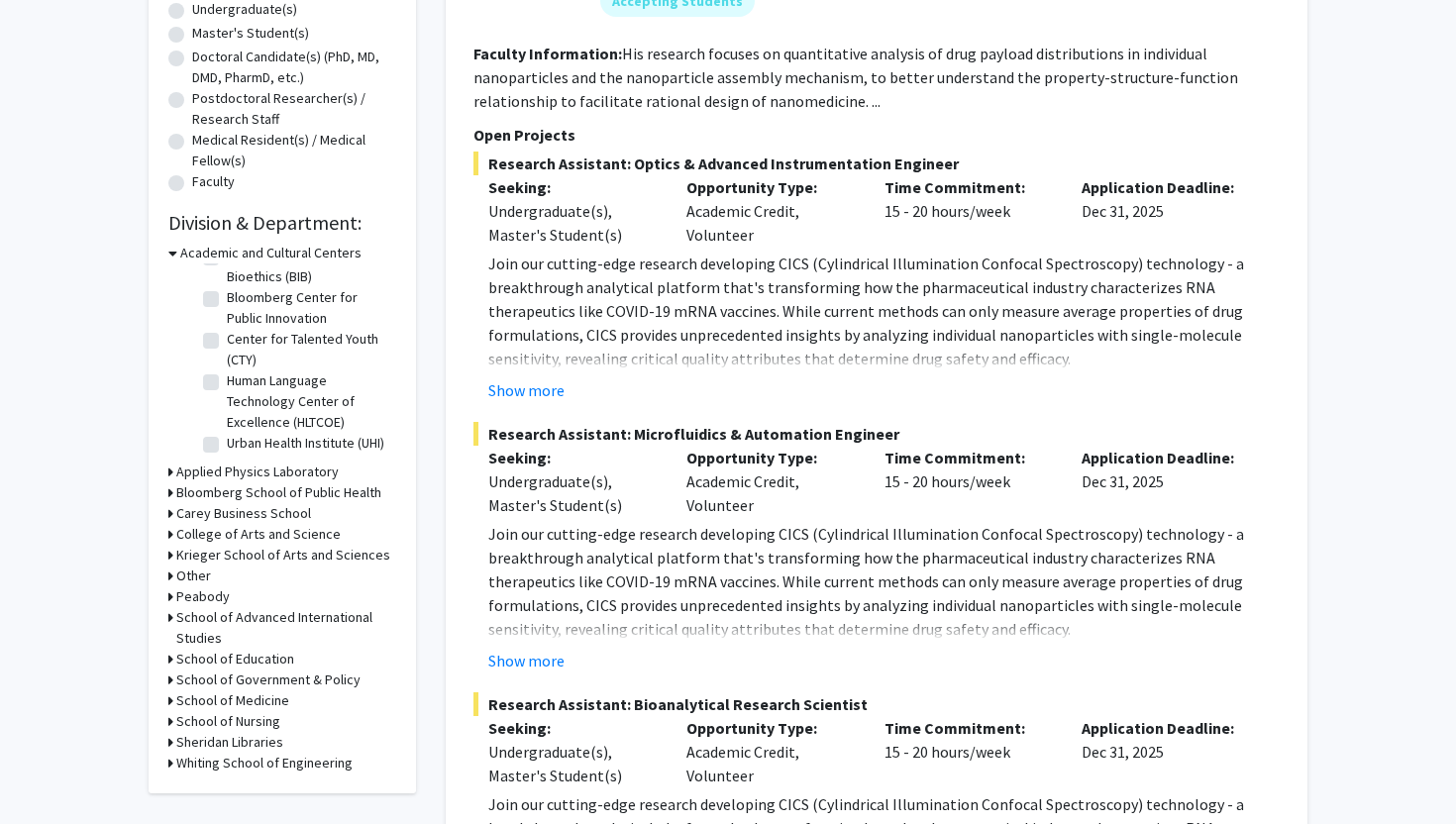 click on "School of Medicine" at bounding box center (233, 700) 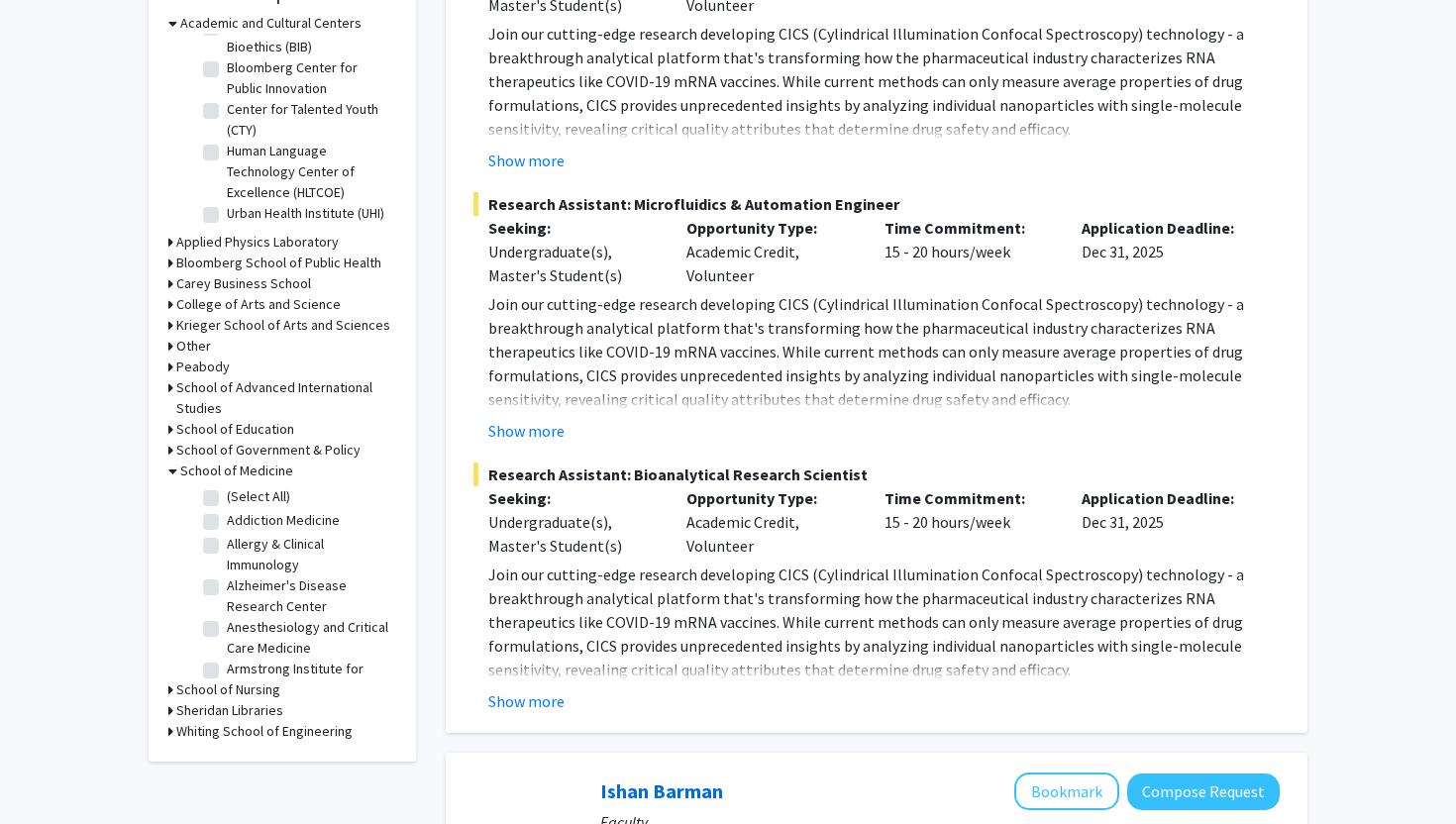 scroll, scrollTop: 635, scrollLeft: 0, axis: vertical 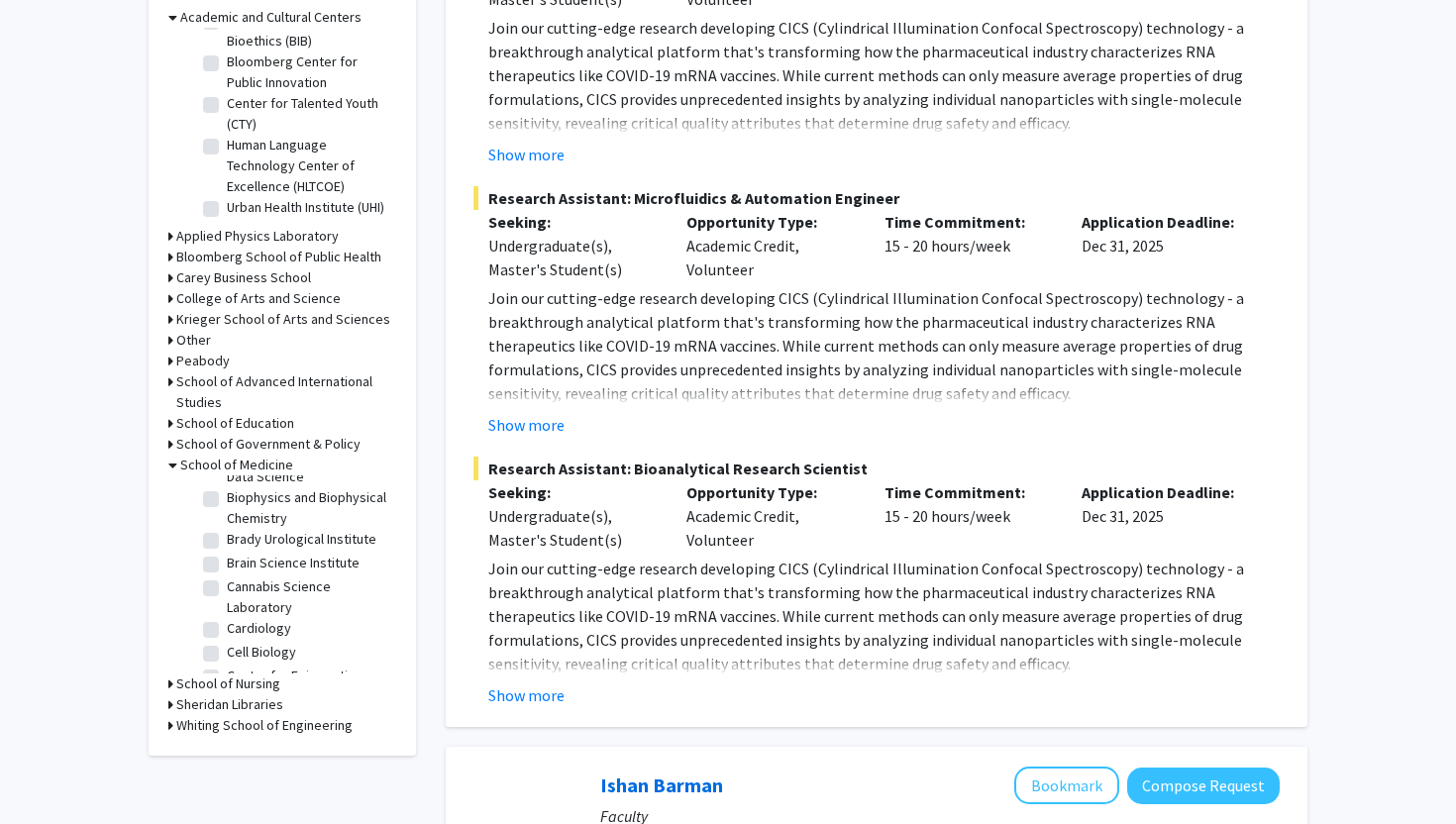 click on "Brain Science Institute" 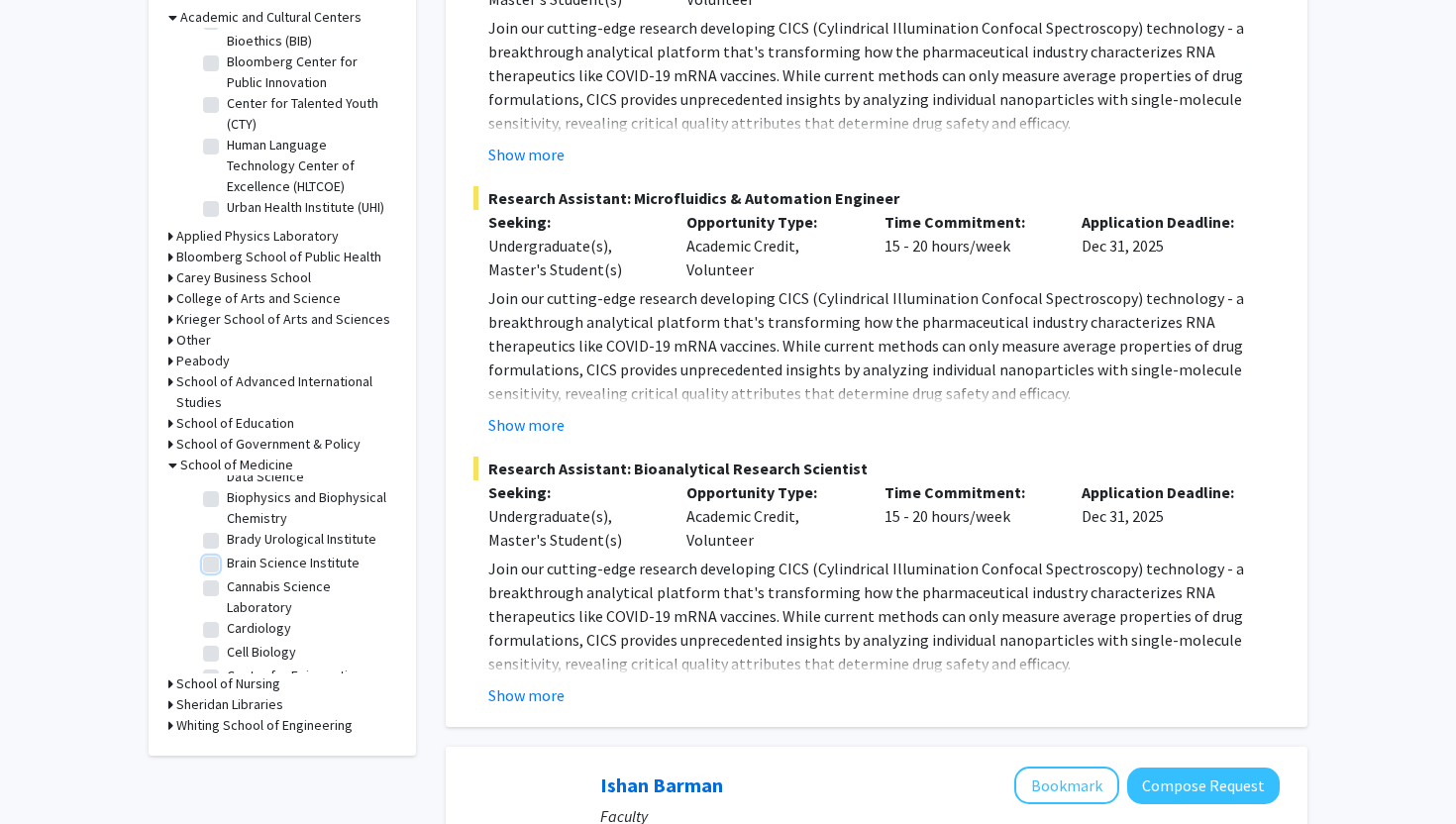 click on "Brain Science Institute" at bounding box center [233, 559] 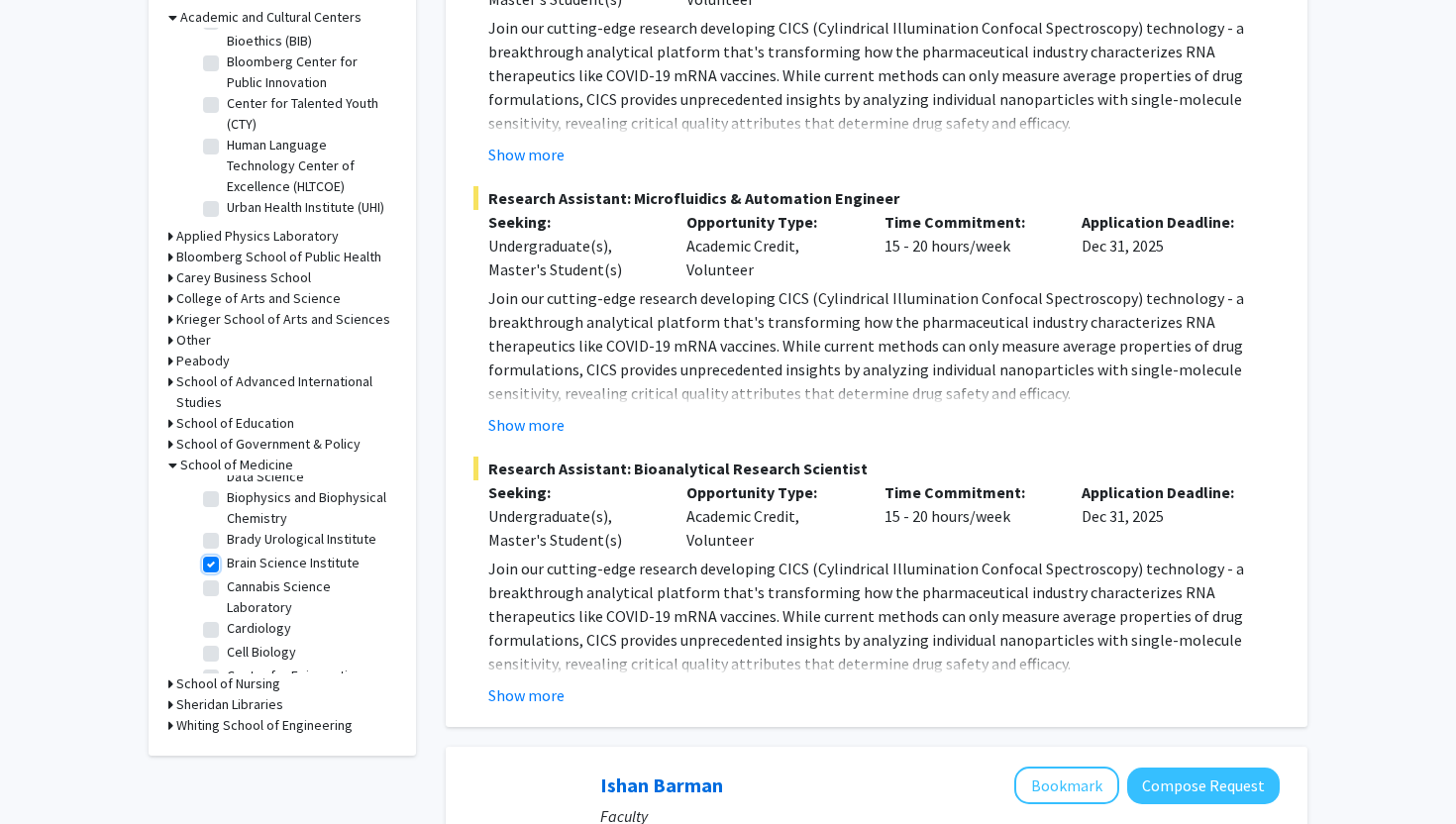 checkbox on "true" 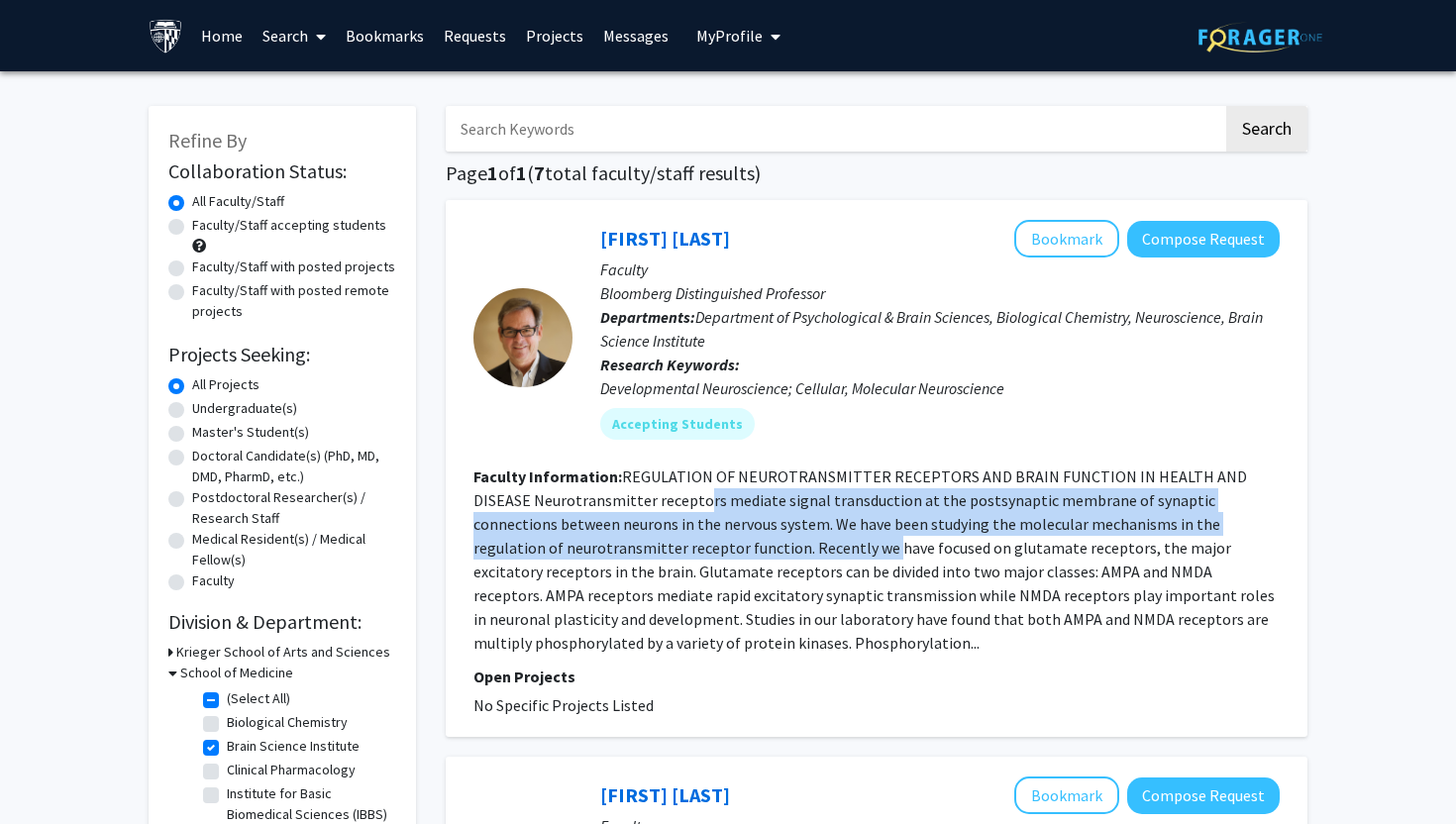 drag, startPoint x: 641, startPoint y: 494, endPoint x: 680, endPoint y: 550, distance: 68.2422 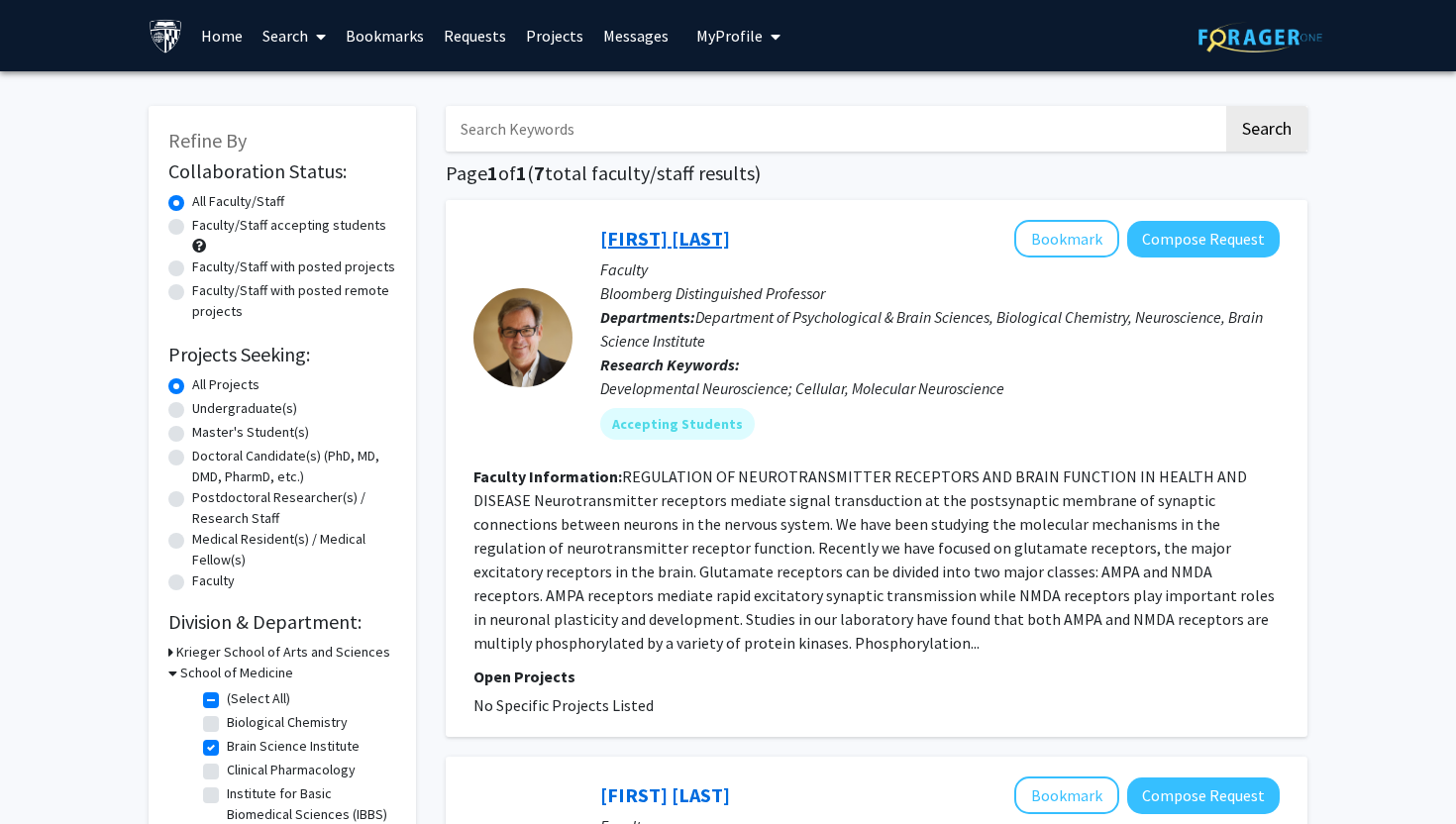 click on "[FIRST] [LAST]" 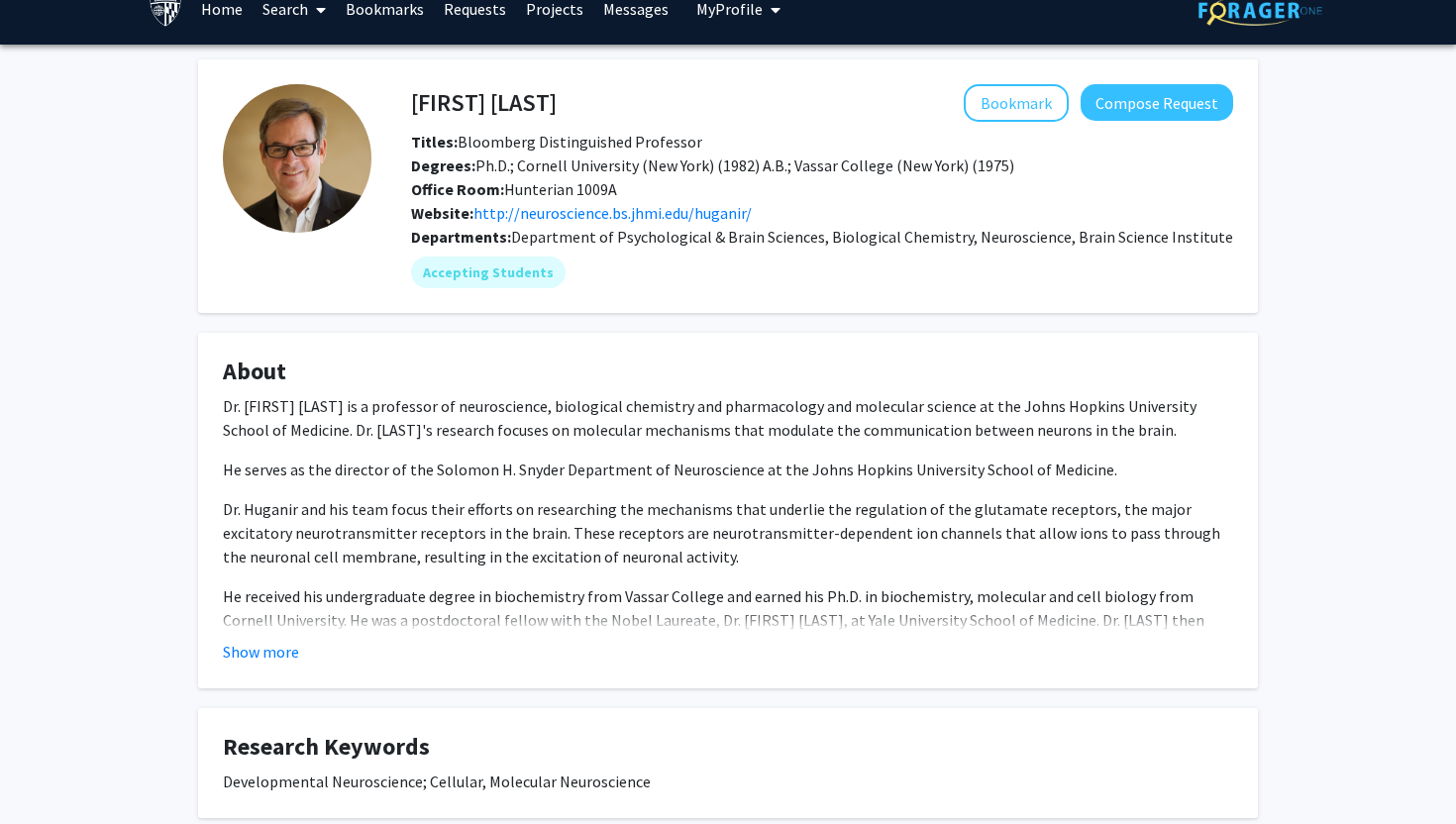 scroll, scrollTop: 37, scrollLeft: 0, axis: vertical 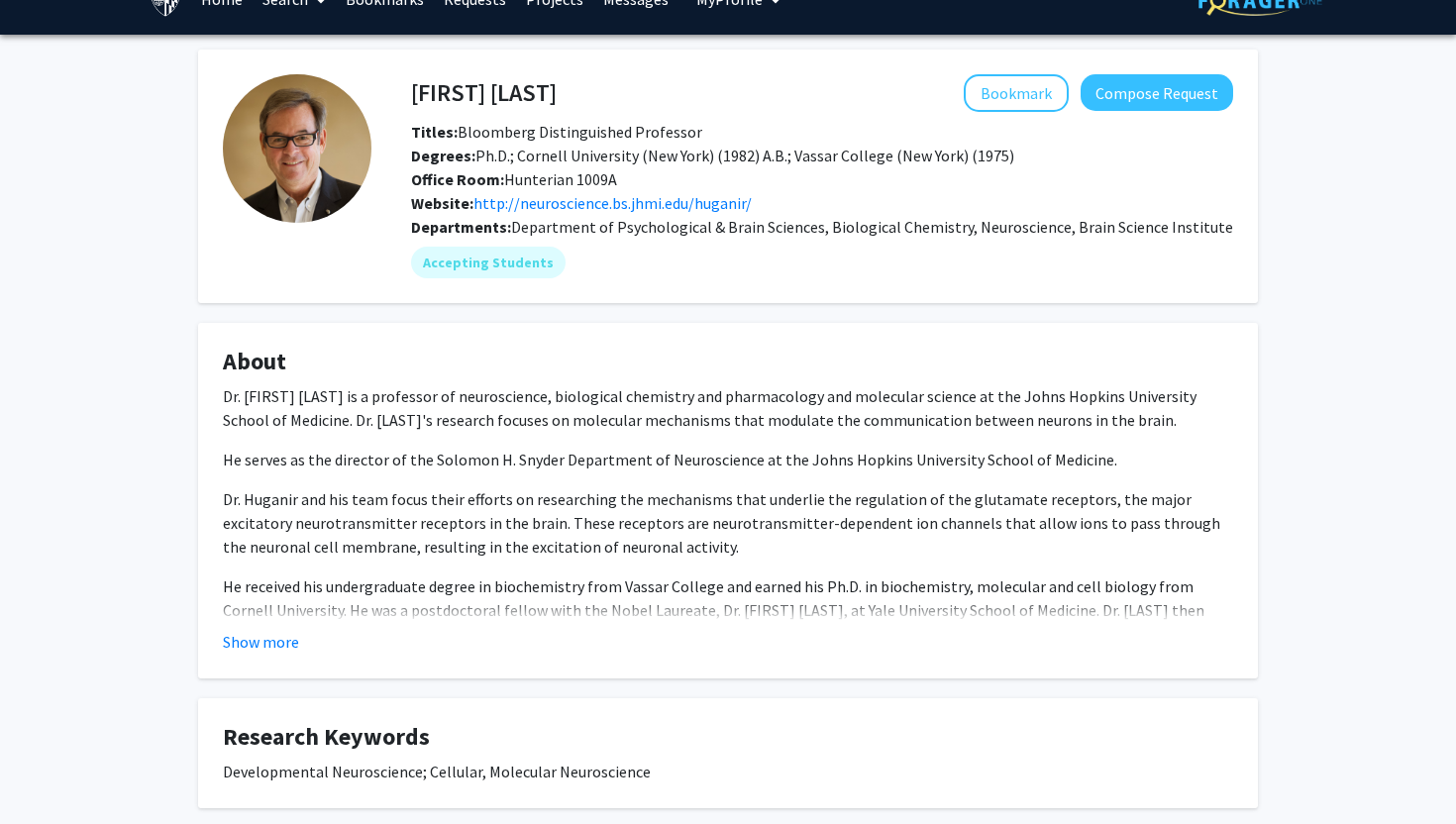 click on "Show more" 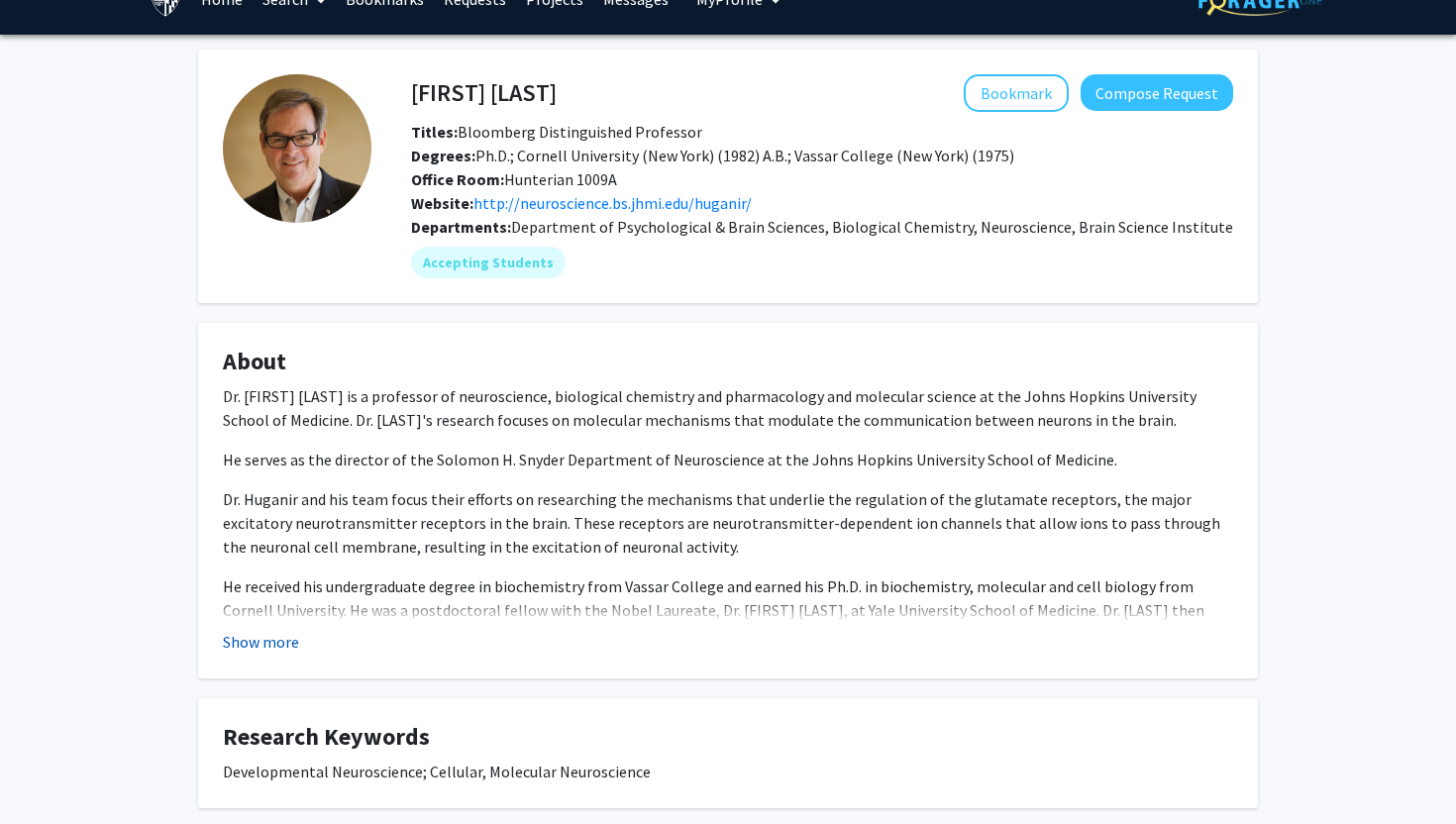 click on "Show more" 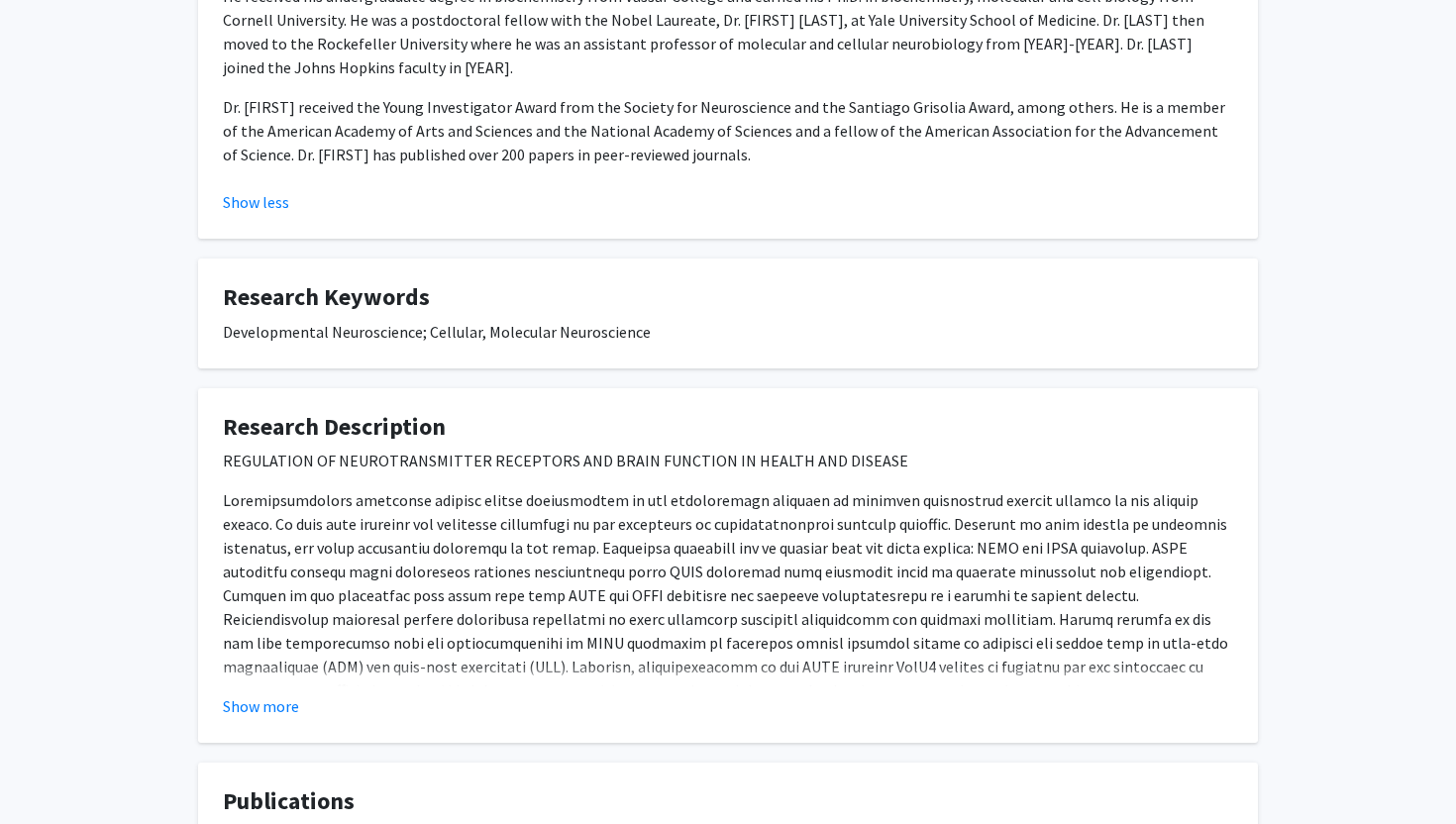 scroll, scrollTop: 658, scrollLeft: 0, axis: vertical 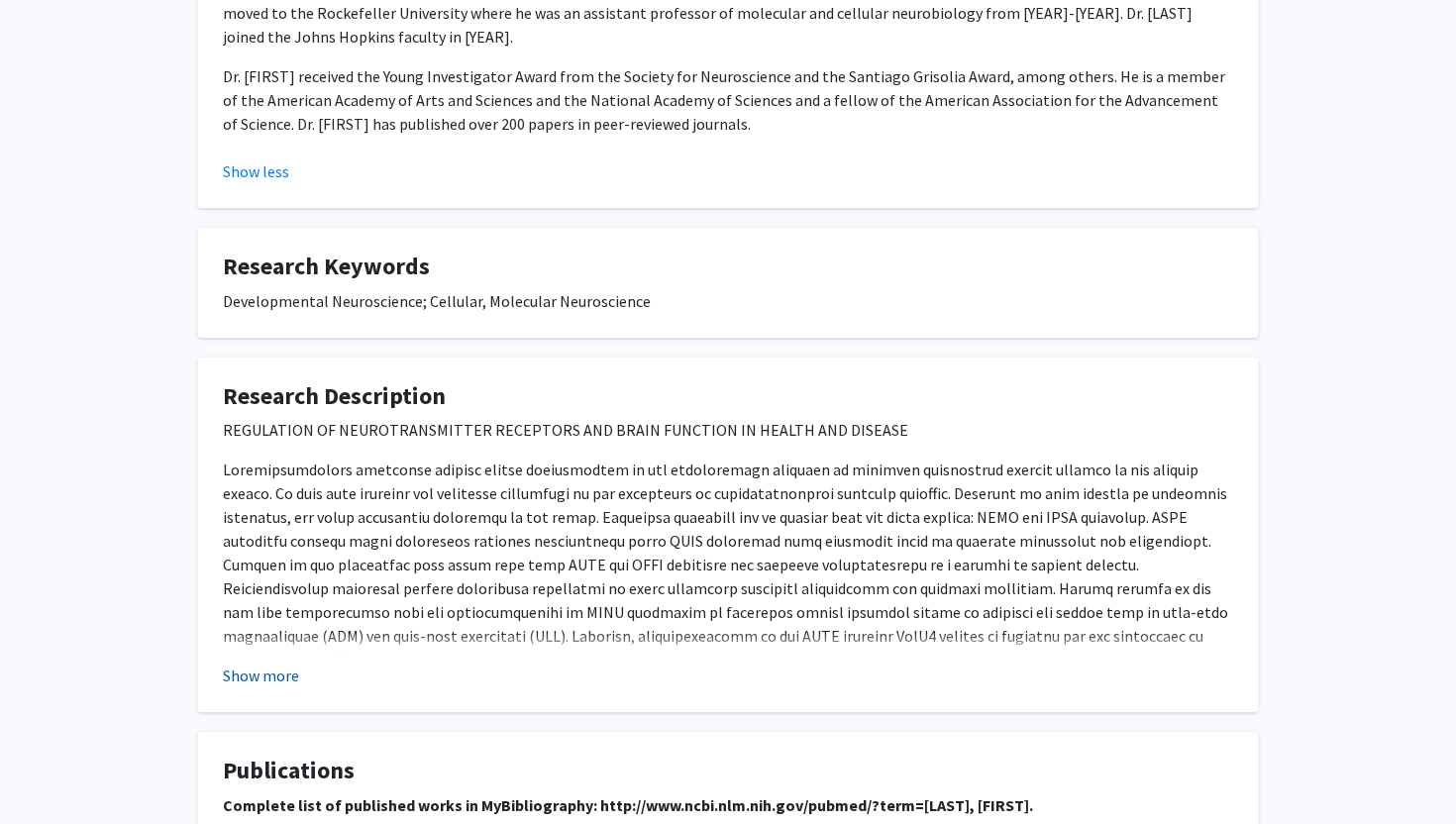 click on "Show more" 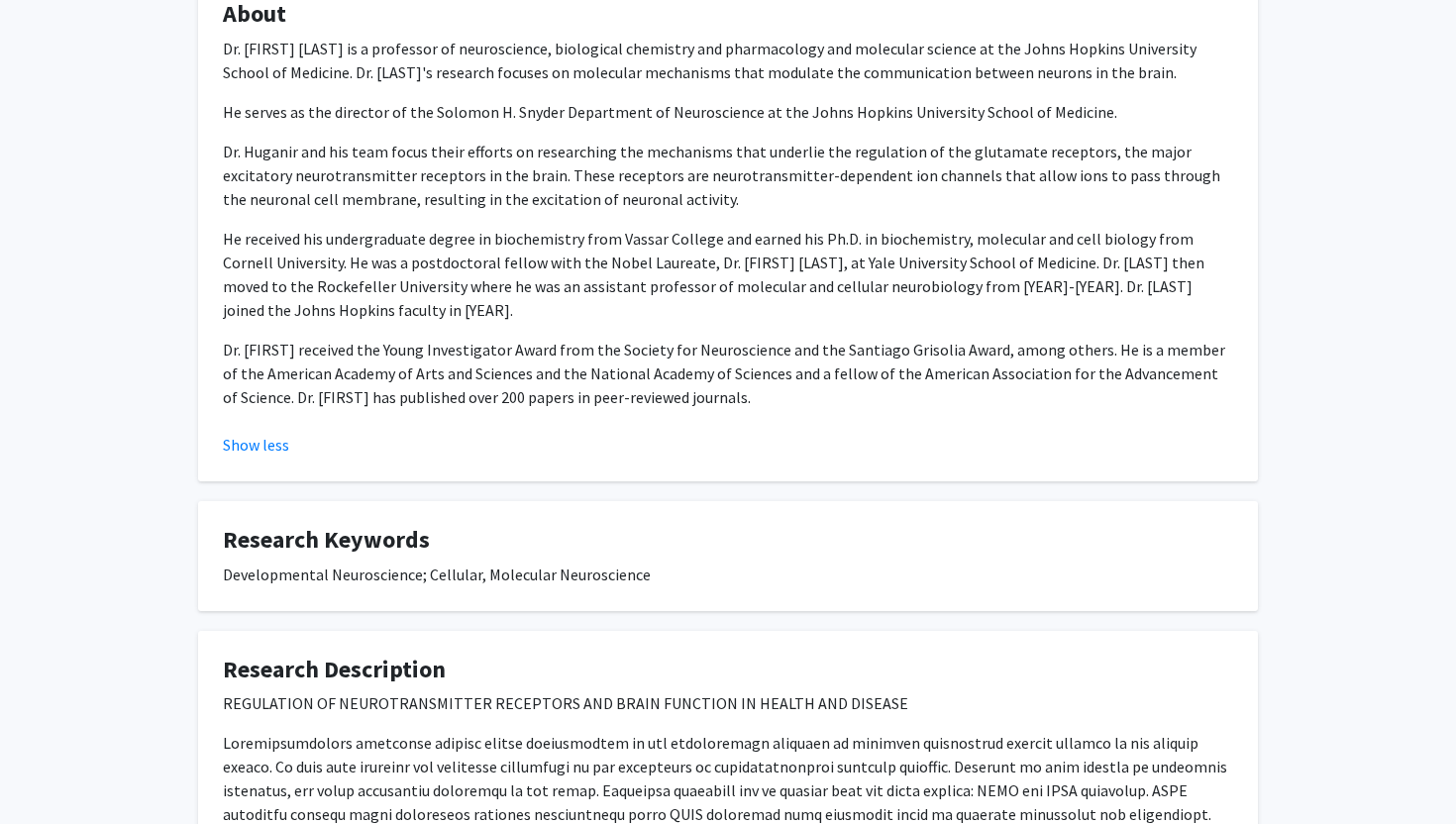 scroll, scrollTop: 172, scrollLeft: 0, axis: vertical 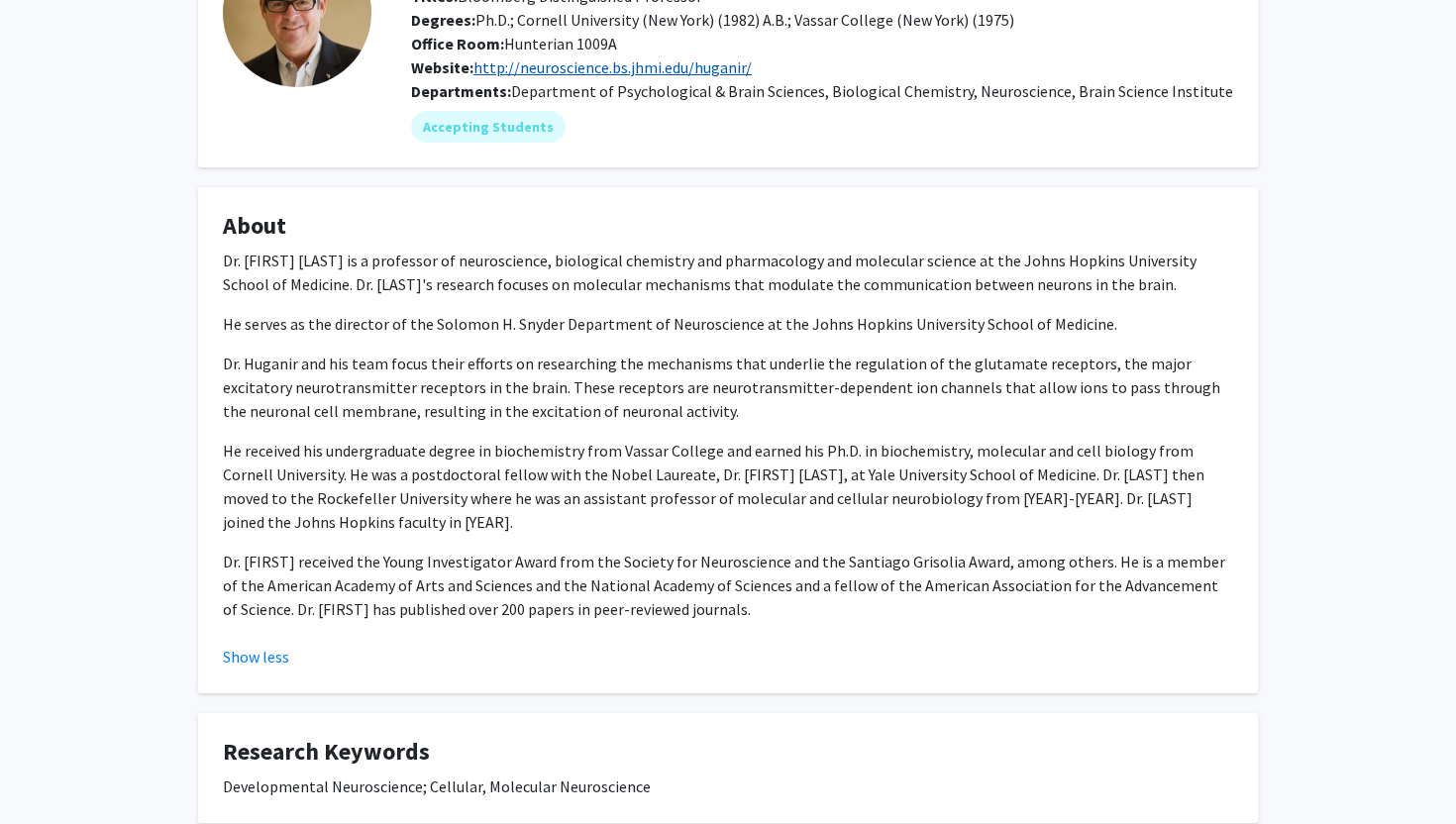 click on "http://neuroscience.bs.jhmi.edu/huganir/" 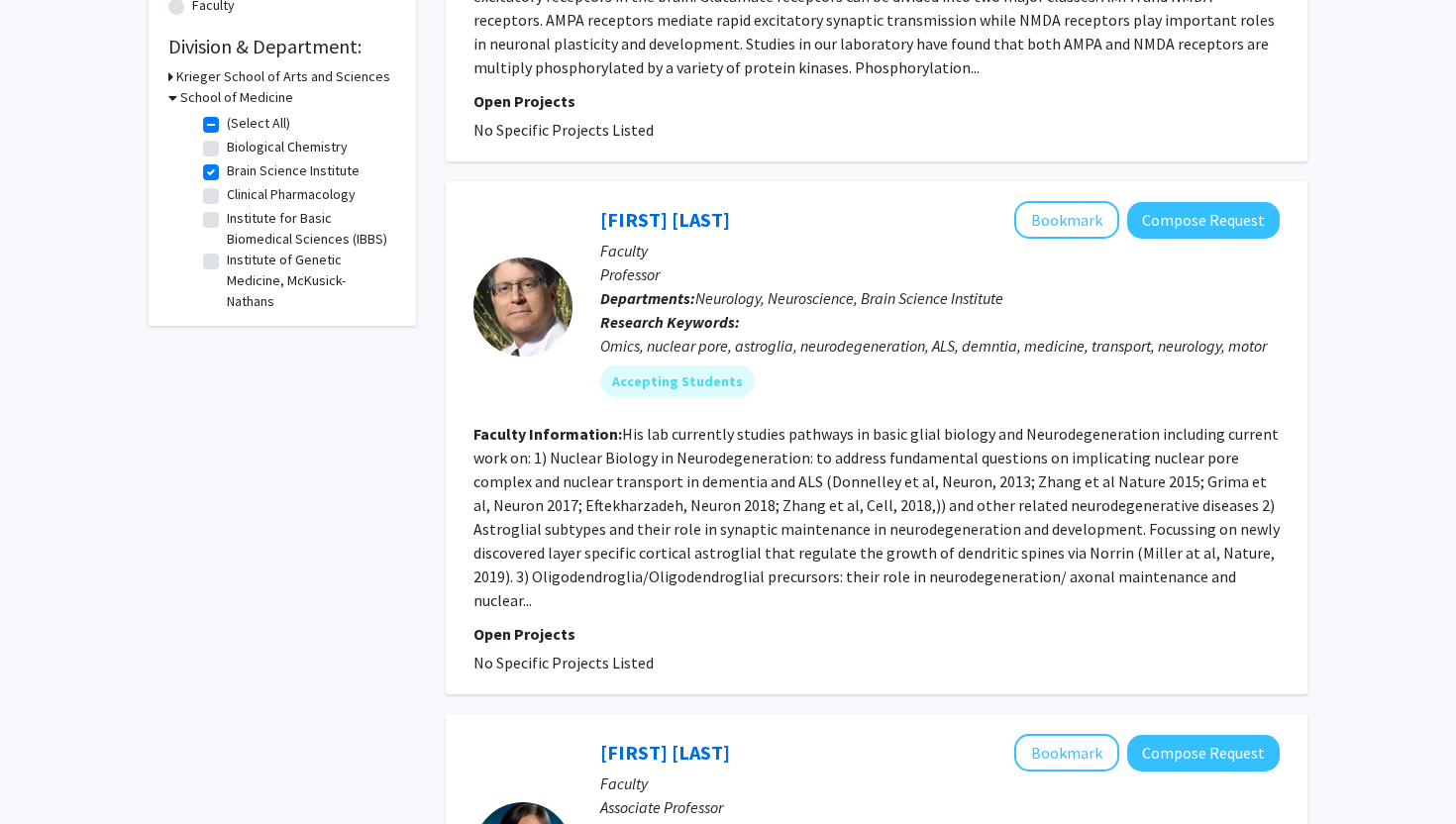 scroll, scrollTop: 589, scrollLeft: 0, axis: vertical 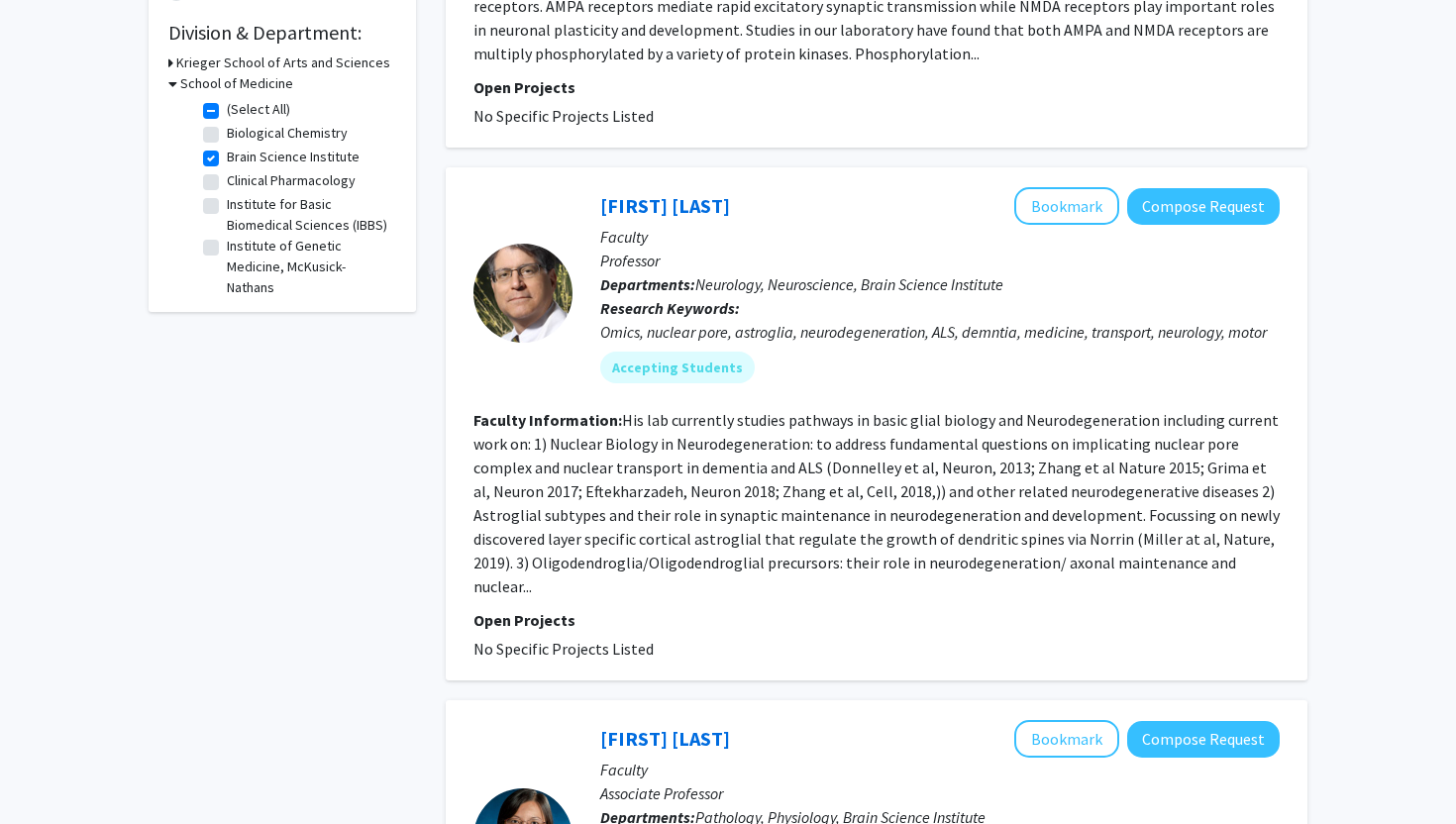 click on "Professor" 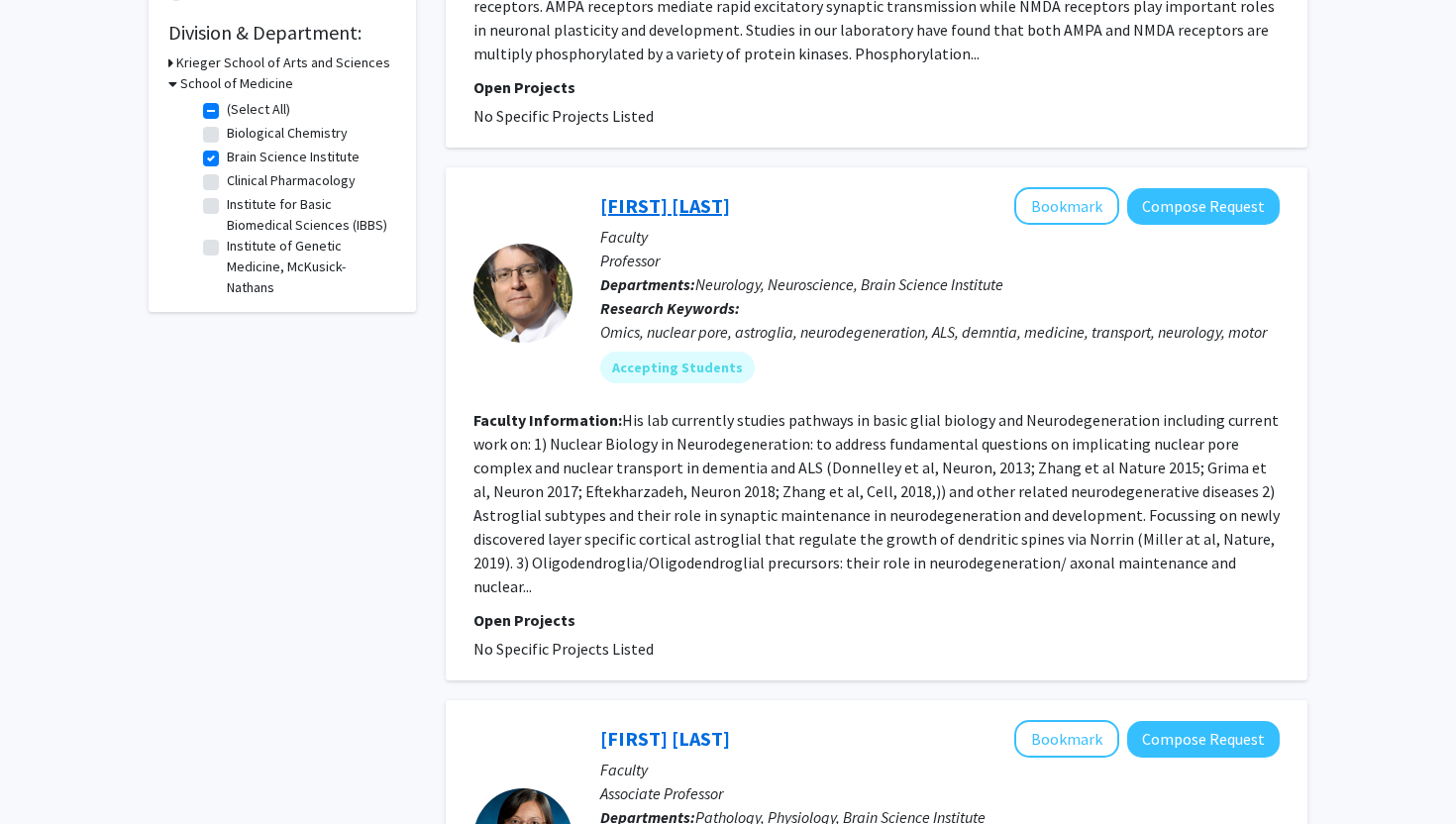 click on "[FIRST] [LAST]" 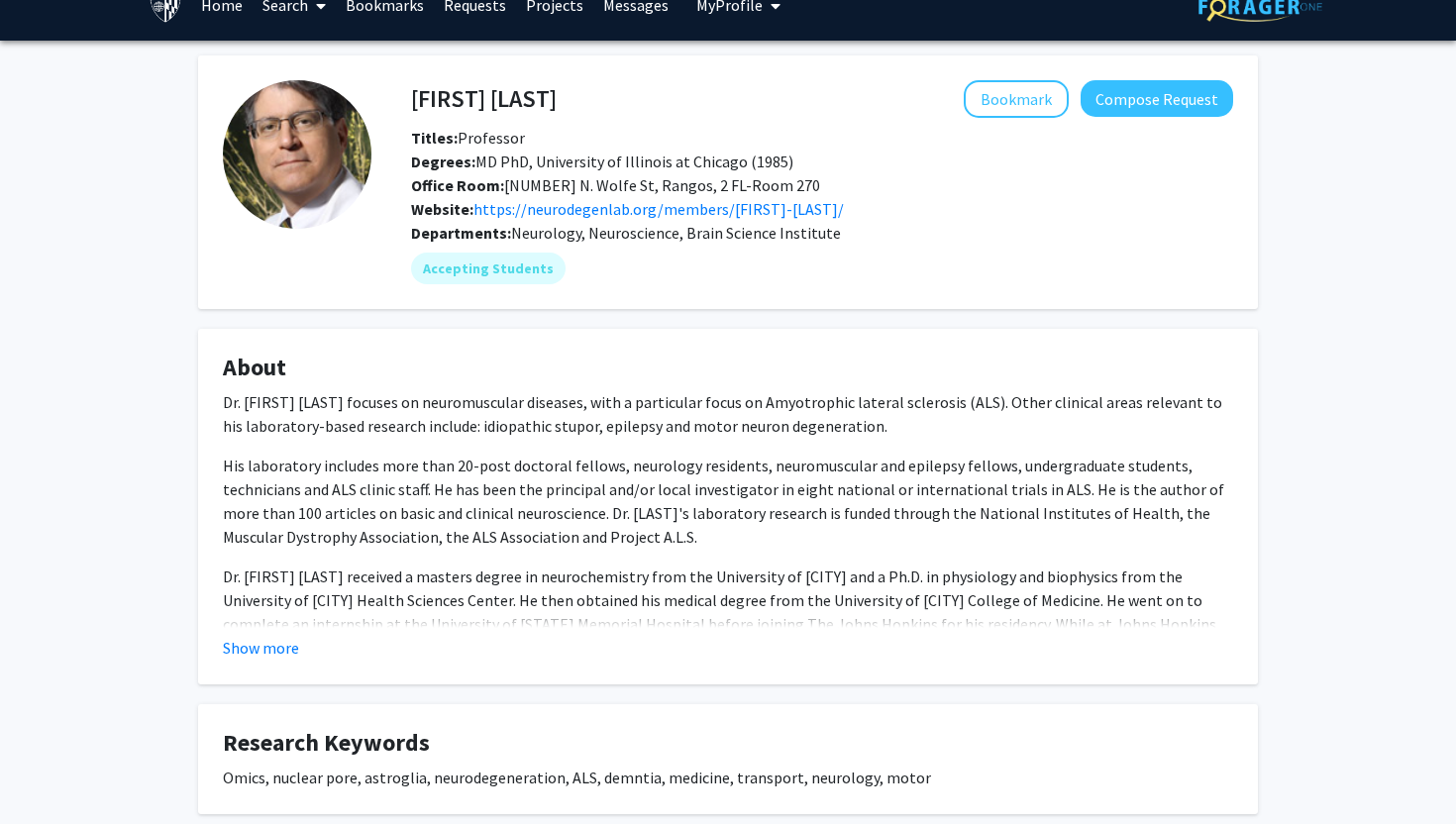 scroll, scrollTop: 0, scrollLeft: 0, axis: both 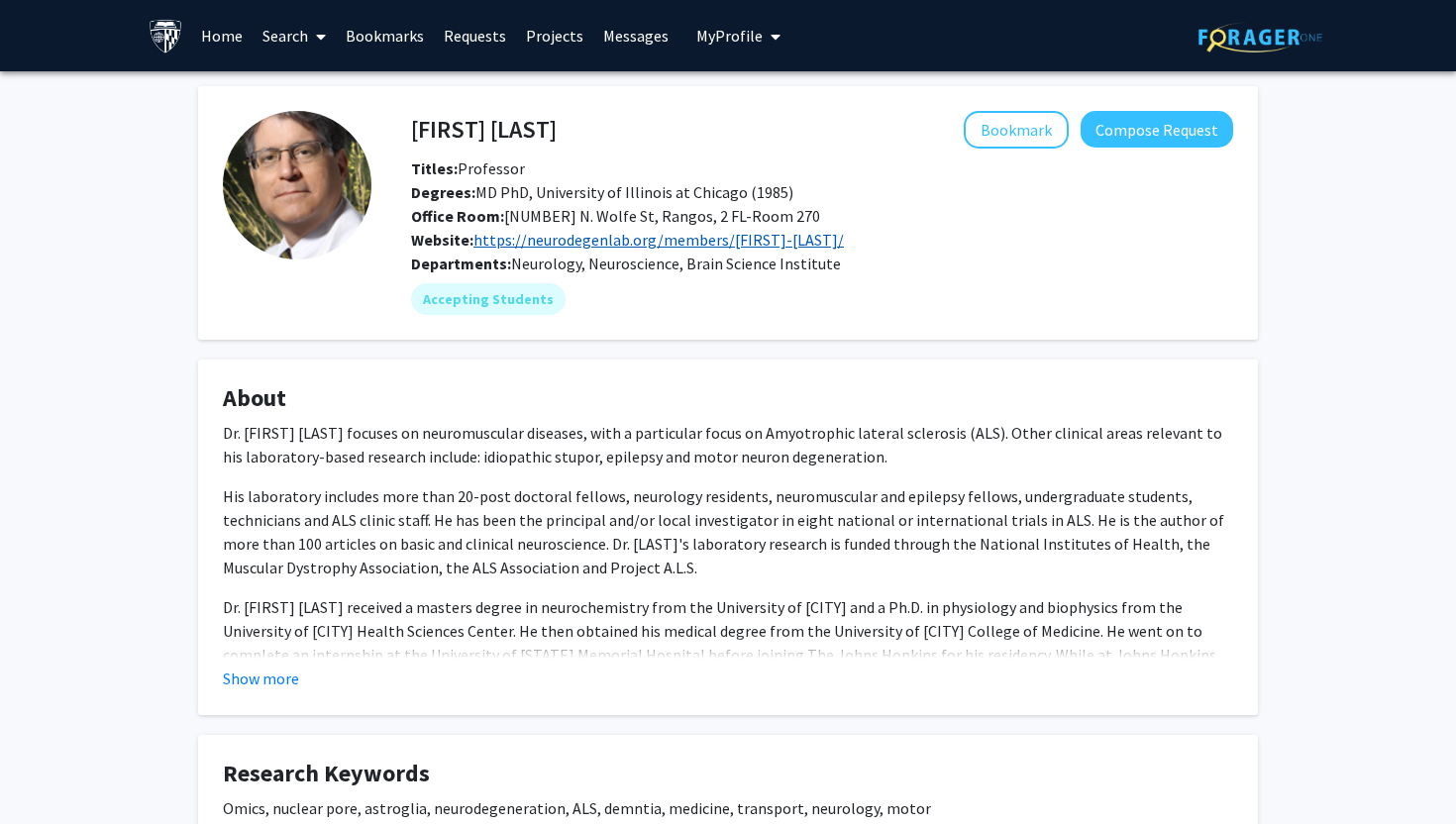 click on "https://neurodegenlab.org/members/[FIRST]-[LAST]/" 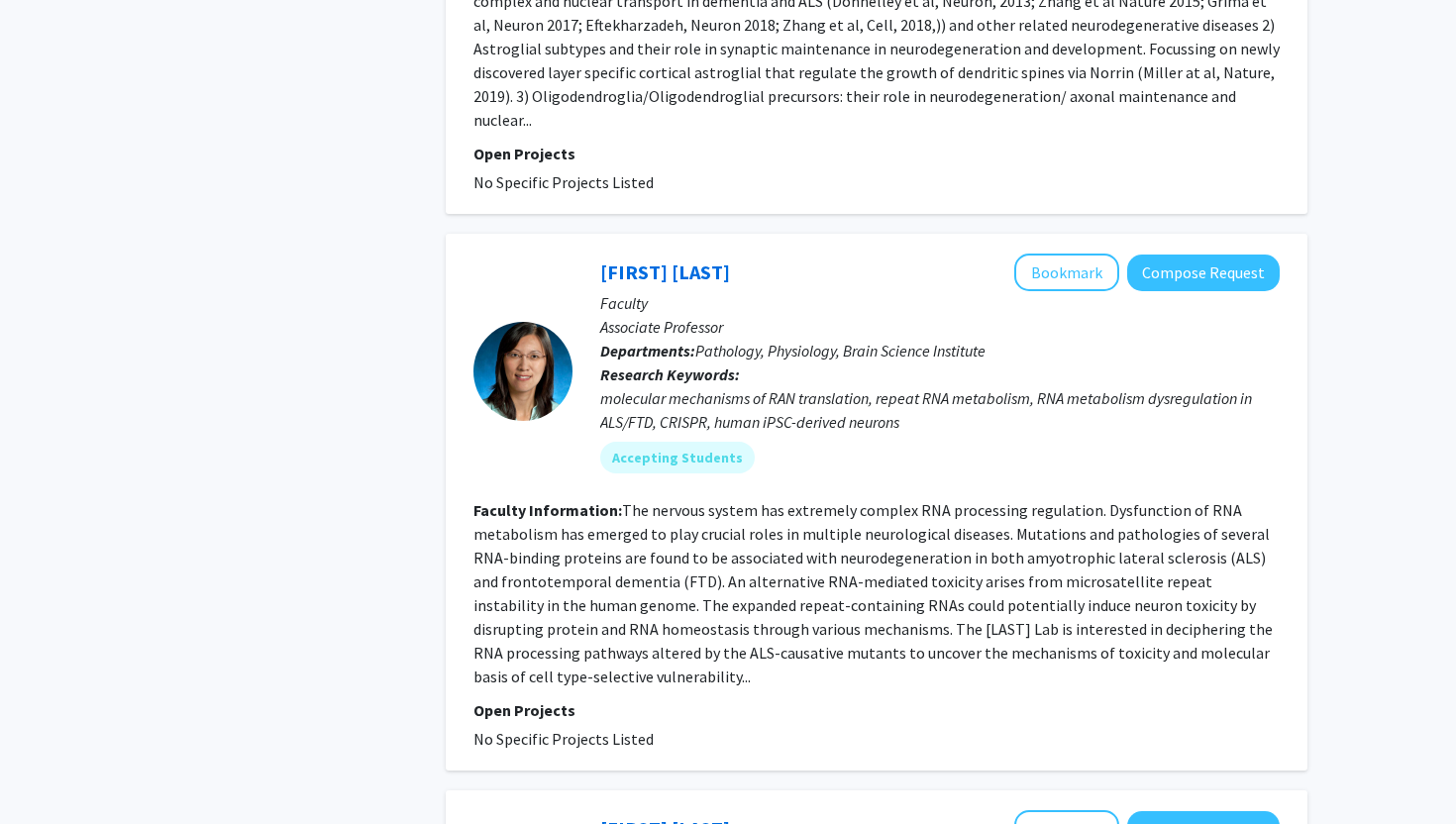 scroll, scrollTop: 1060, scrollLeft: 0, axis: vertical 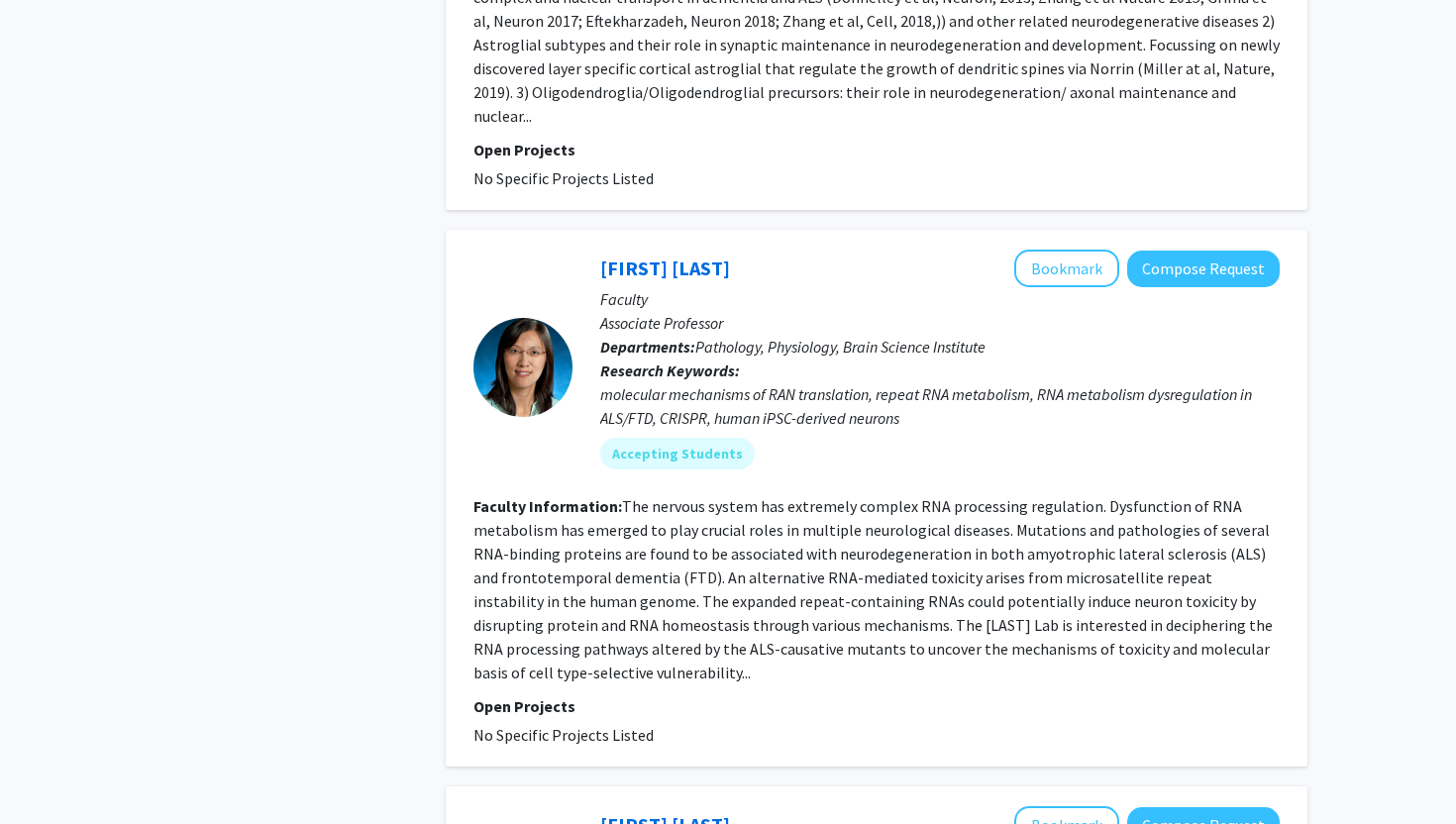 click on "[FIRST] [LAST]   Bookmark
Compose Request  Faculty Associate Professor Departments:  Pathology, Physiology, Brain Science Institute Research Keywords:  molecular mechanisms of RAN translation, repeat RNA metabolism, RNA metabolism dysregulation in ALS/FTD, CRISPR, human iPSC-derived neurons Accepting Students Faculty Information:  Open Projects  No Specific Projects Listed" 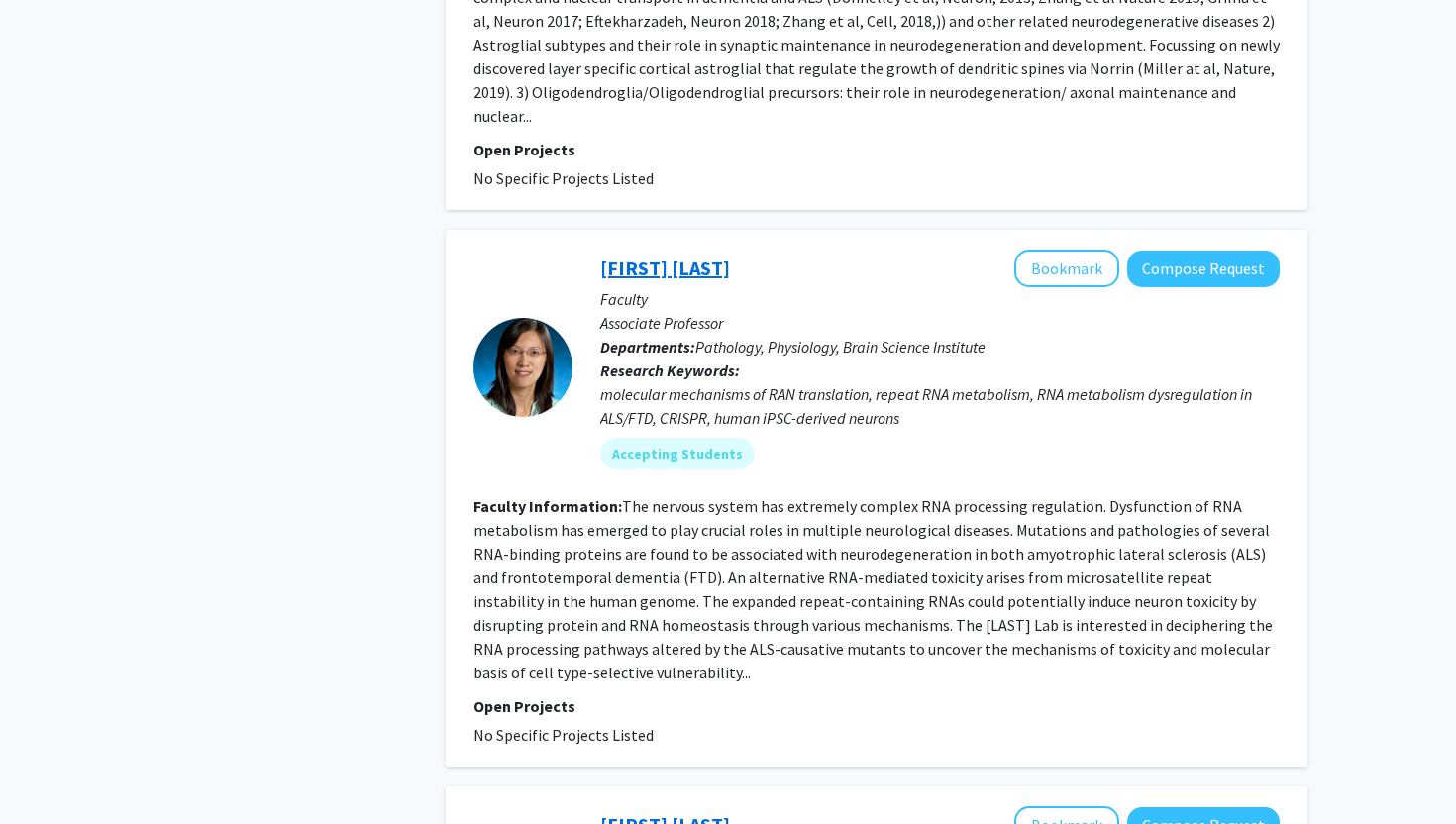 click on "[FIRST] [LAST]" 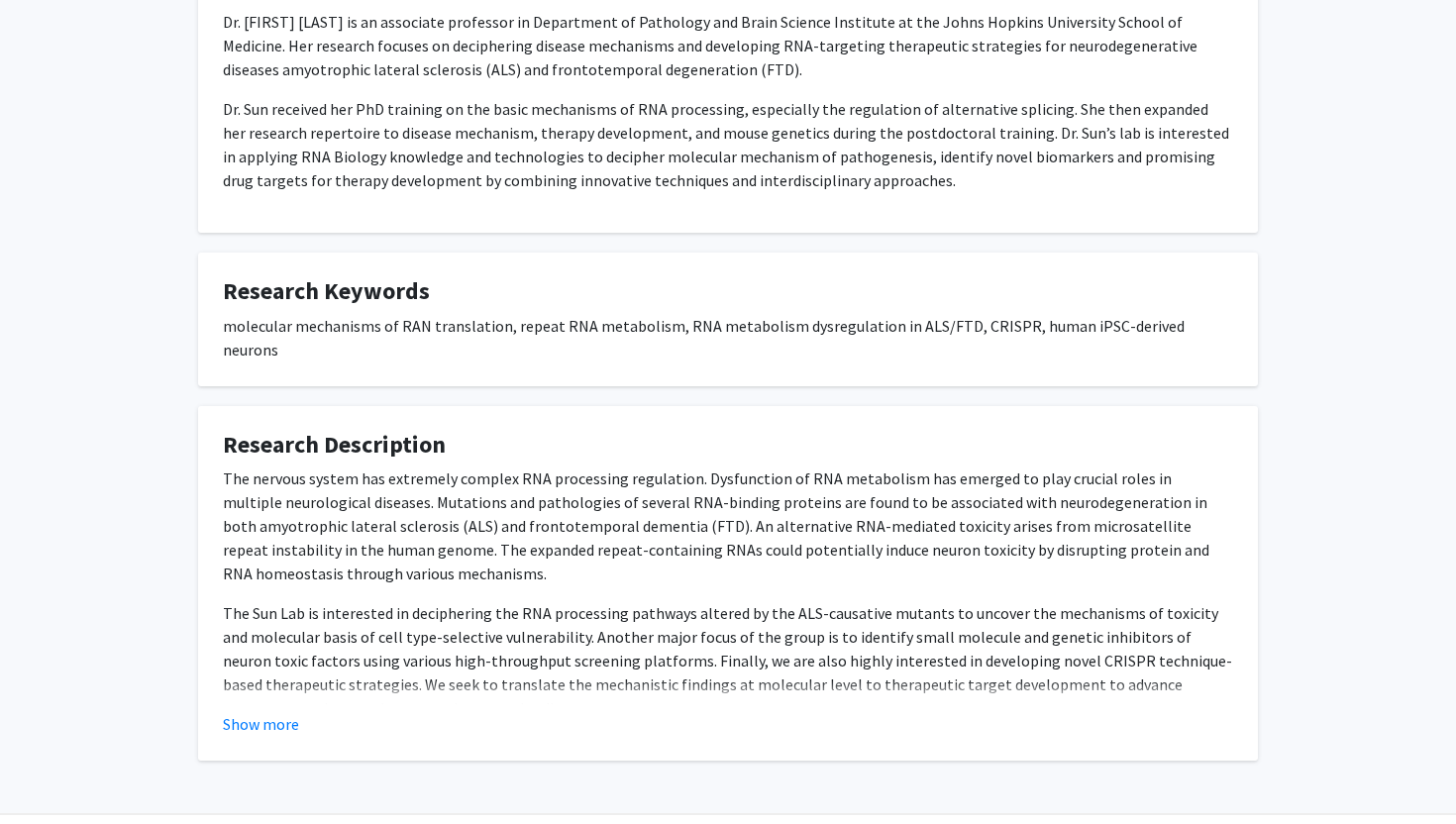 scroll, scrollTop: 448, scrollLeft: 0, axis: vertical 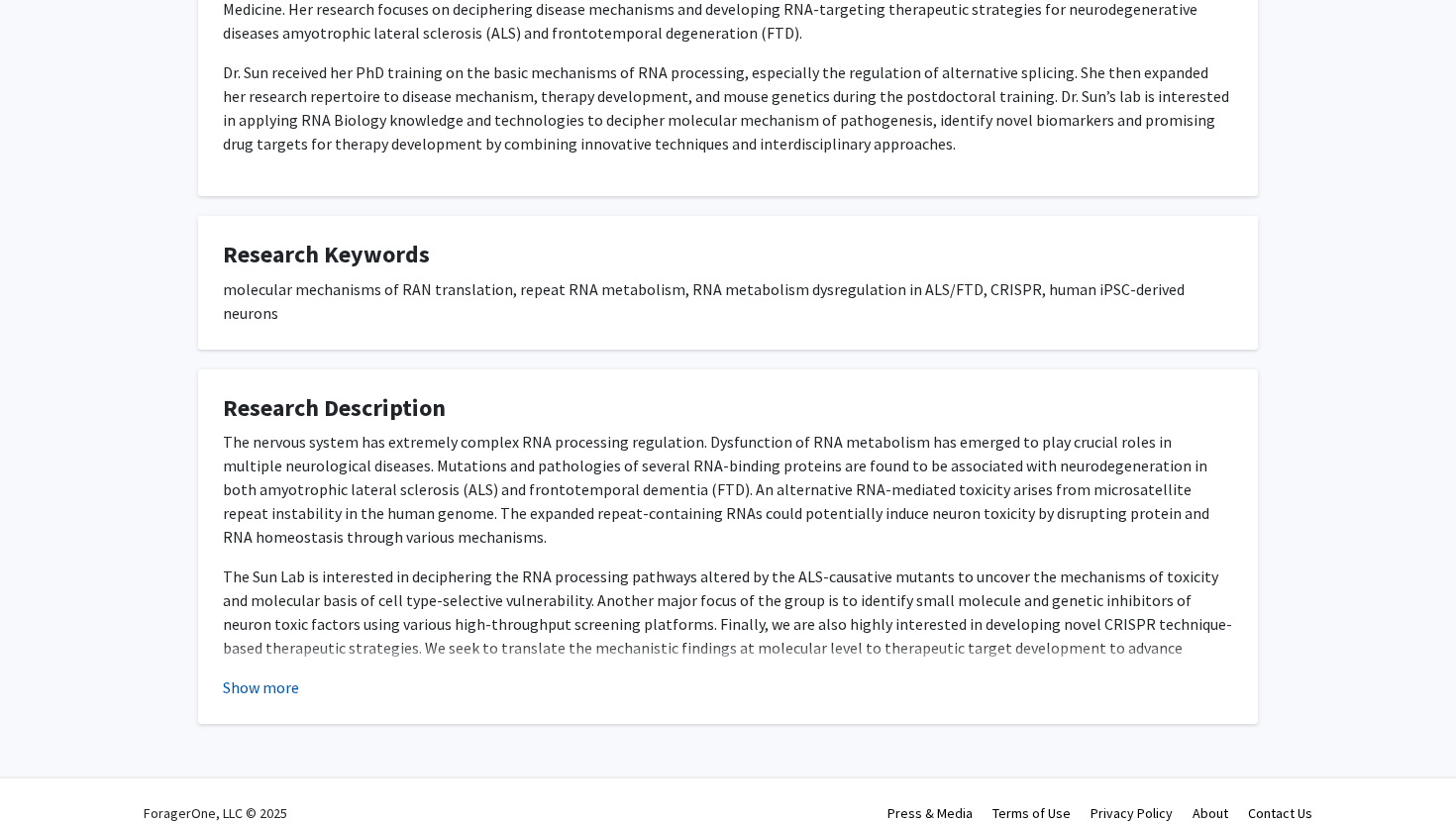 click on "Show more" 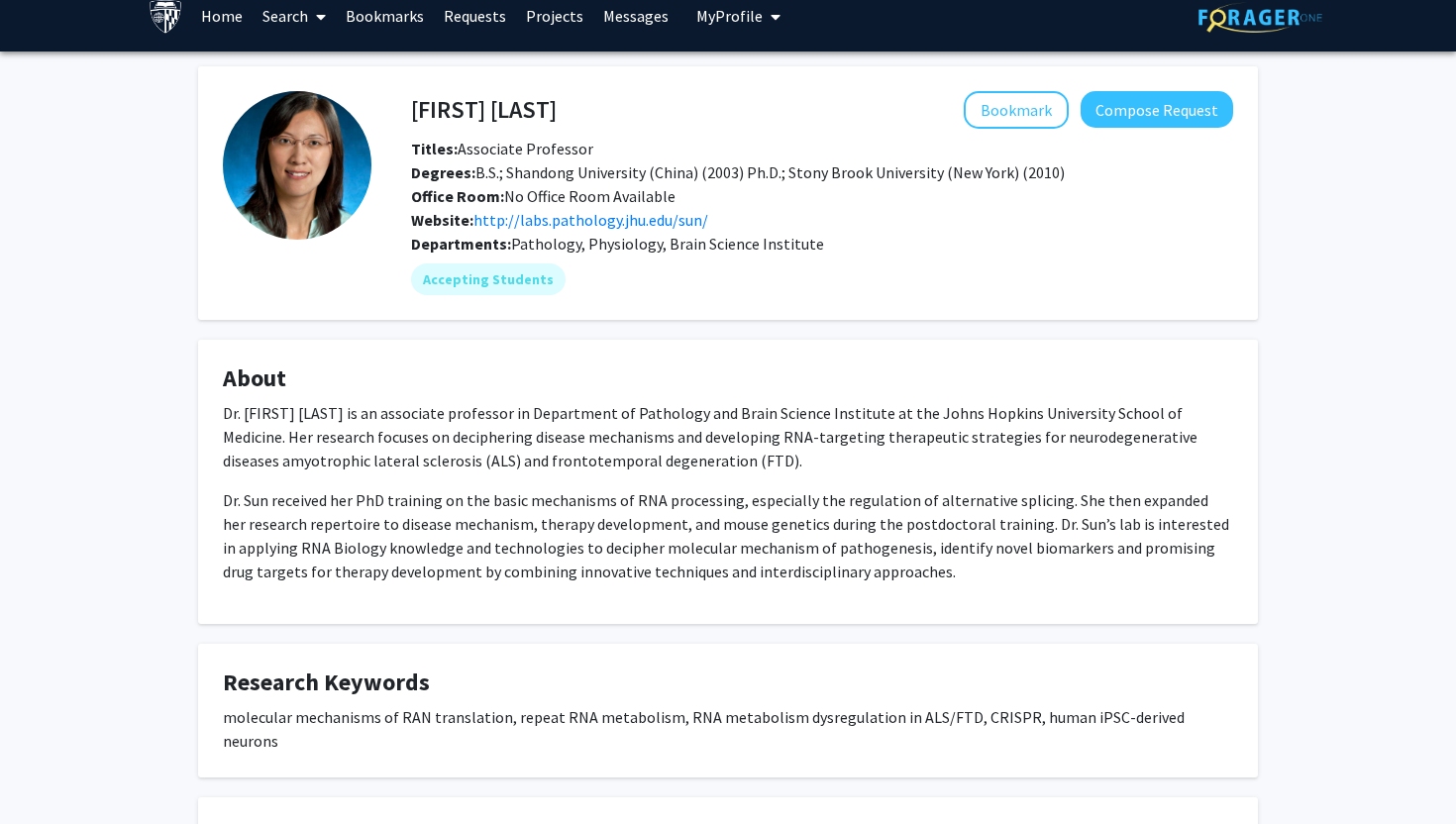 scroll, scrollTop: 0, scrollLeft: 0, axis: both 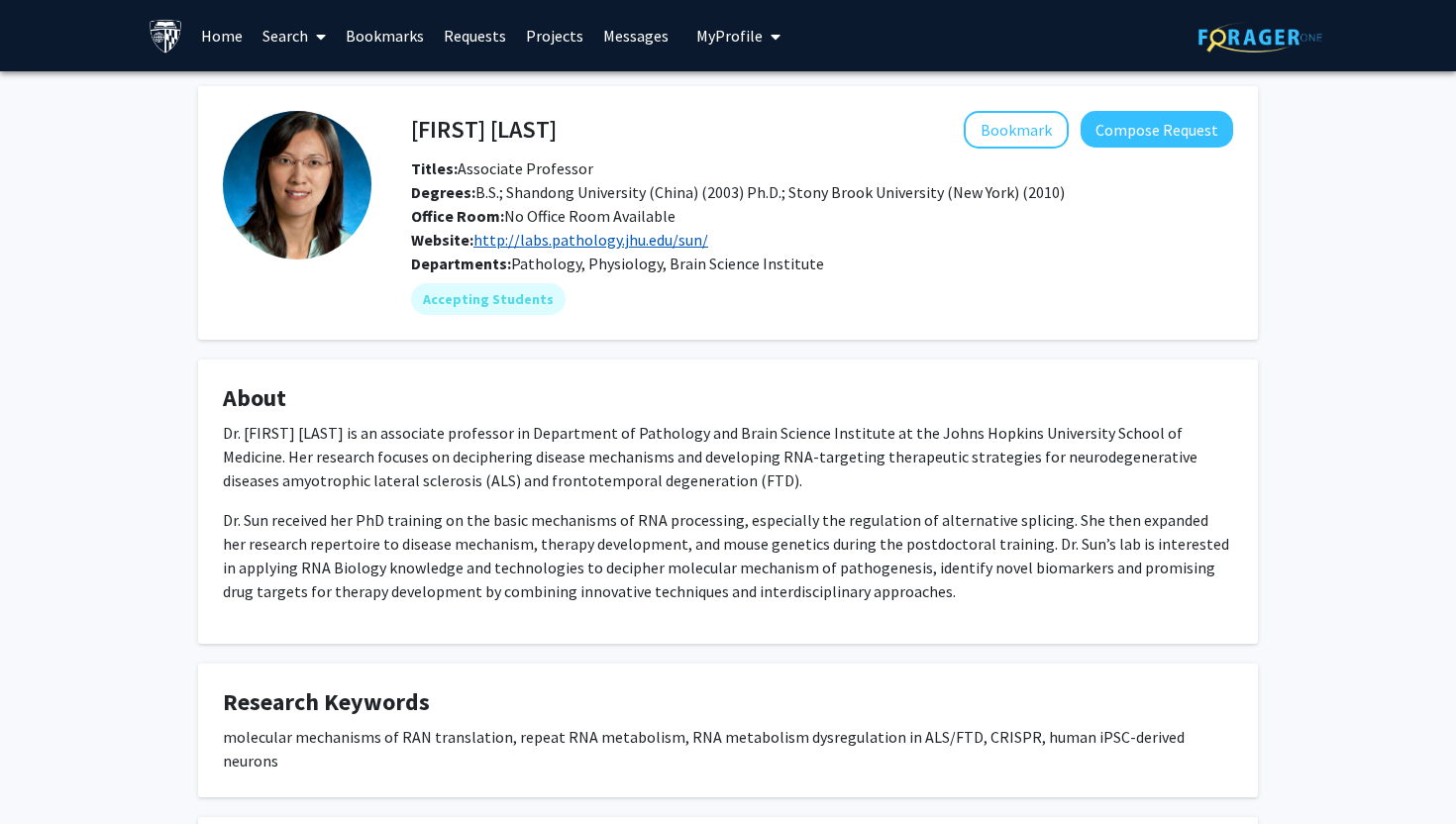 click on "http://labs.pathology.jhu.edu/sun/" 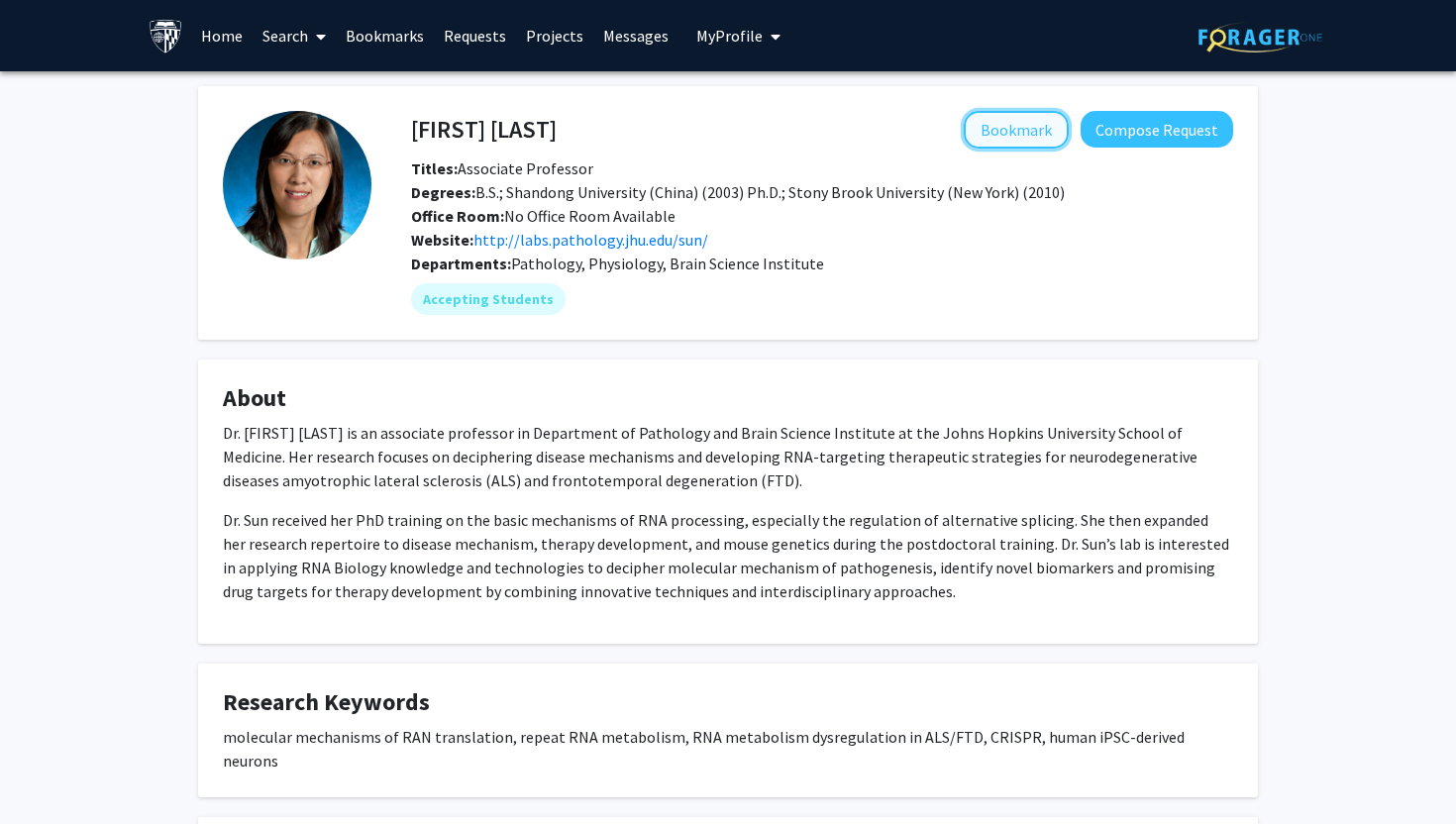 click on "Bookmark" 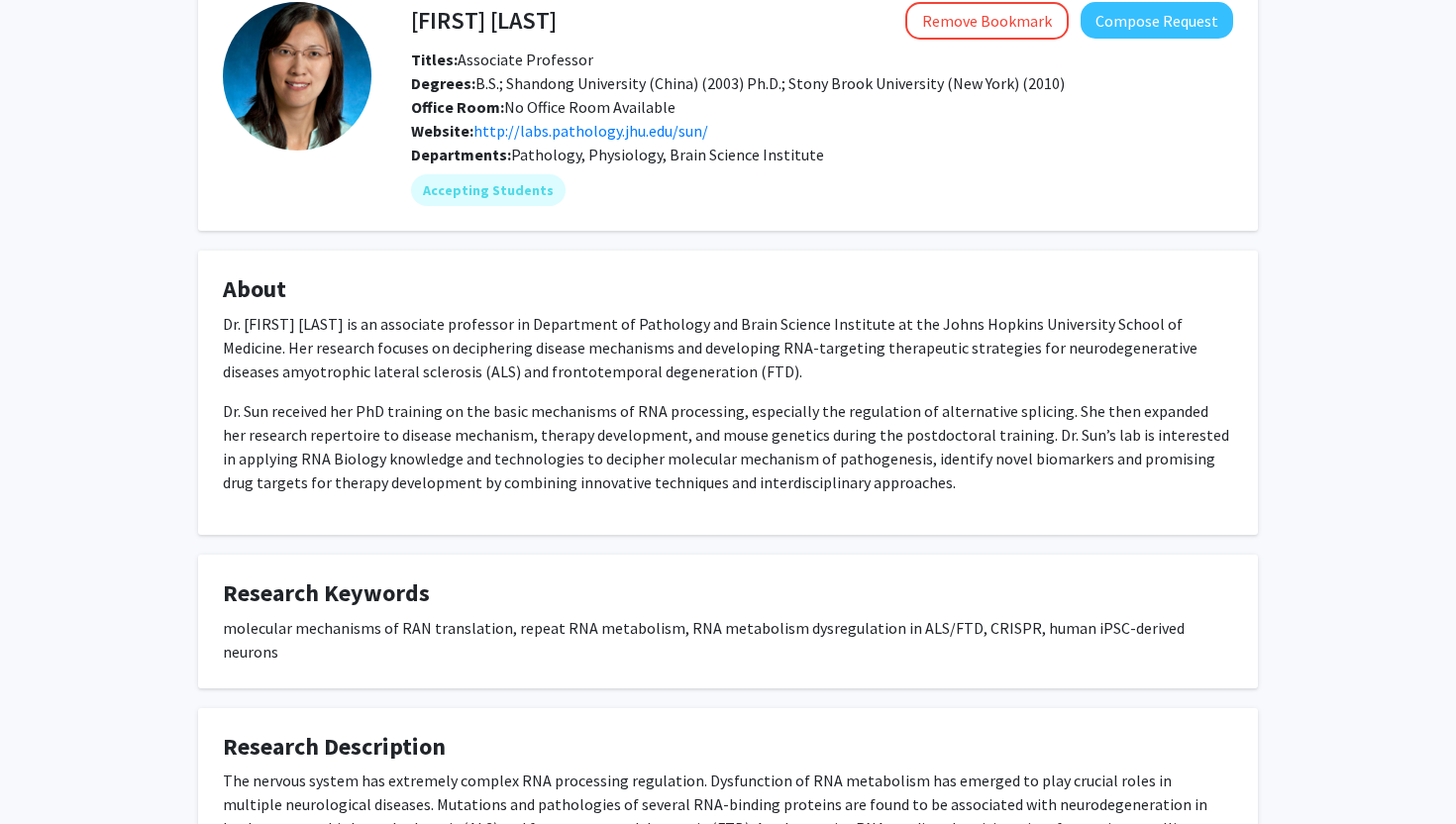 scroll, scrollTop: 204, scrollLeft: 0, axis: vertical 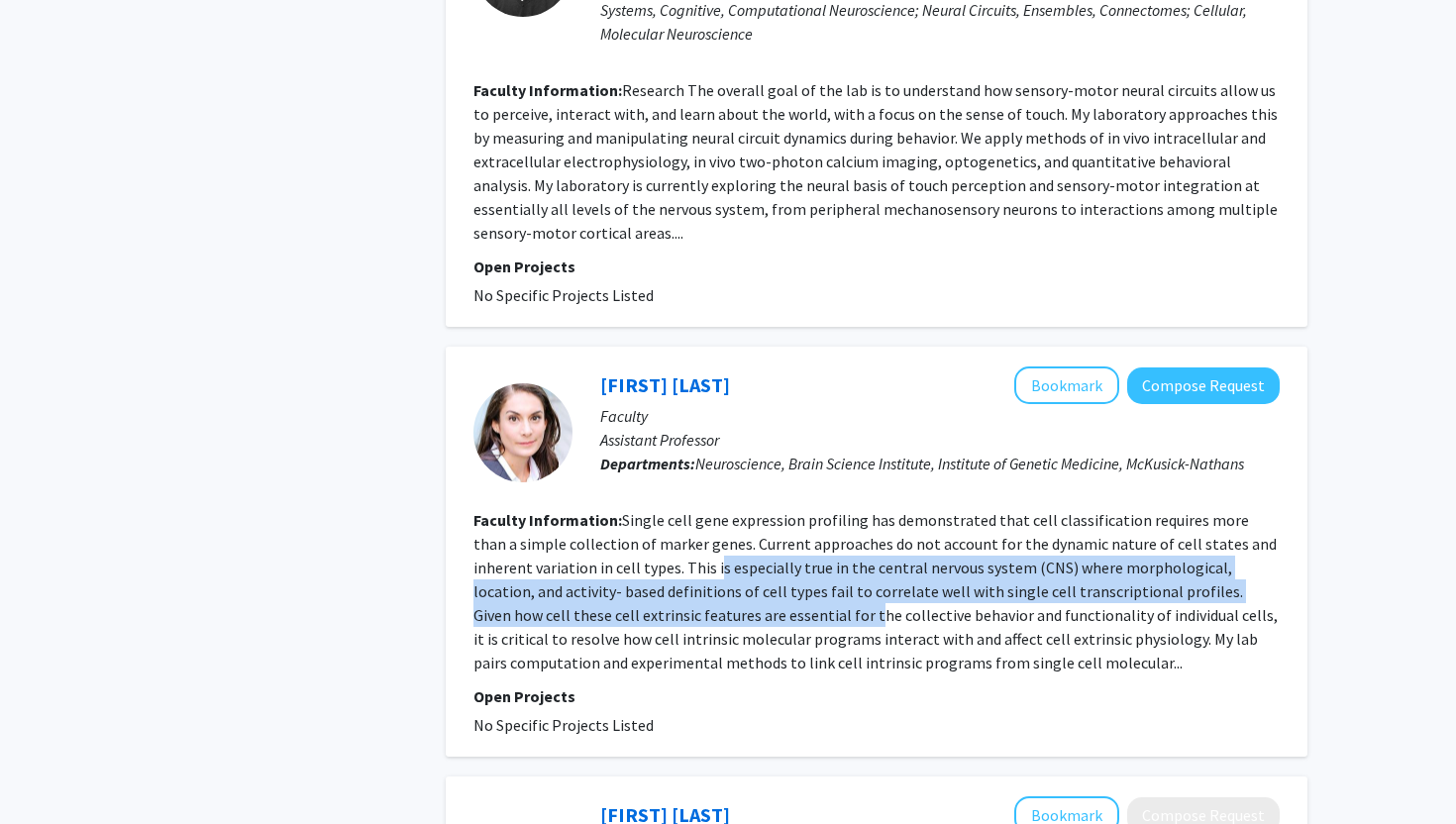 drag, startPoint x: 658, startPoint y: 538, endPoint x: 735, endPoint y: 601, distance: 99.48869 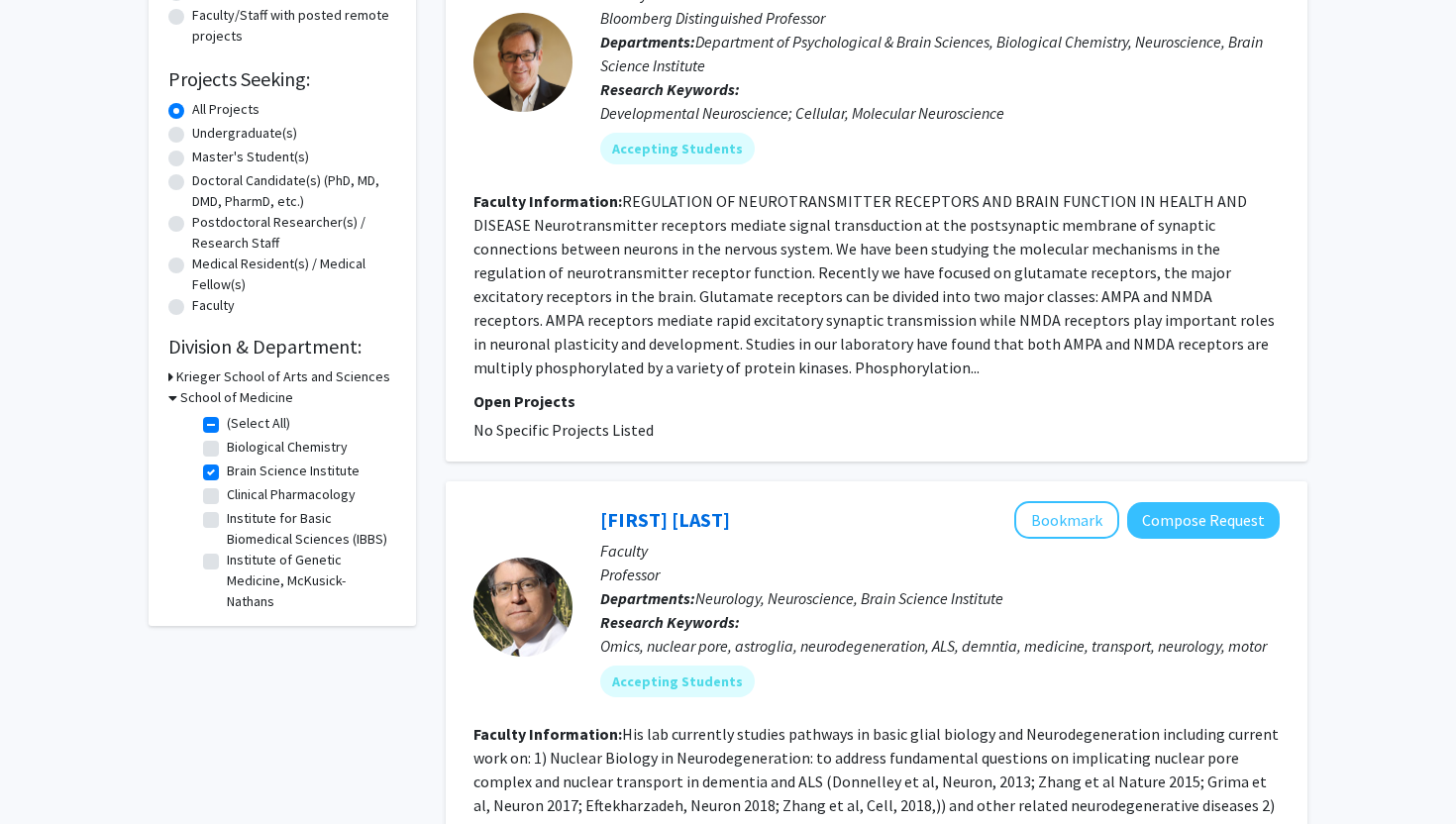 scroll, scrollTop: 279, scrollLeft: 0, axis: vertical 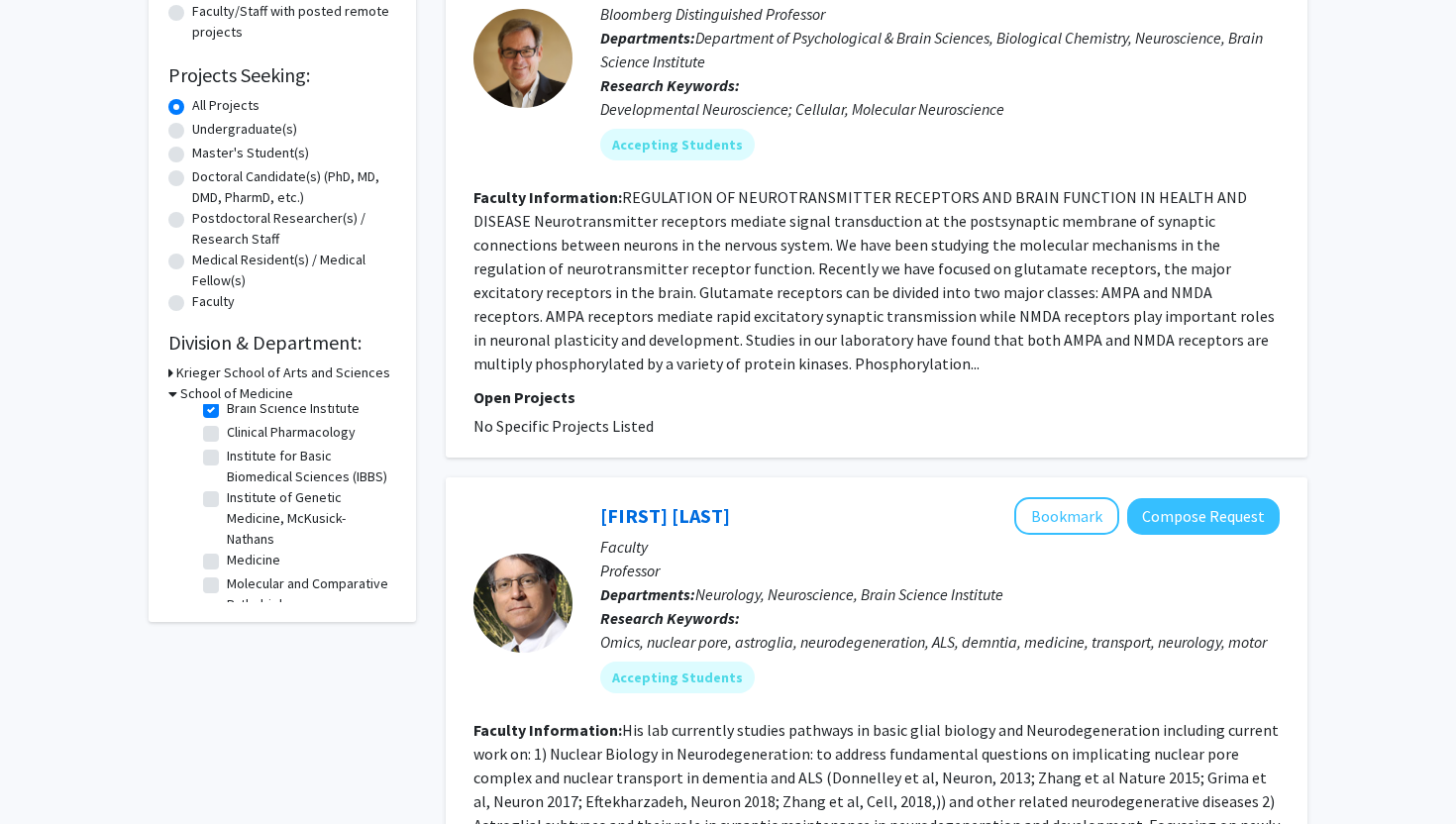 click on "Brain Science Institute  Brain Science Institute" 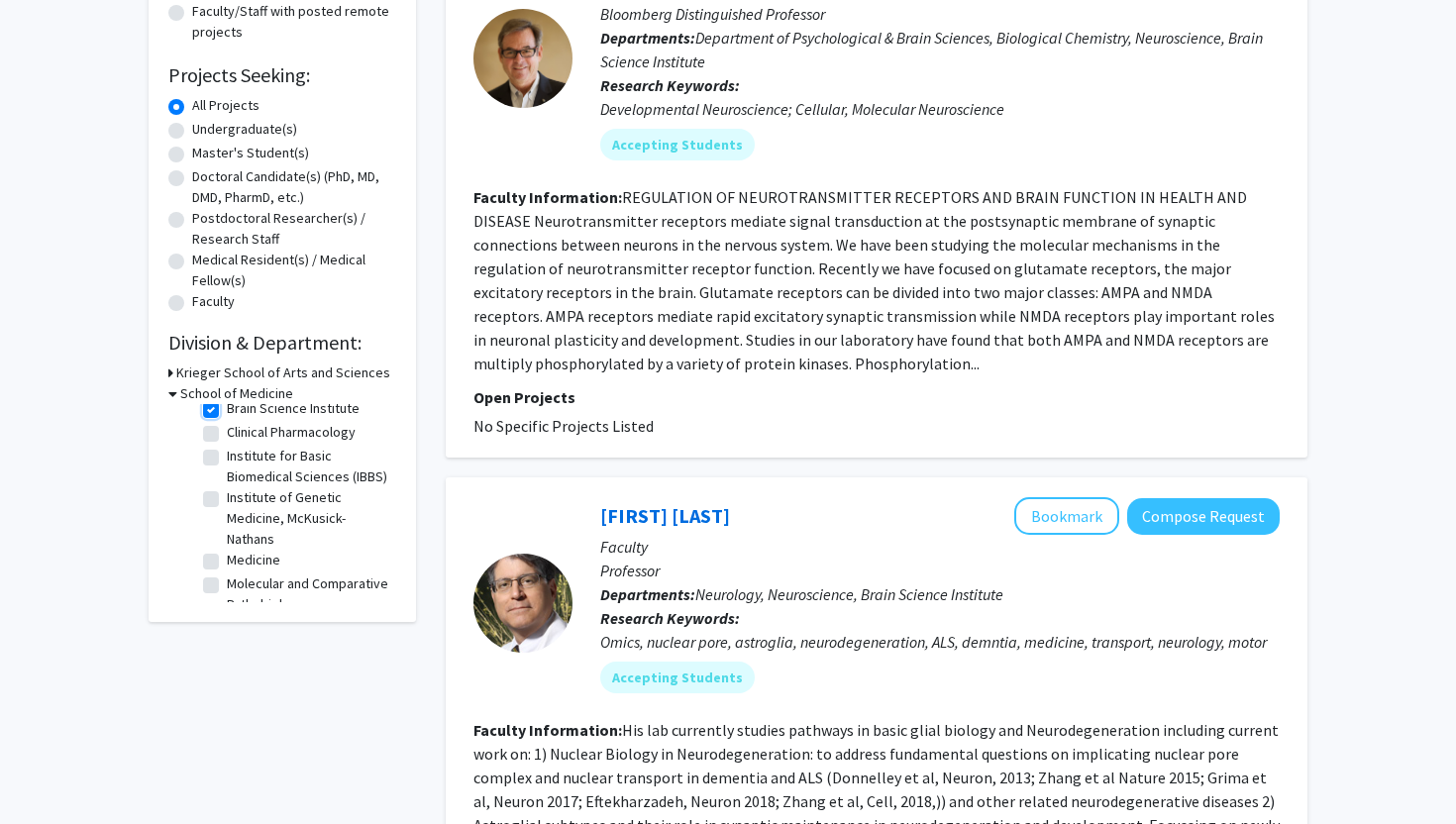 click on "Brain Science Institute" at bounding box center (233, 404) 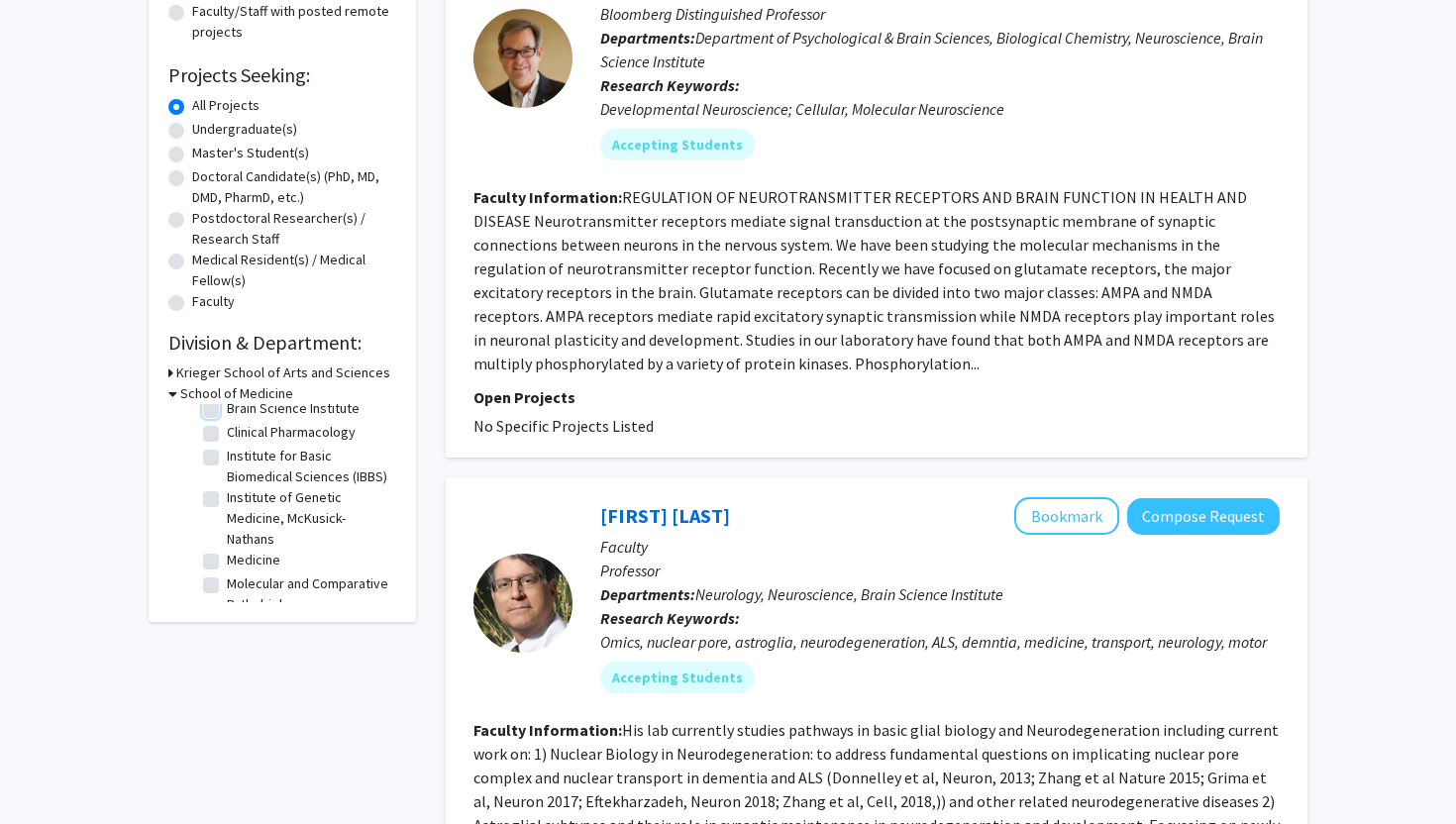 checkbox on "false" 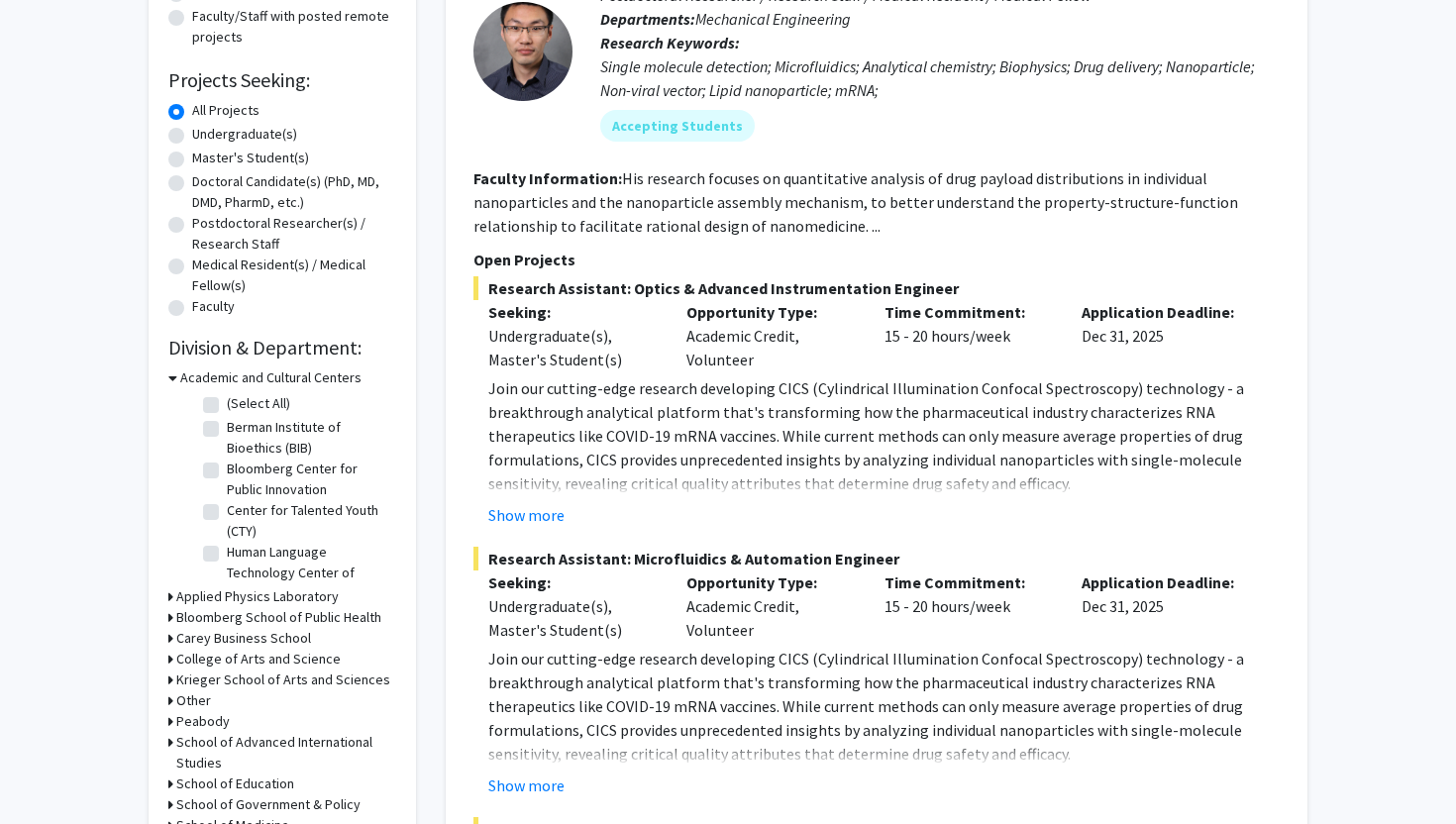 scroll, scrollTop: 271, scrollLeft: 0, axis: vertical 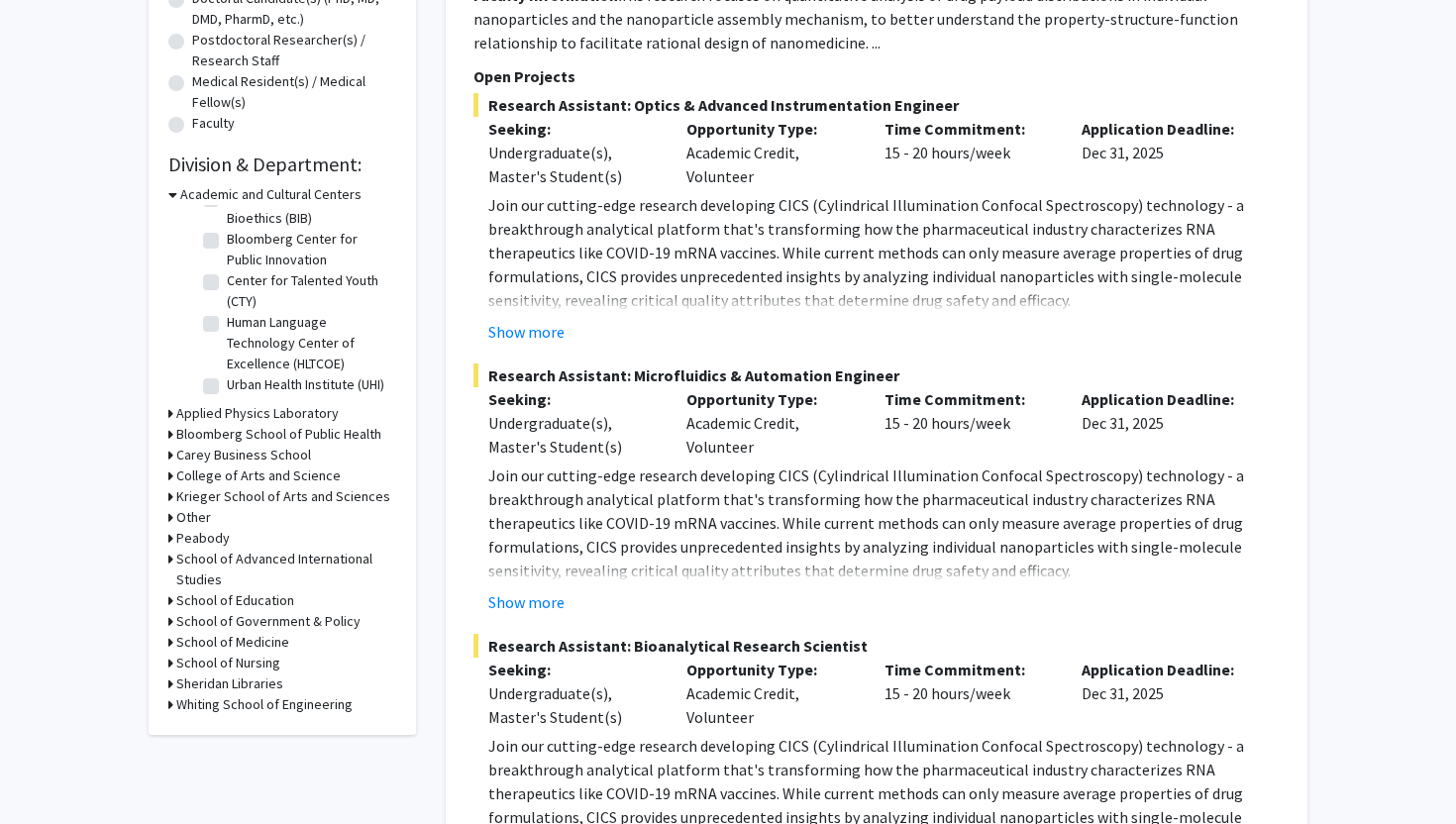 click on "School of Medicine" at bounding box center [233, 642] 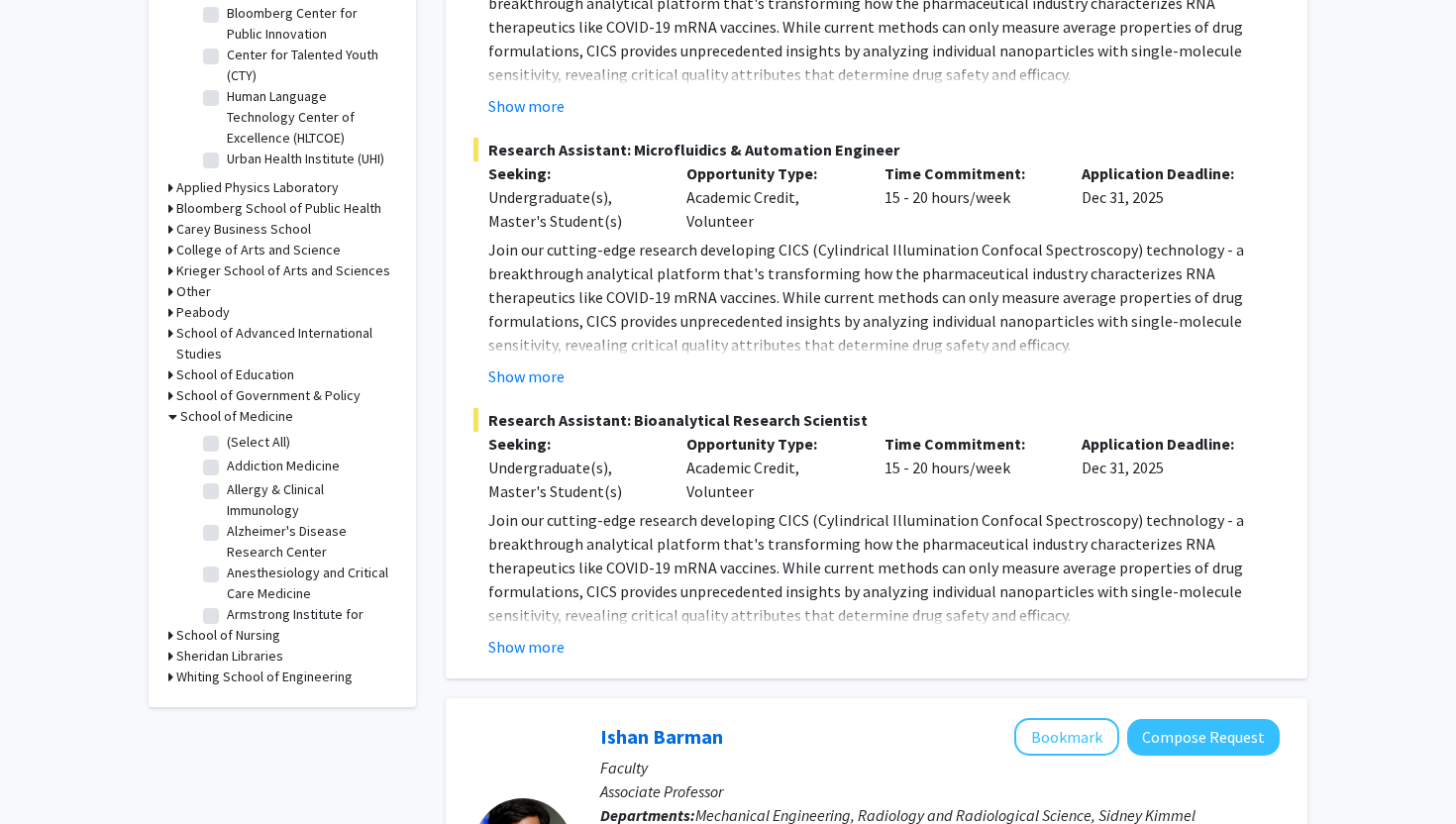 scroll, scrollTop: 689, scrollLeft: 0, axis: vertical 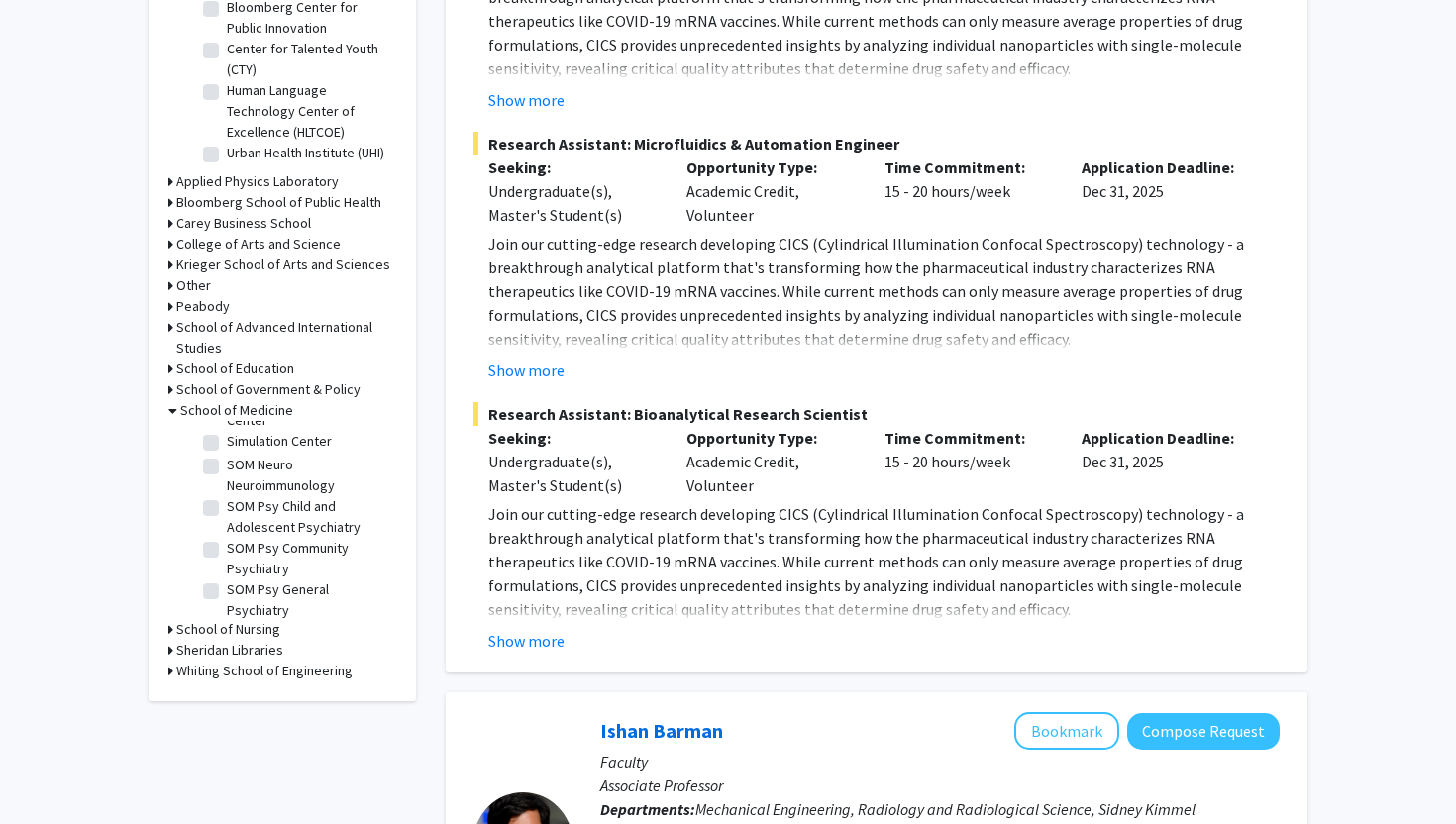 click on "SOM Neuro Neuroimmunology" 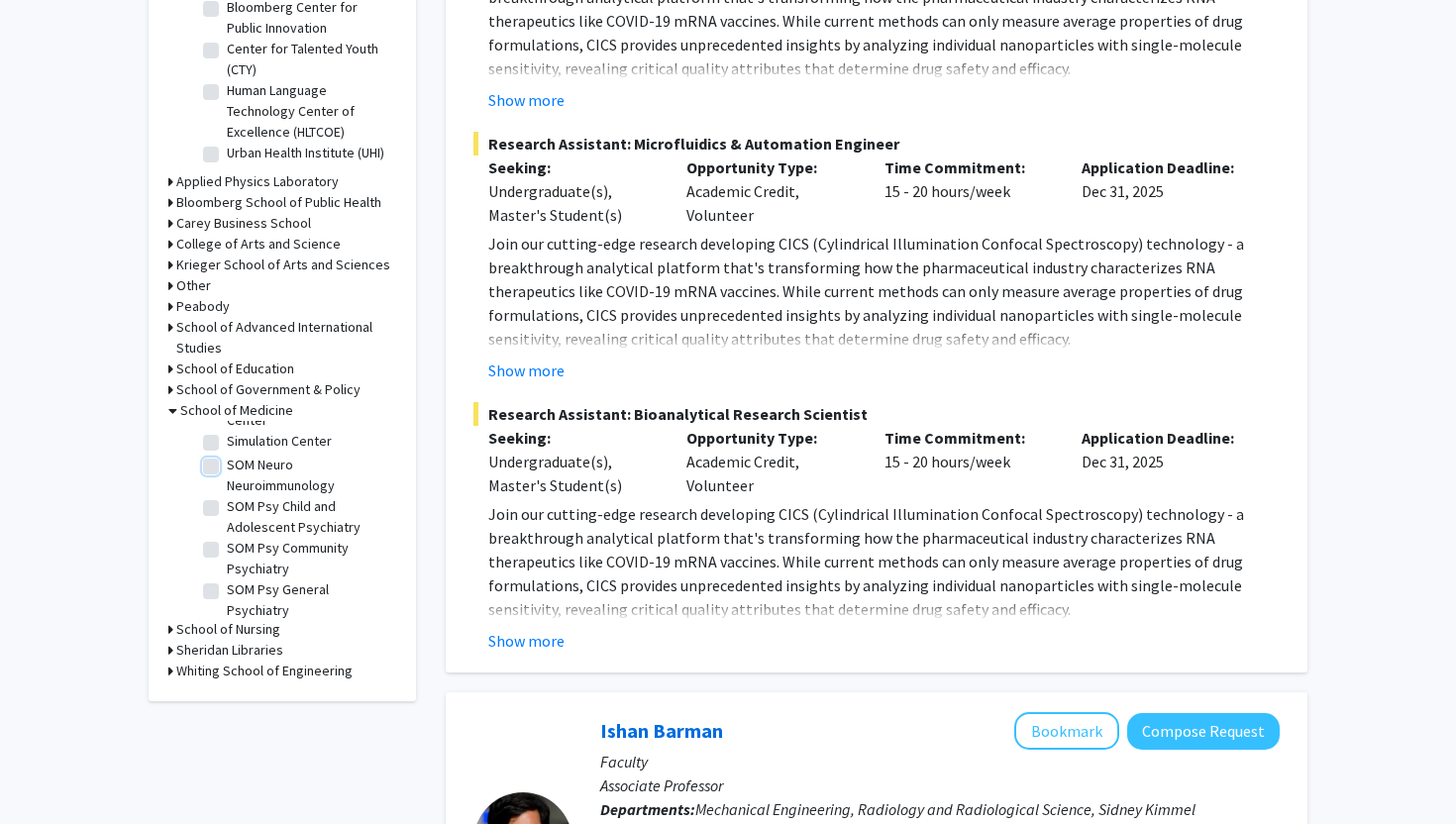 click on "SOM Neuro Neuroimmunology" at bounding box center [233, 461] 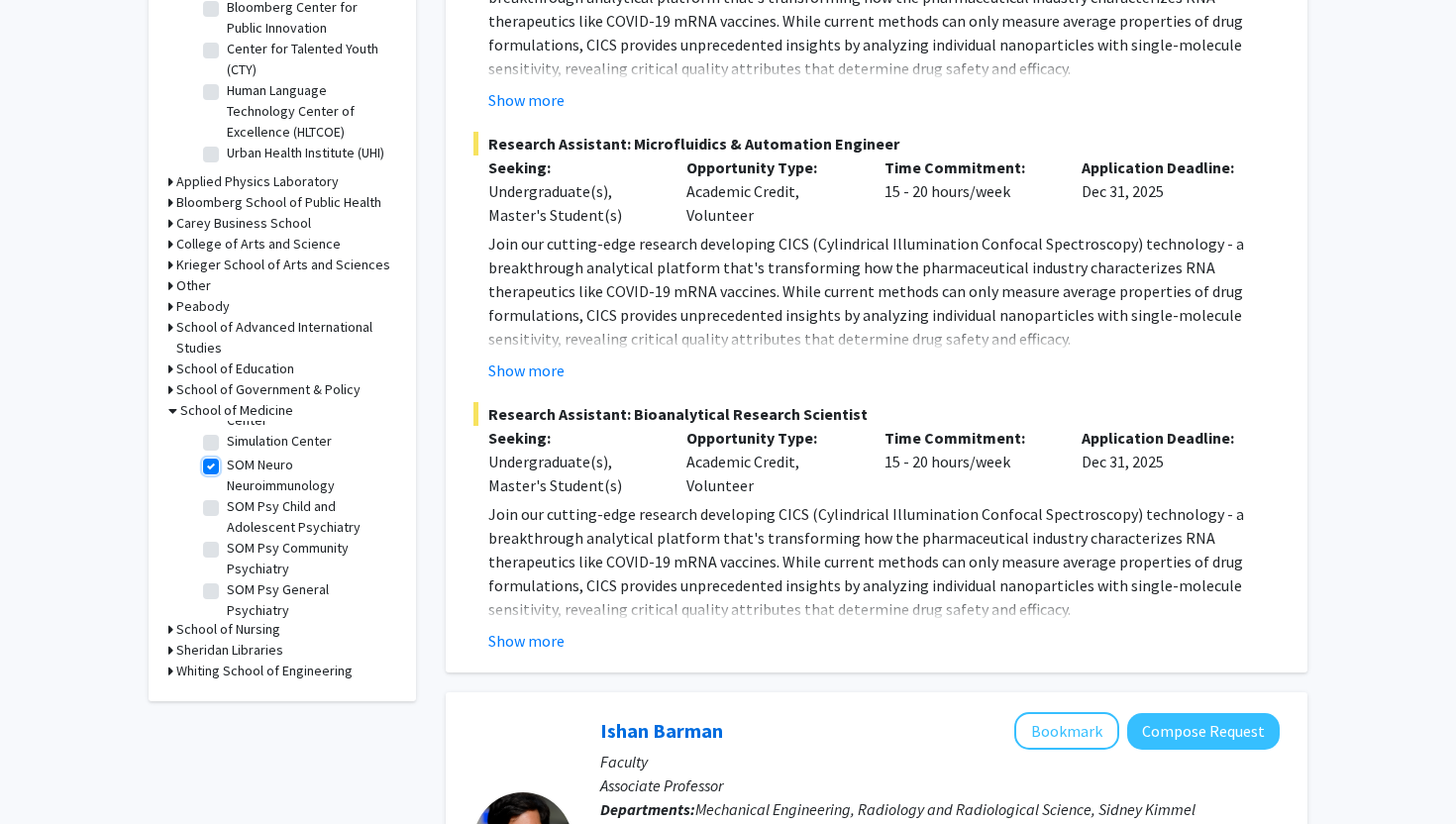 checkbox on "true" 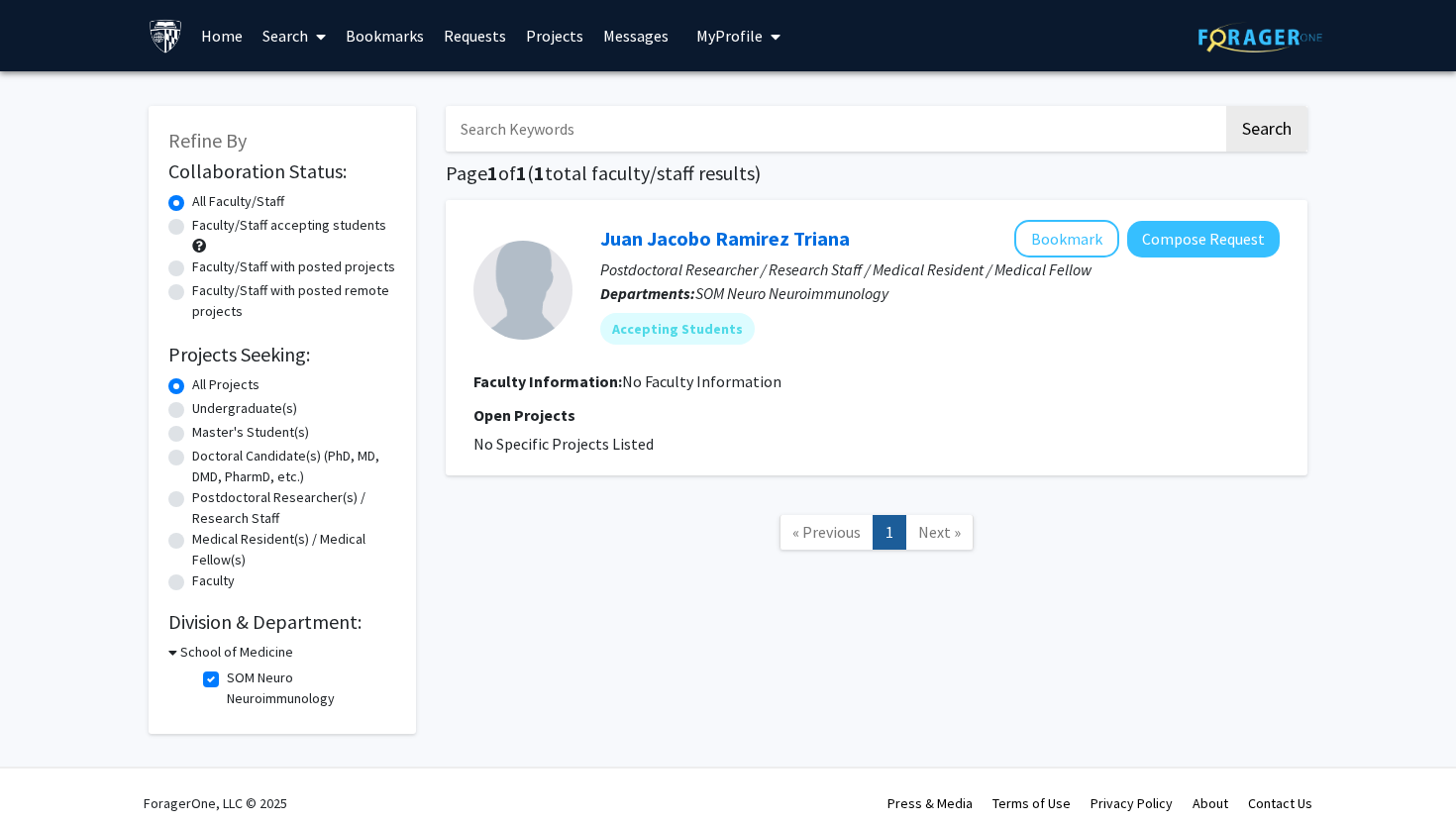 click on "SOM Neuro Neuroimmunology" 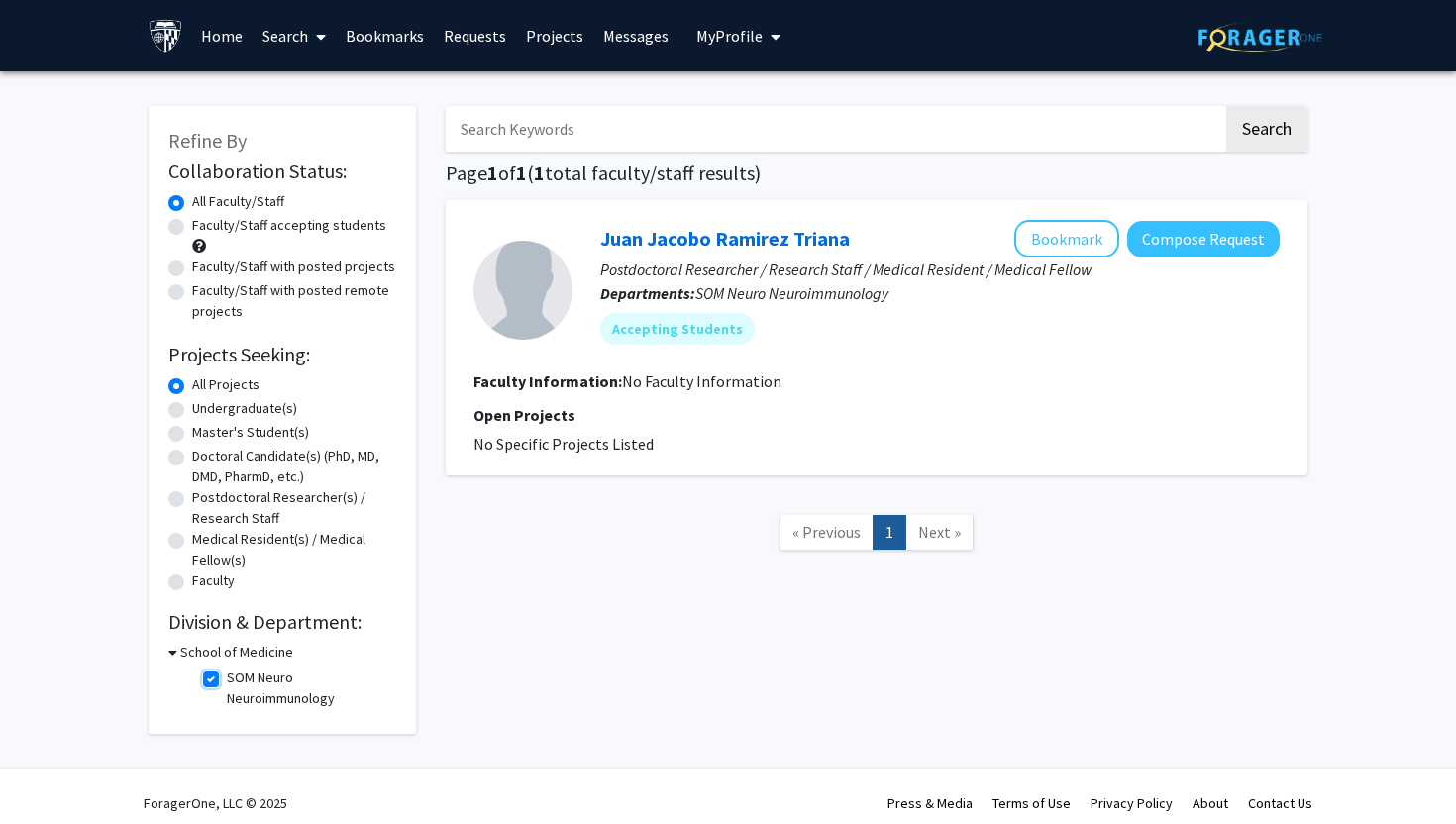 click on "SOM Neuro Neuroimmunology" at bounding box center [233, 673] 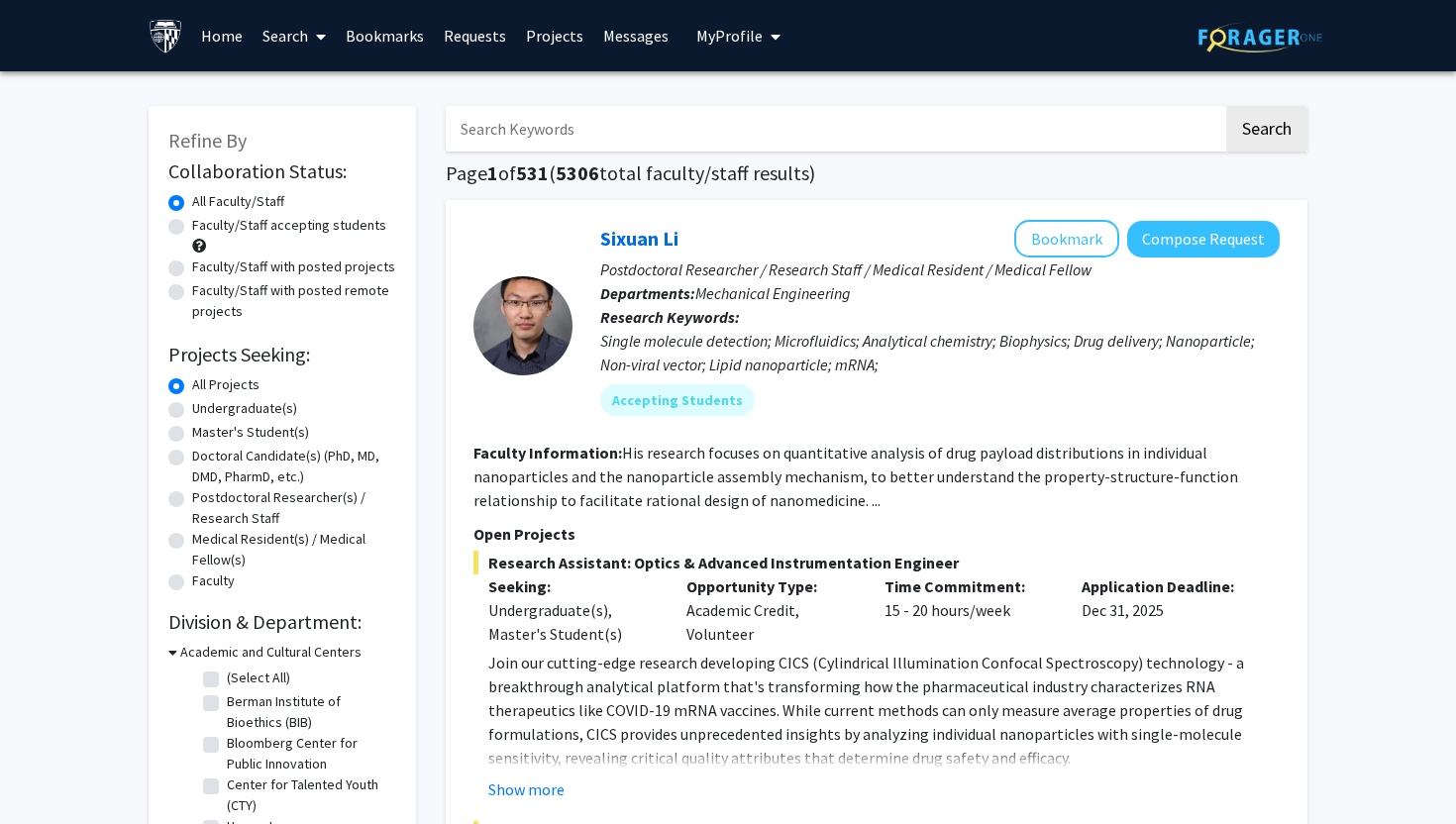 scroll, scrollTop: 47, scrollLeft: 0, axis: vertical 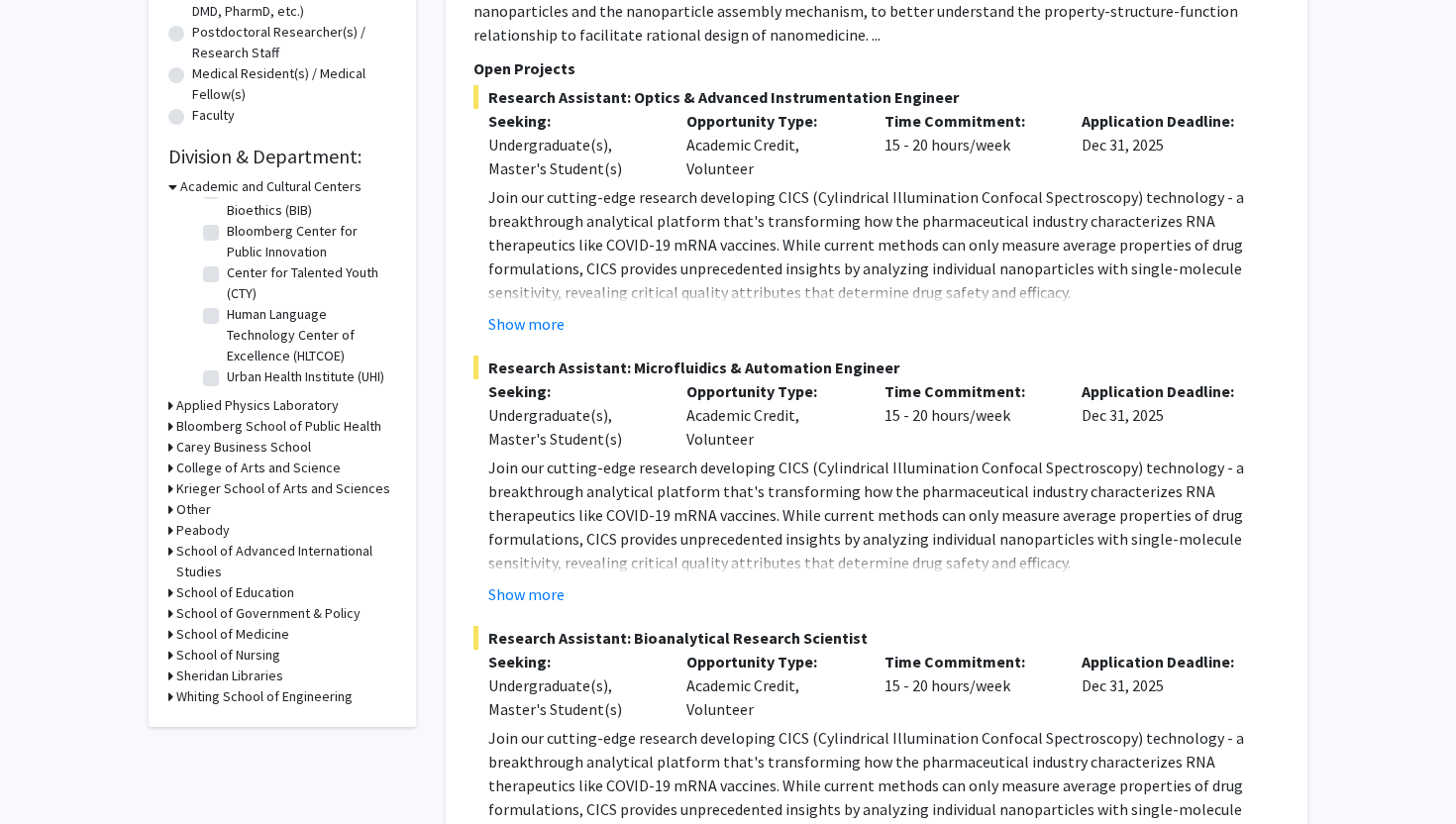 click on "School of Medicine" at bounding box center [233, 634] 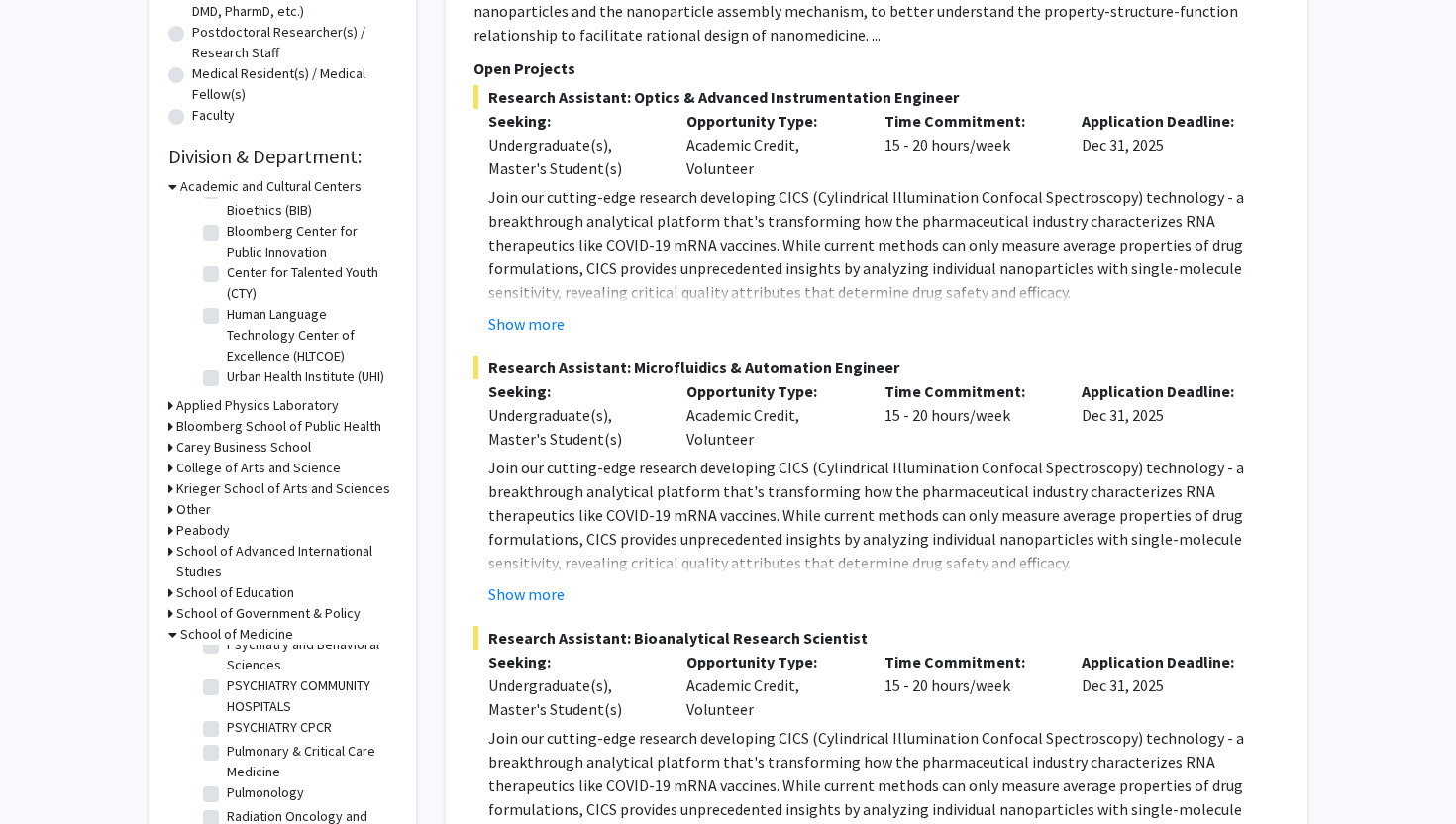 scroll, scrollTop: 3071, scrollLeft: 0, axis: vertical 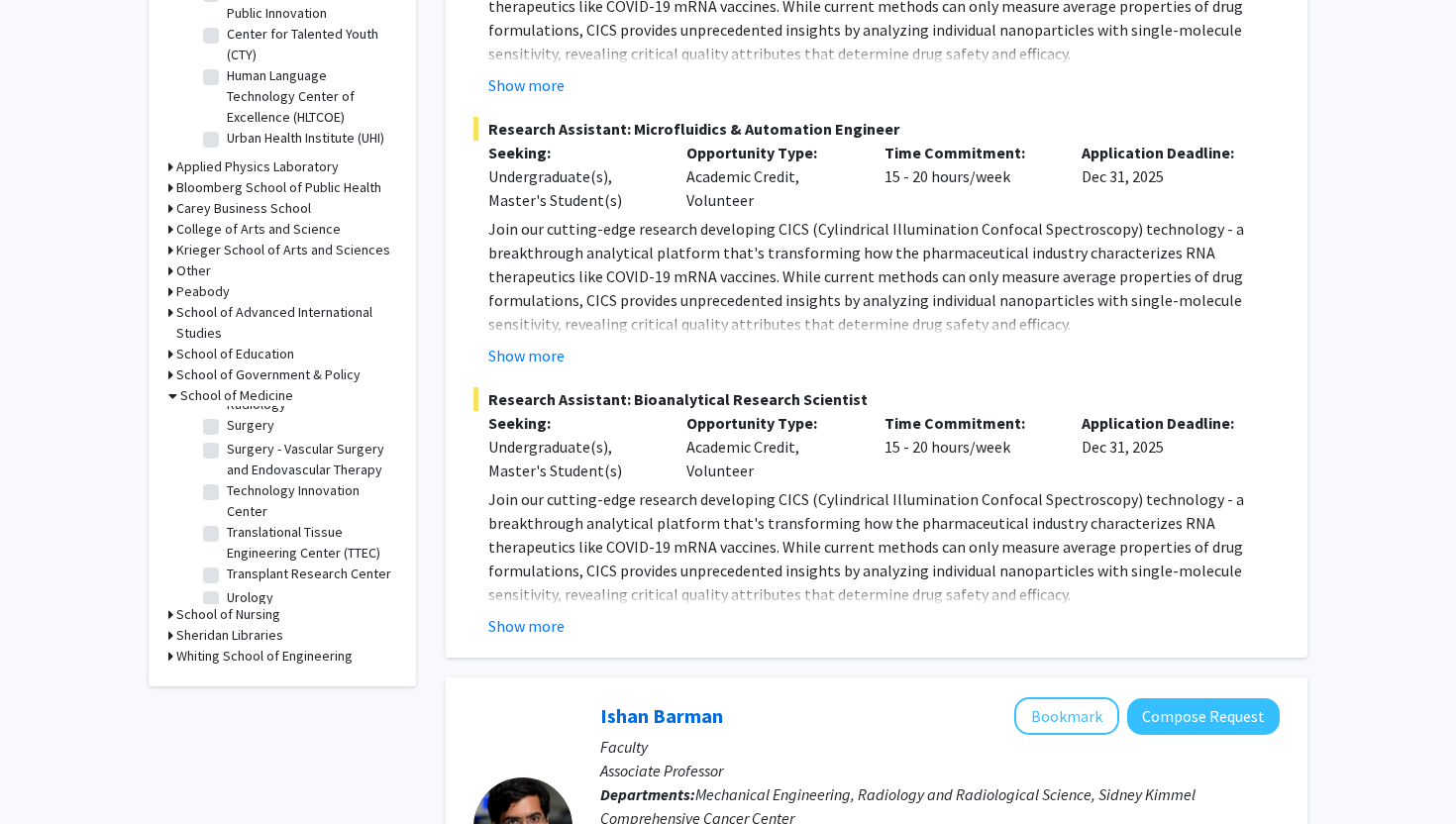 click on "Wilmer Eye Institute" 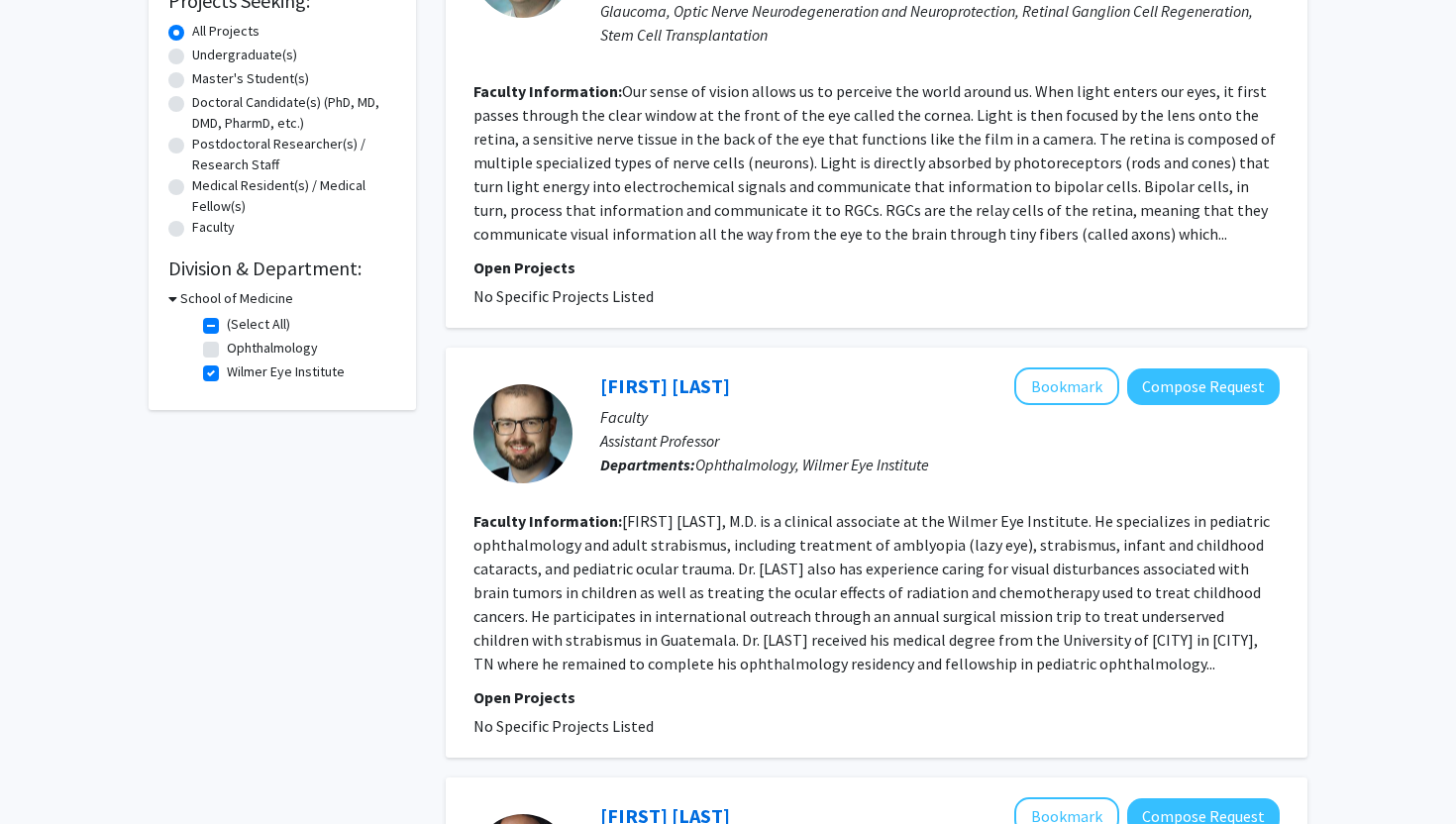 scroll, scrollTop: 341, scrollLeft: 0, axis: vertical 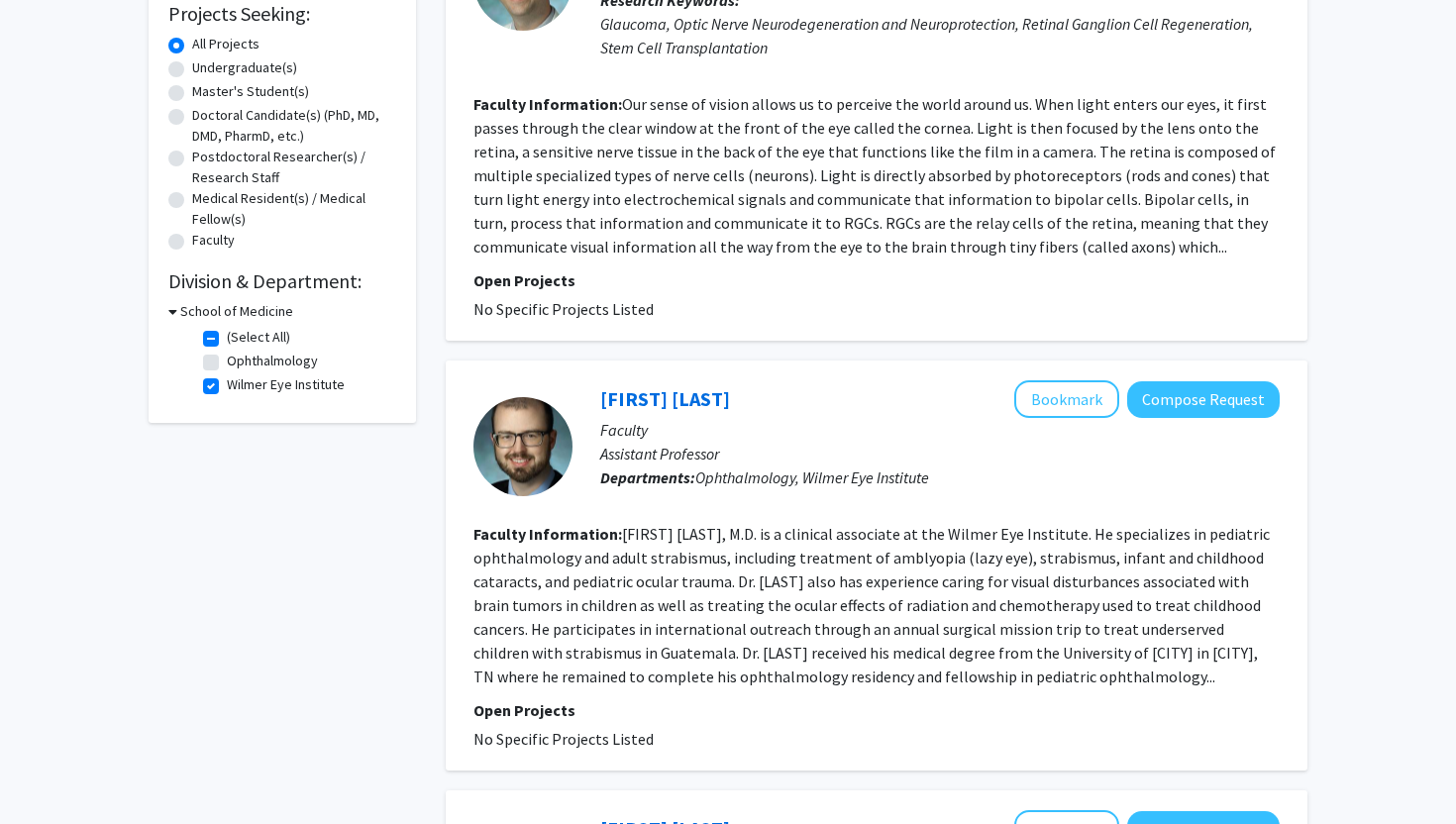 click on "Wilmer Eye Institute" 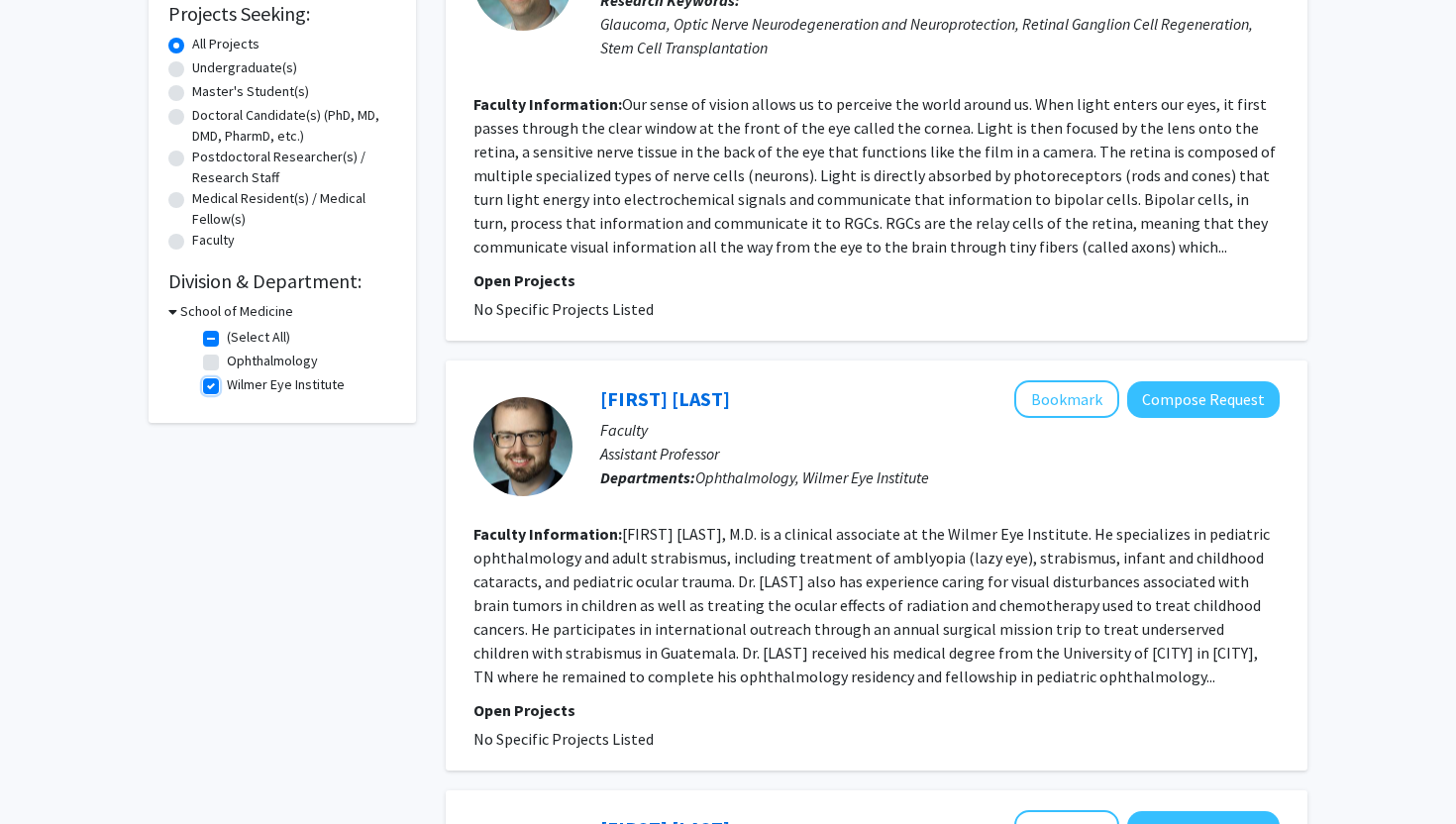 click on "Wilmer Eye Institute" at bounding box center (233, 380) 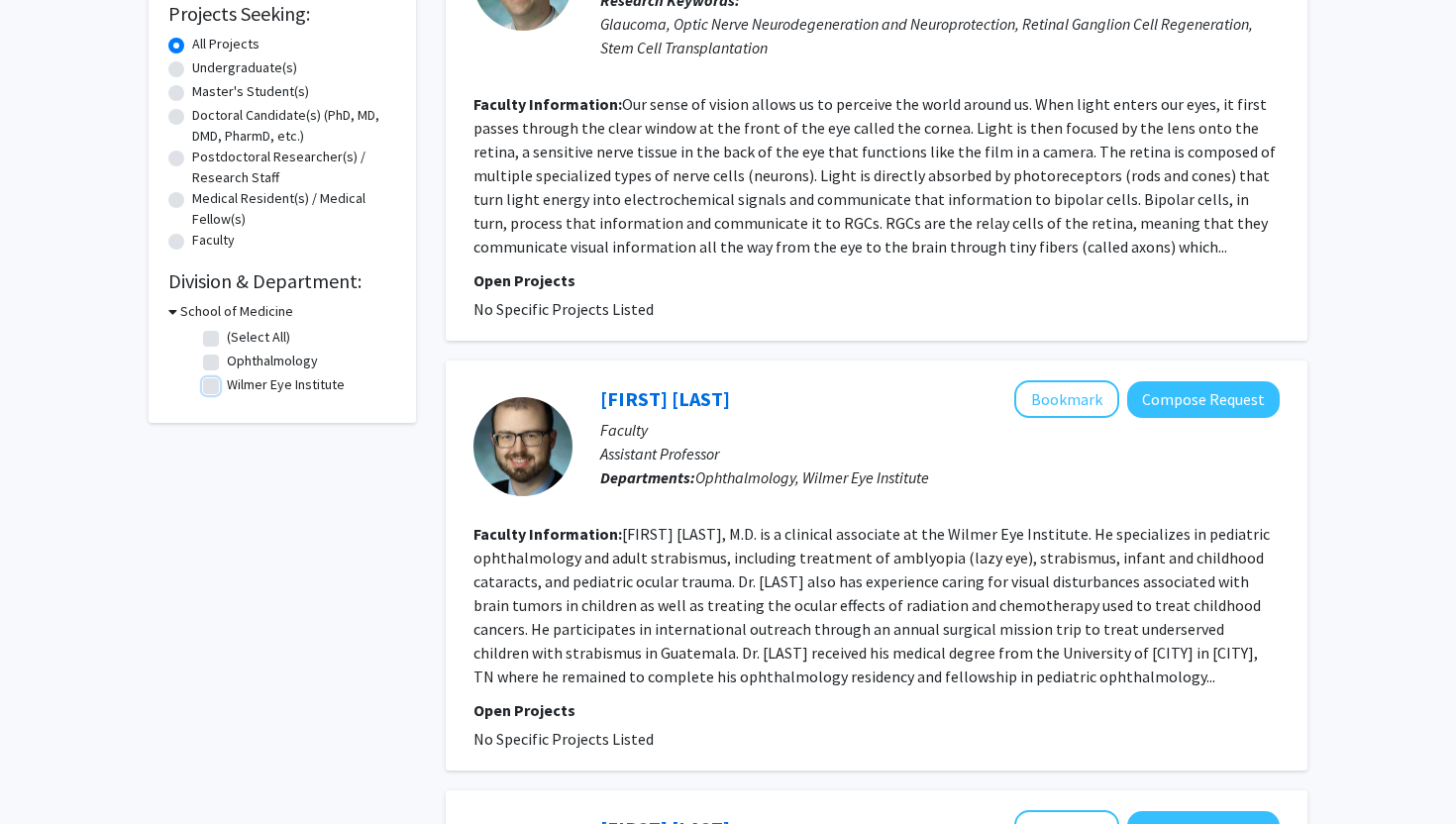 checkbox on "false" 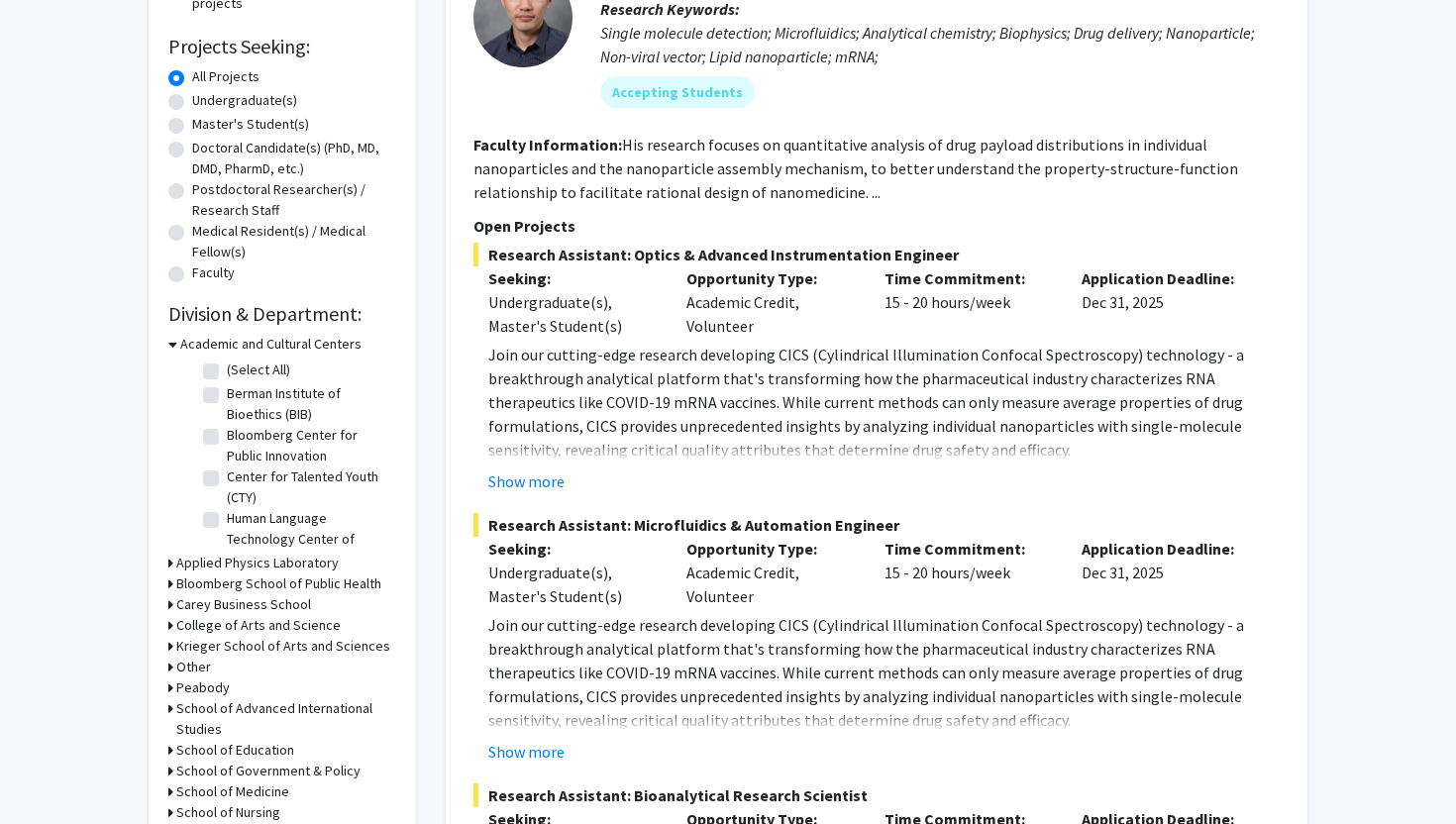 scroll, scrollTop: 442, scrollLeft: 0, axis: vertical 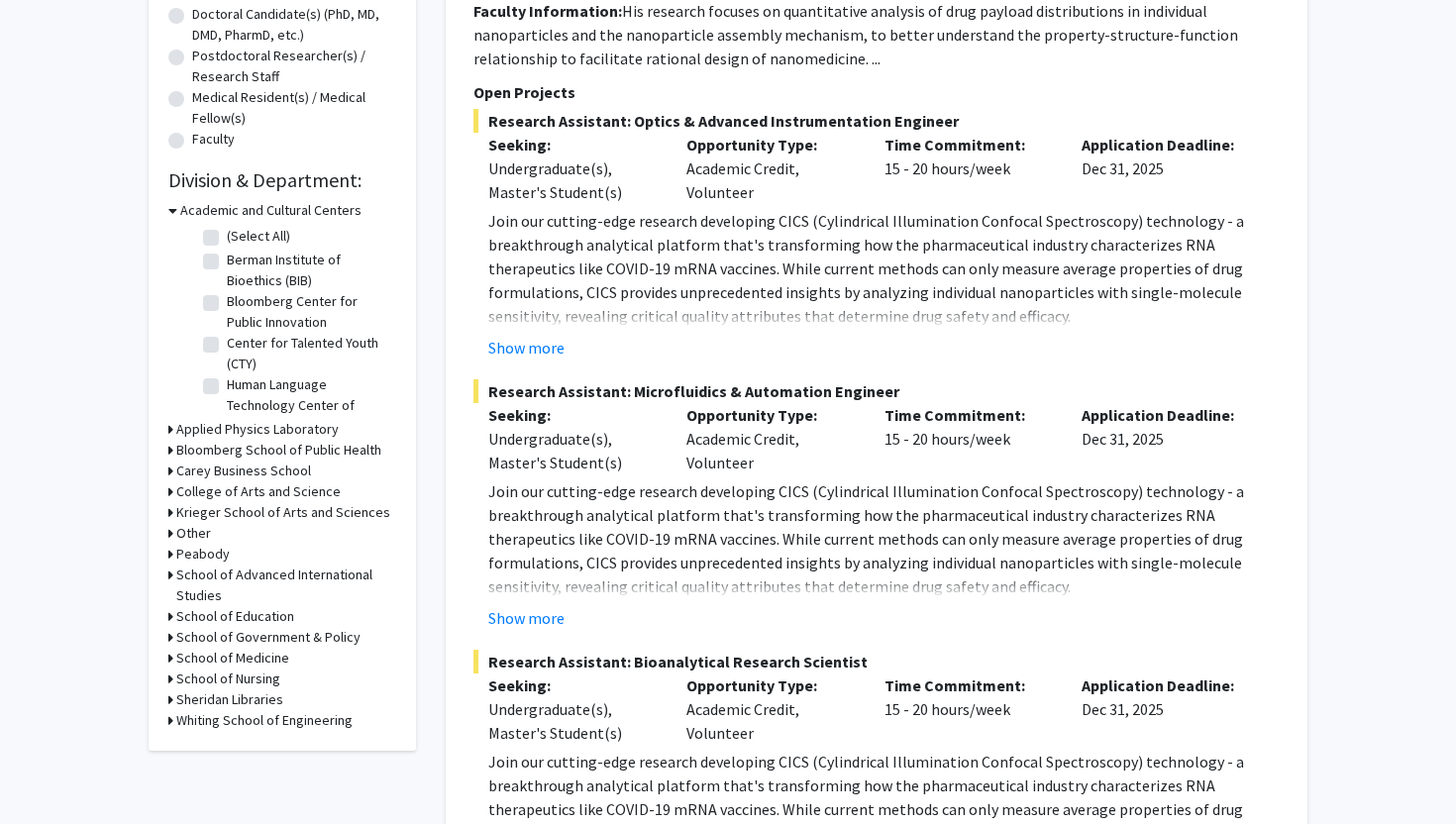click on "School of Medicine" at bounding box center (233, 658) 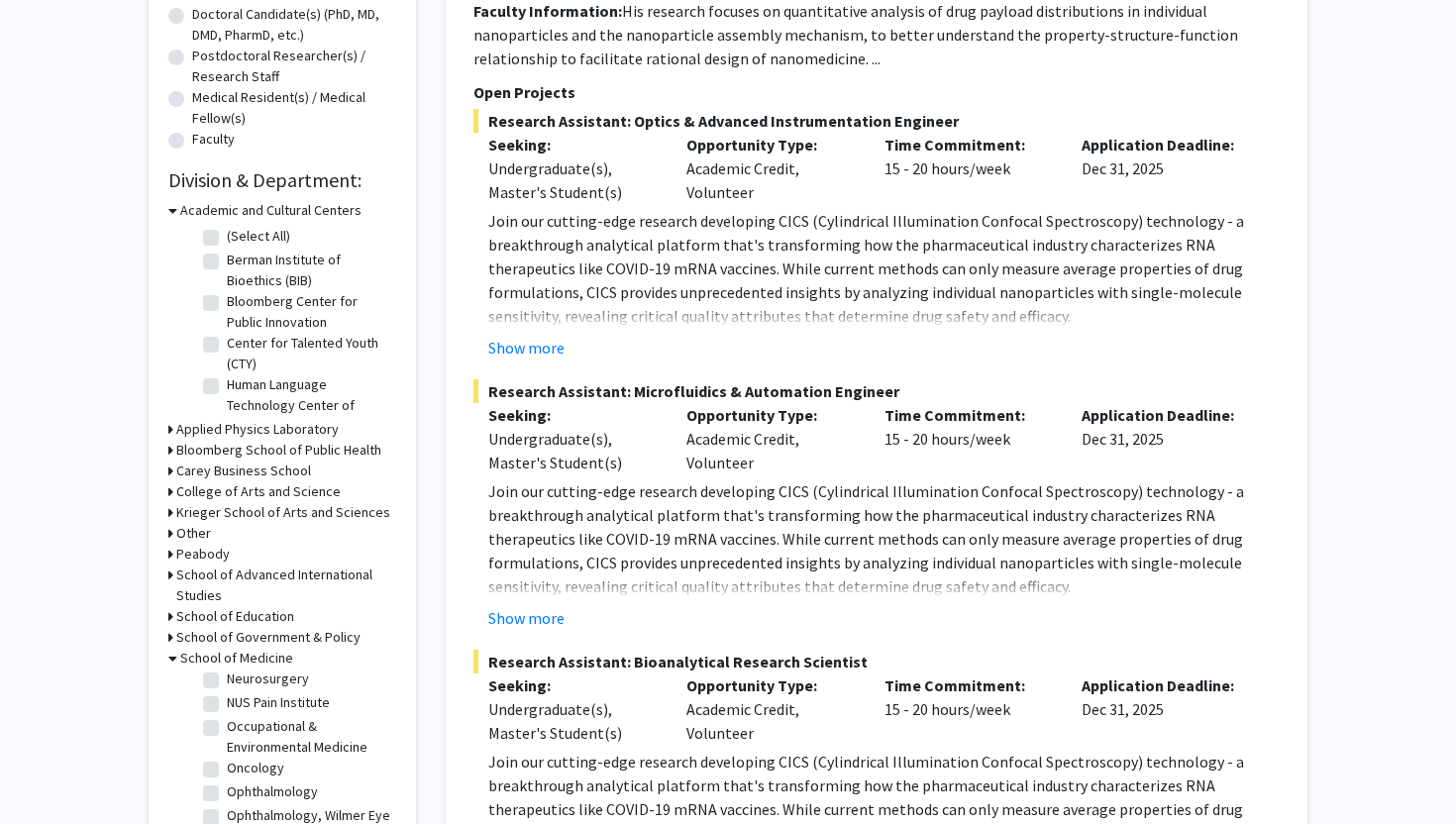 scroll, scrollTop: 1967, scrollLeft: 0, axis: vertical 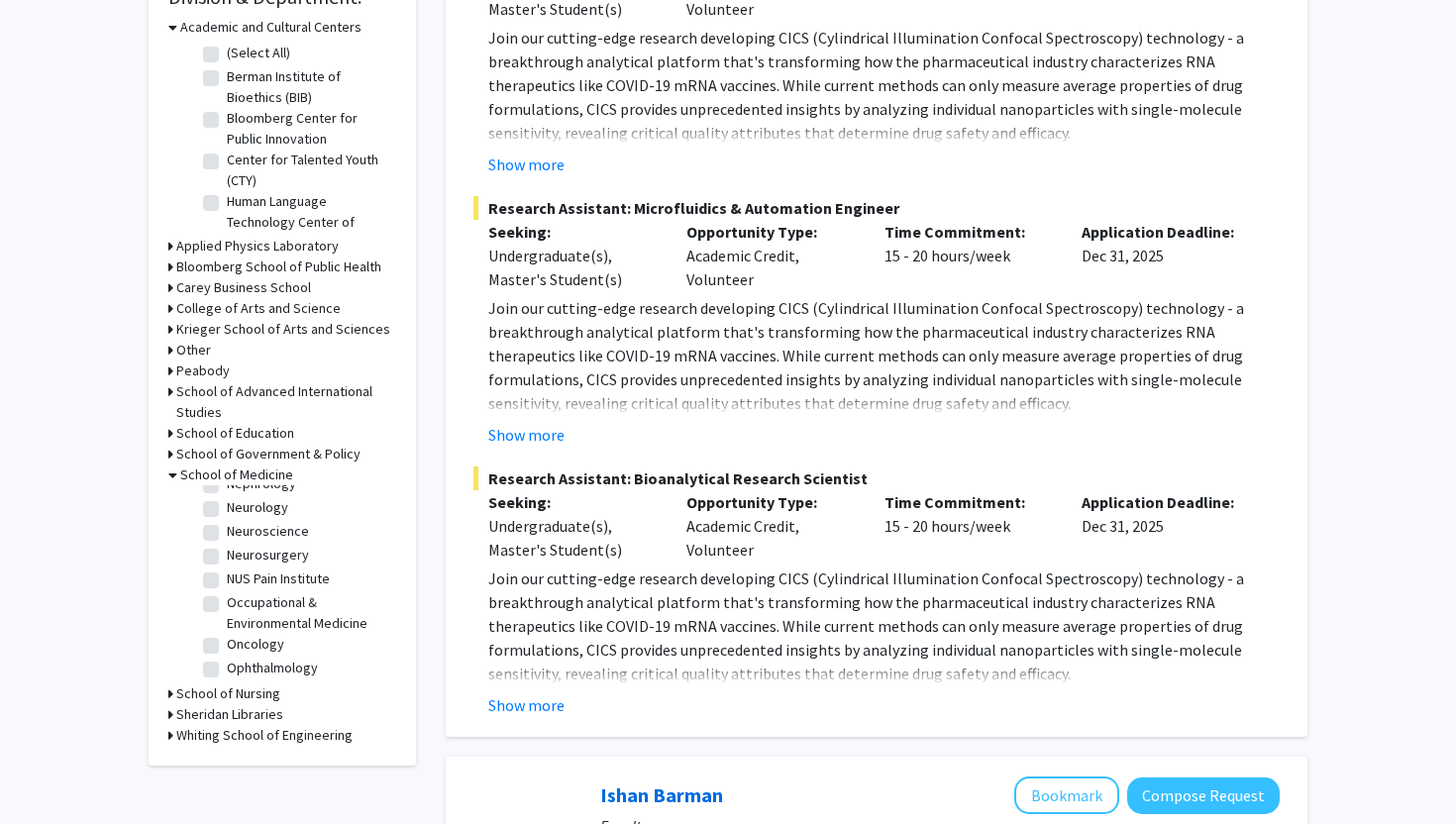 click on "Neurosurgery" 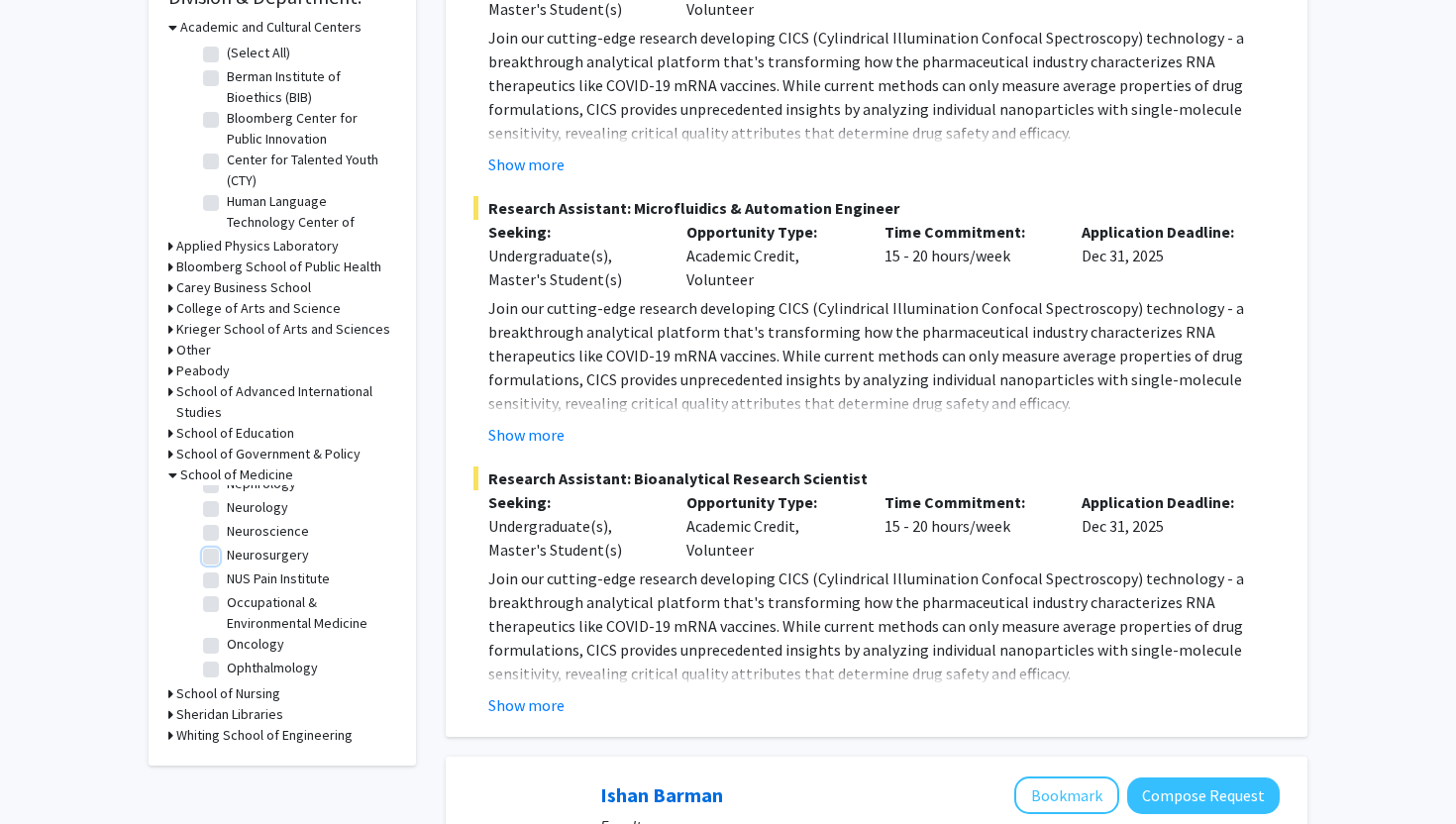 click on "Neurosurgery" at bounding box center (233, 551) 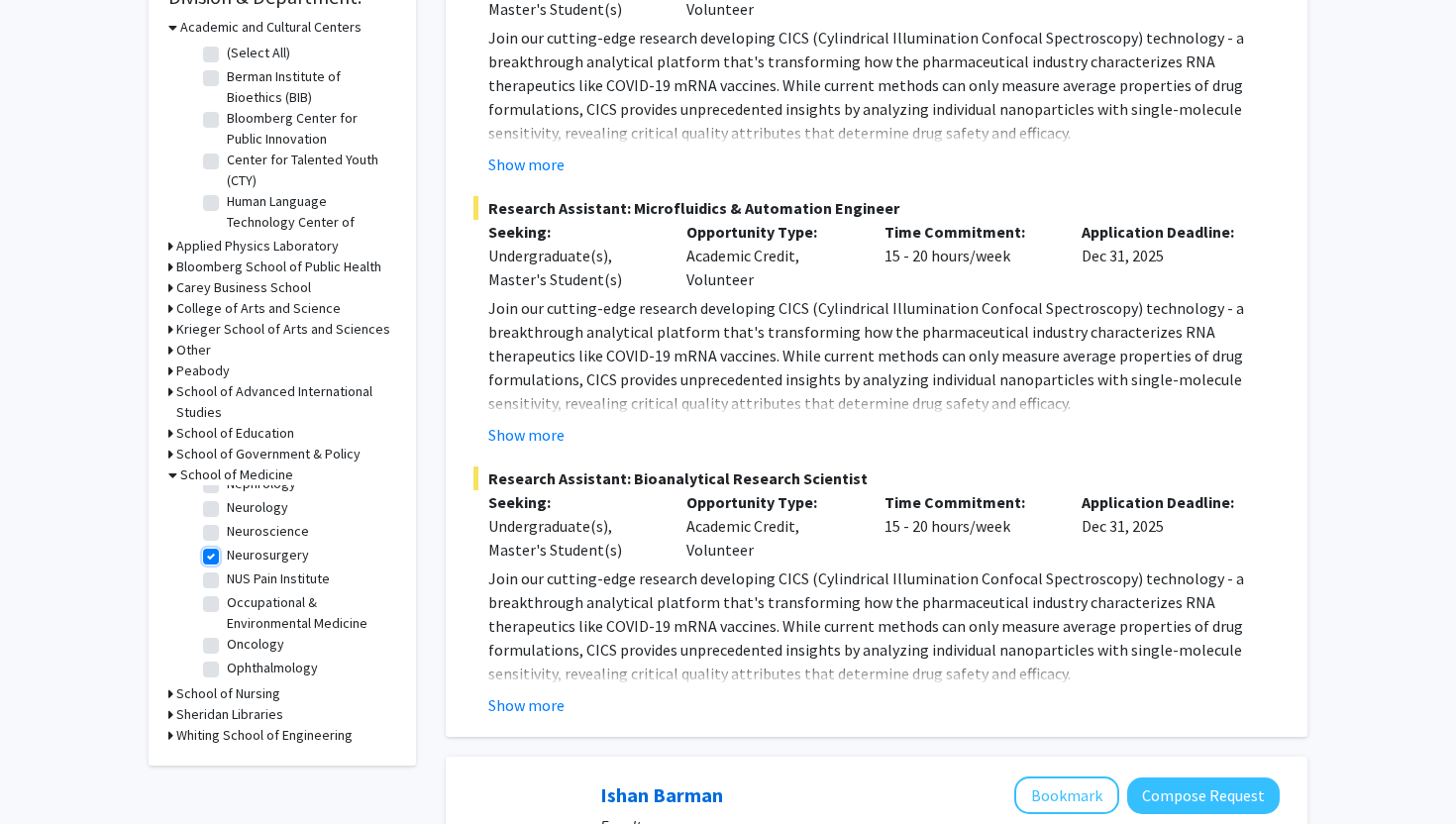 checkbox on "true" 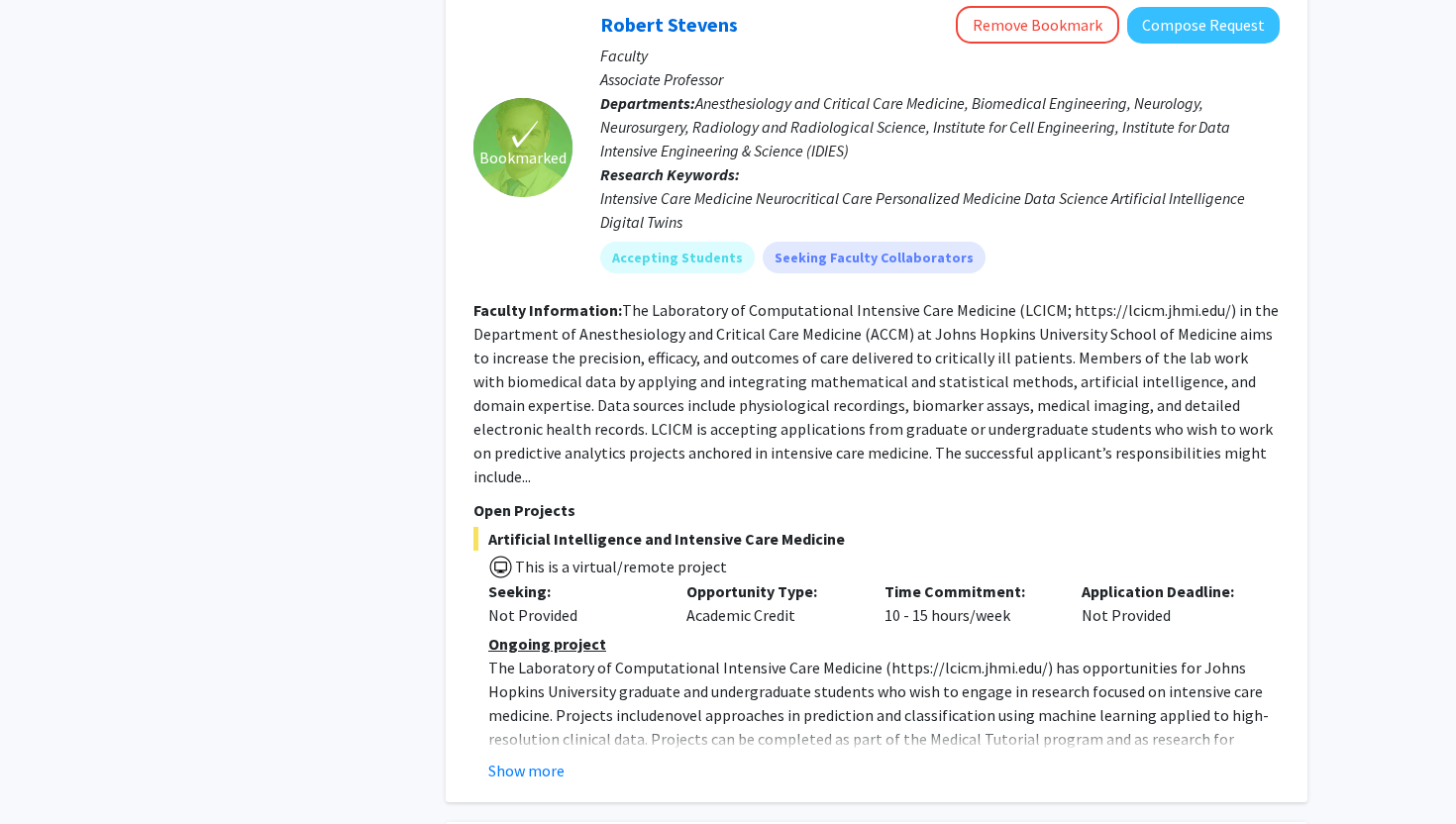 scroll, scrollTop: 1022, scrollLeft: 0, axis: vertical 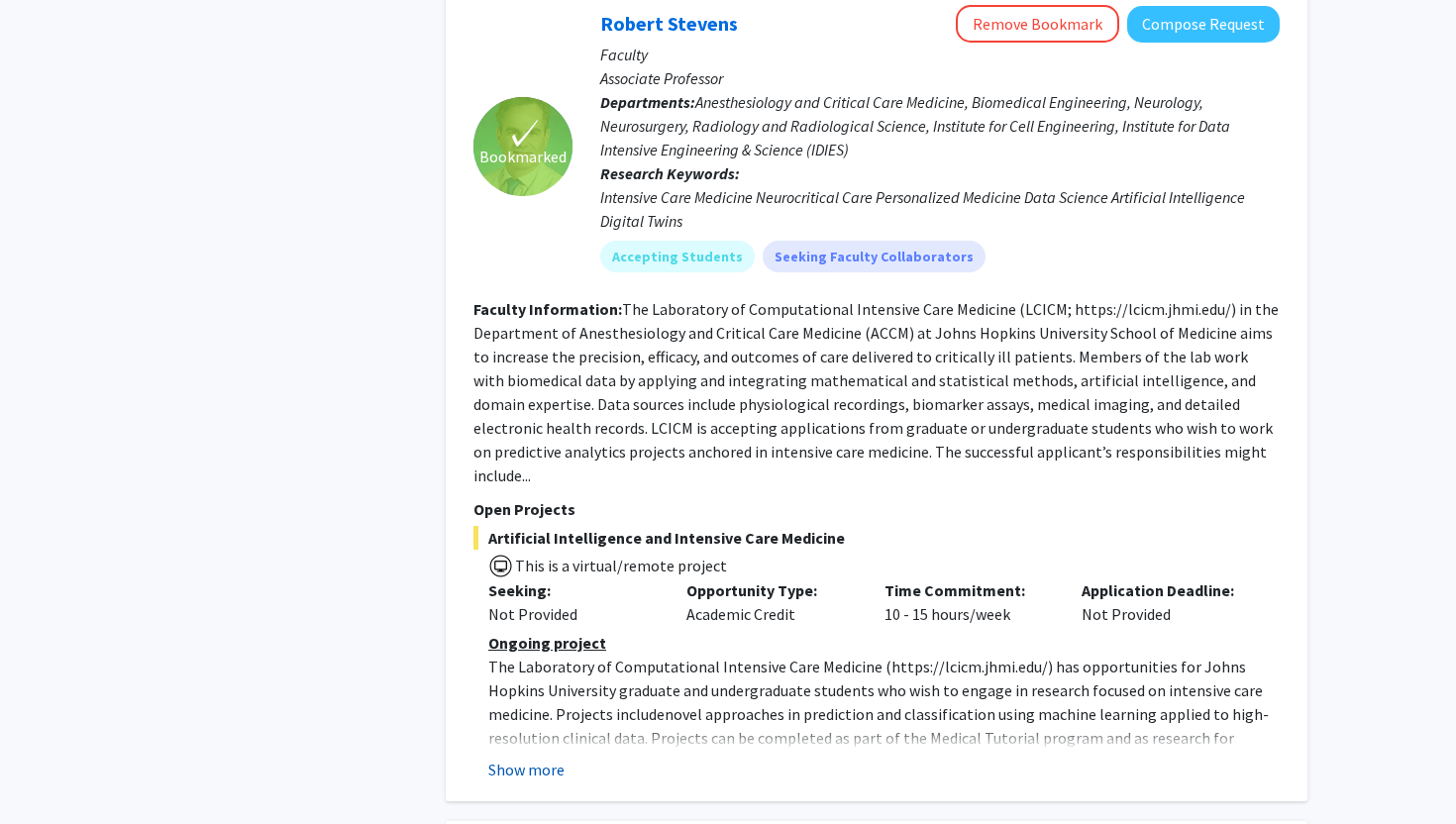 click on "Show more" 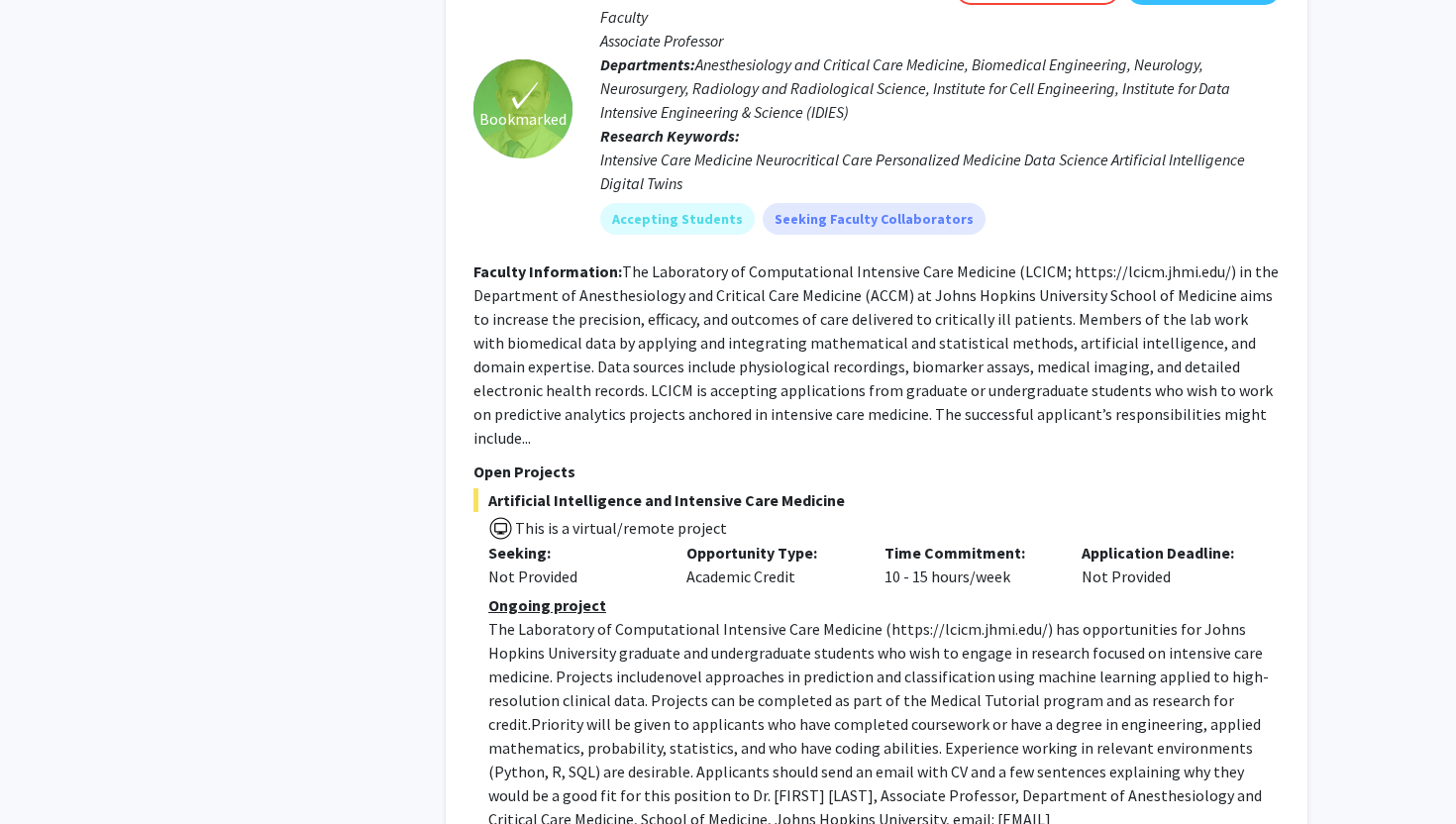 scroll, scrollTop: 1061, scrollLeft: 0, axis: vertical 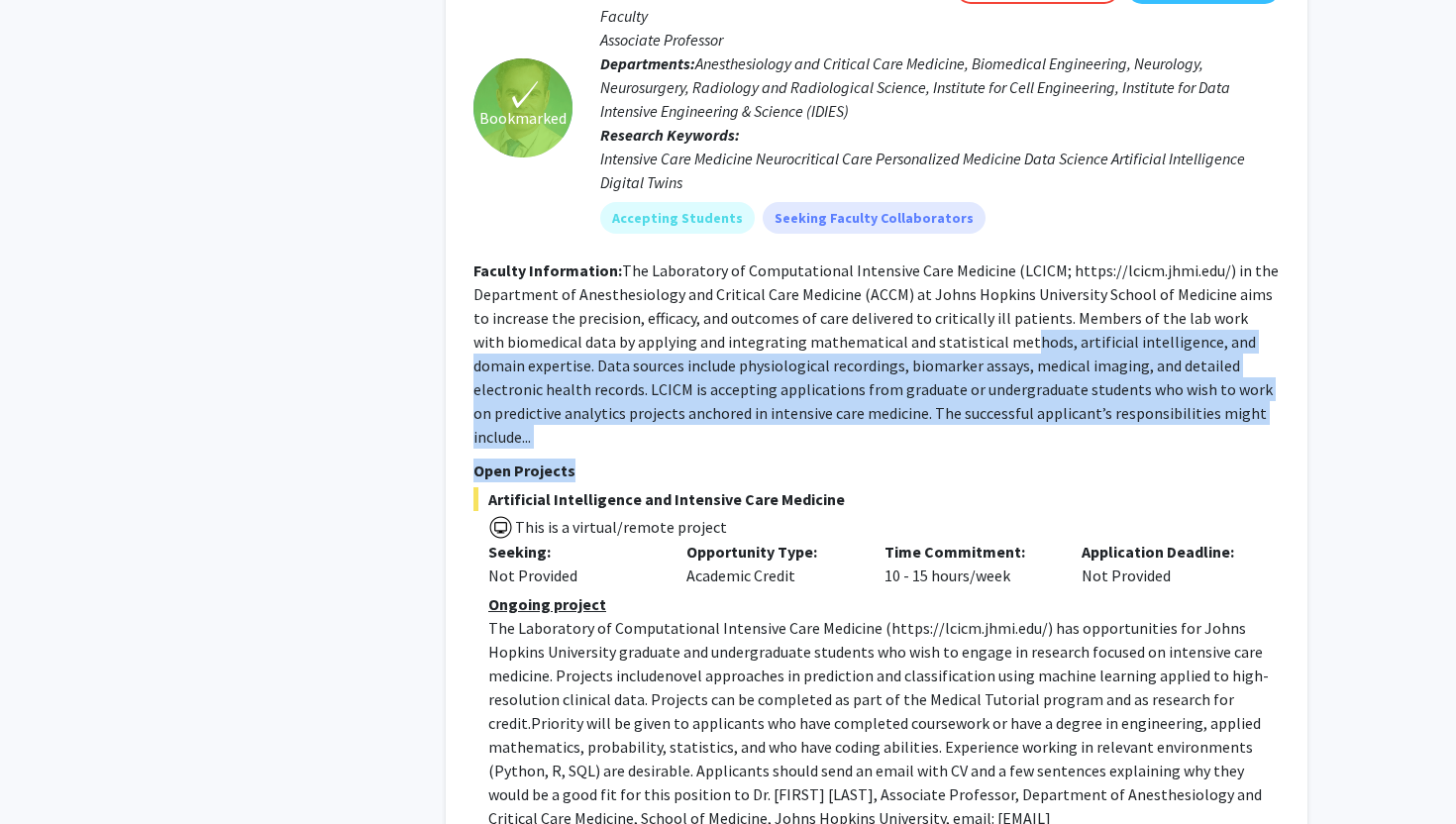 drag, startPoint x: 985, startPoint y: 286, endPoint x: 976, endPoint y: 392, distance: 106.38139 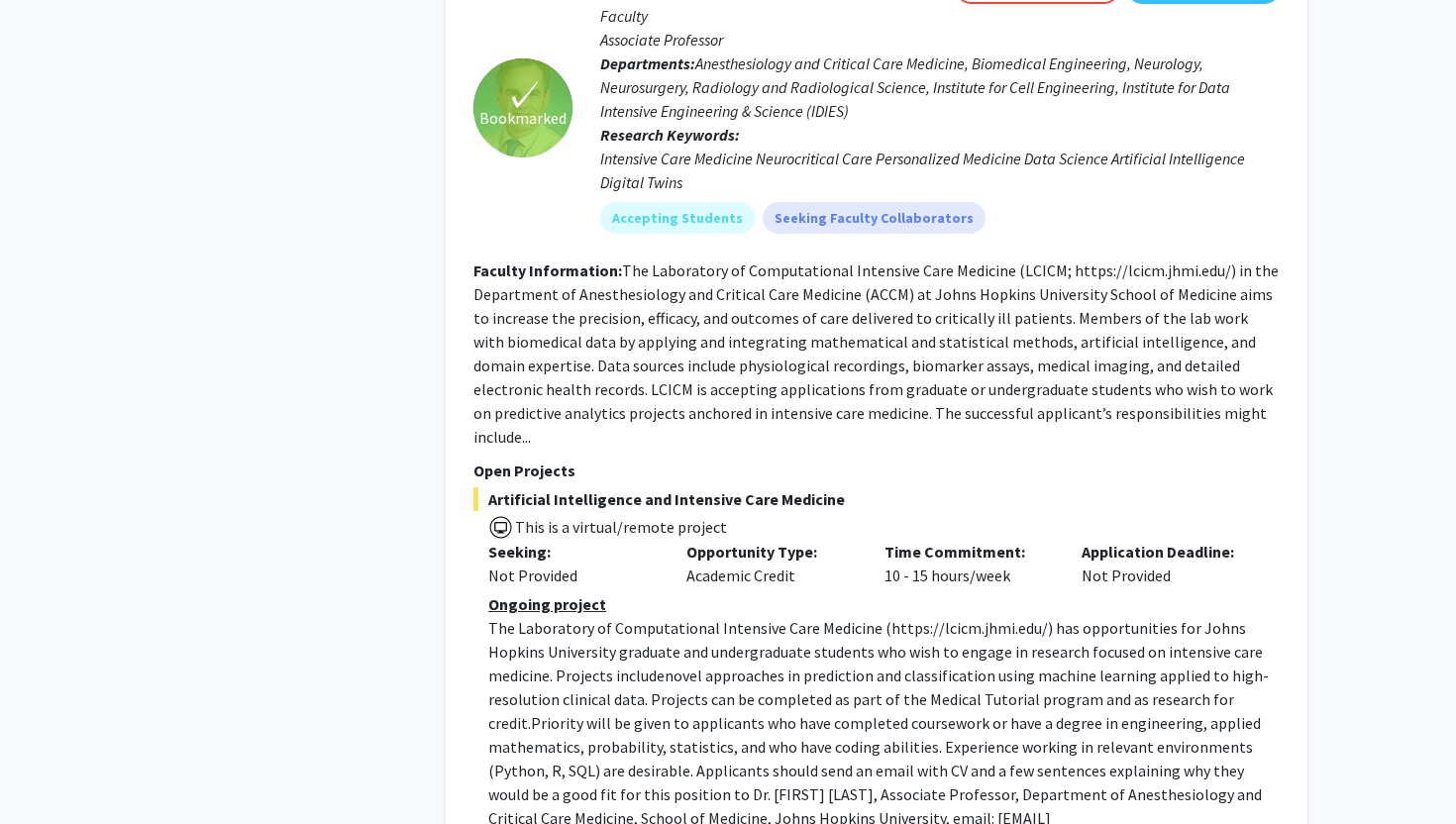 click on "✓ Bookmarked  [FIRST] [LAST]  Remove Bookmark  Compose Request  Faculty Associate Professor  Departments:  Anesthesiology and Critical Care Medicine, Biomedical Engineering, Neurology, Neurosurgery, Radiology and Radiological Science, Institute for Cell Engineering, Institute for Data Intensive Engineering & Science (IDIES) Research Keywords:  Intensive Care Medicine    Neurocritical Care   Personalized Medicine  Data Science  Artificial Intelligence   Digital Twins Accepting Students  Seeking Faculty Collaborators Faculty Information:  Open Projects  Artificial Intelligence and Intensive Care Medicine   This is a virtual/remote project  Seeking: Not Provided Opportunity Type:  Academic Credit  Time Commitment:  10 - 15 hours/week  Application Deadline:  Not Provided  Ongoing project The Laboratory of Computational Intensive Care Medicine ( https://lcicm.jhmi.edu/ Show less" 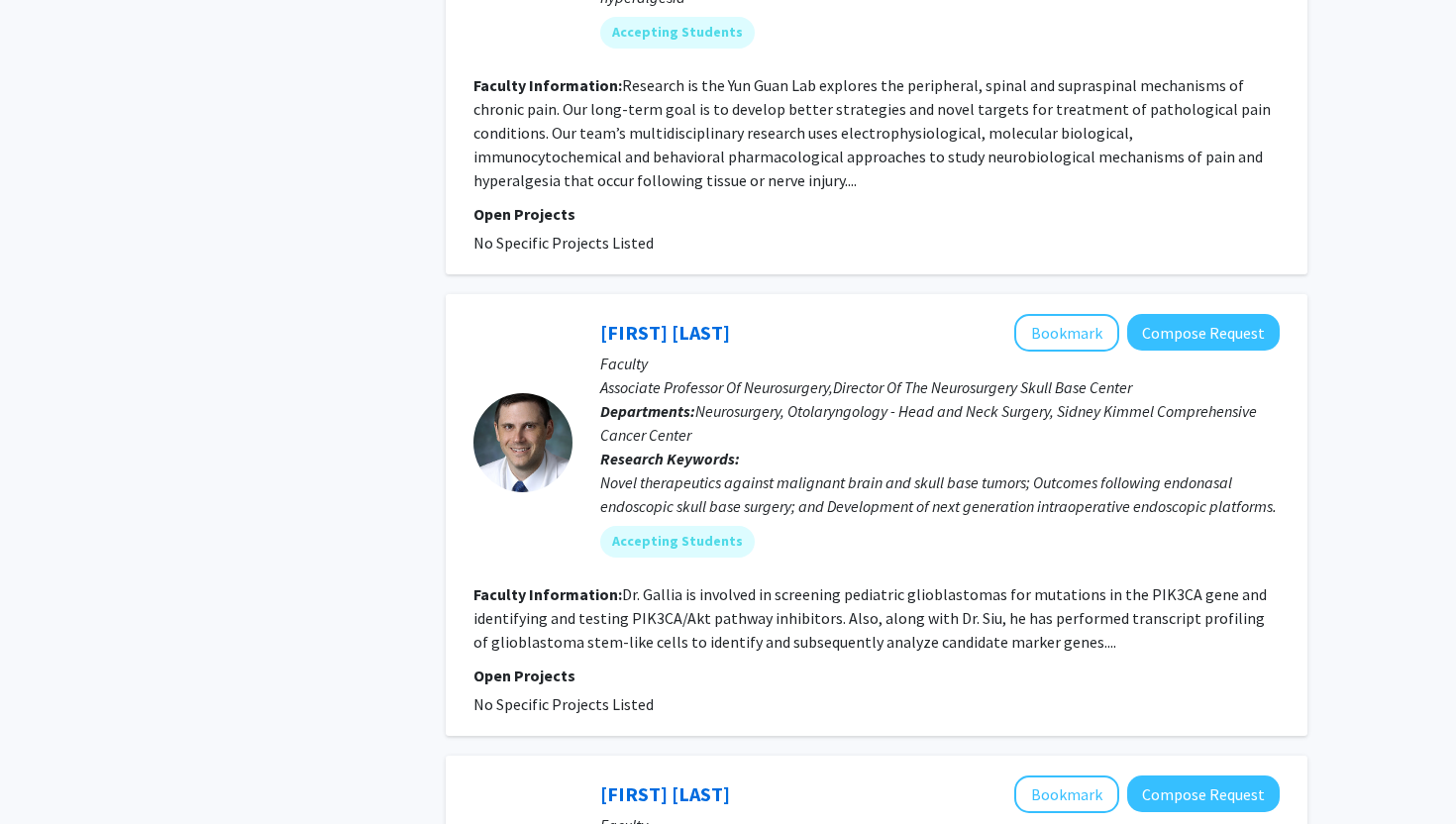 scroll, scrollTop: 2160, scrollLeft: 0, axis: vertical 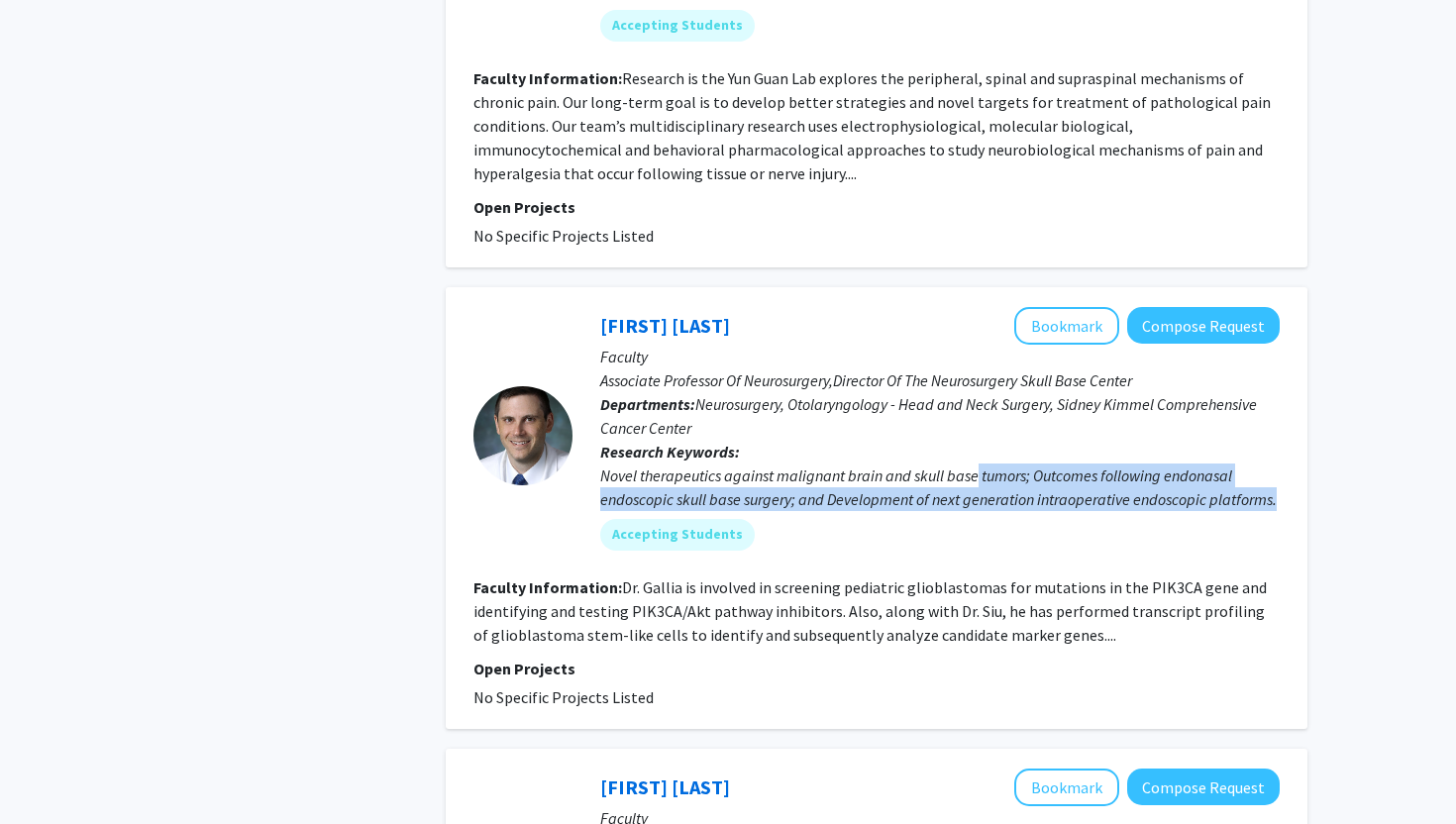 drag, startPoint x: 974, startPoint y: 406, endPoint x: 1006, endPoint y: 440, distance: 46.69047 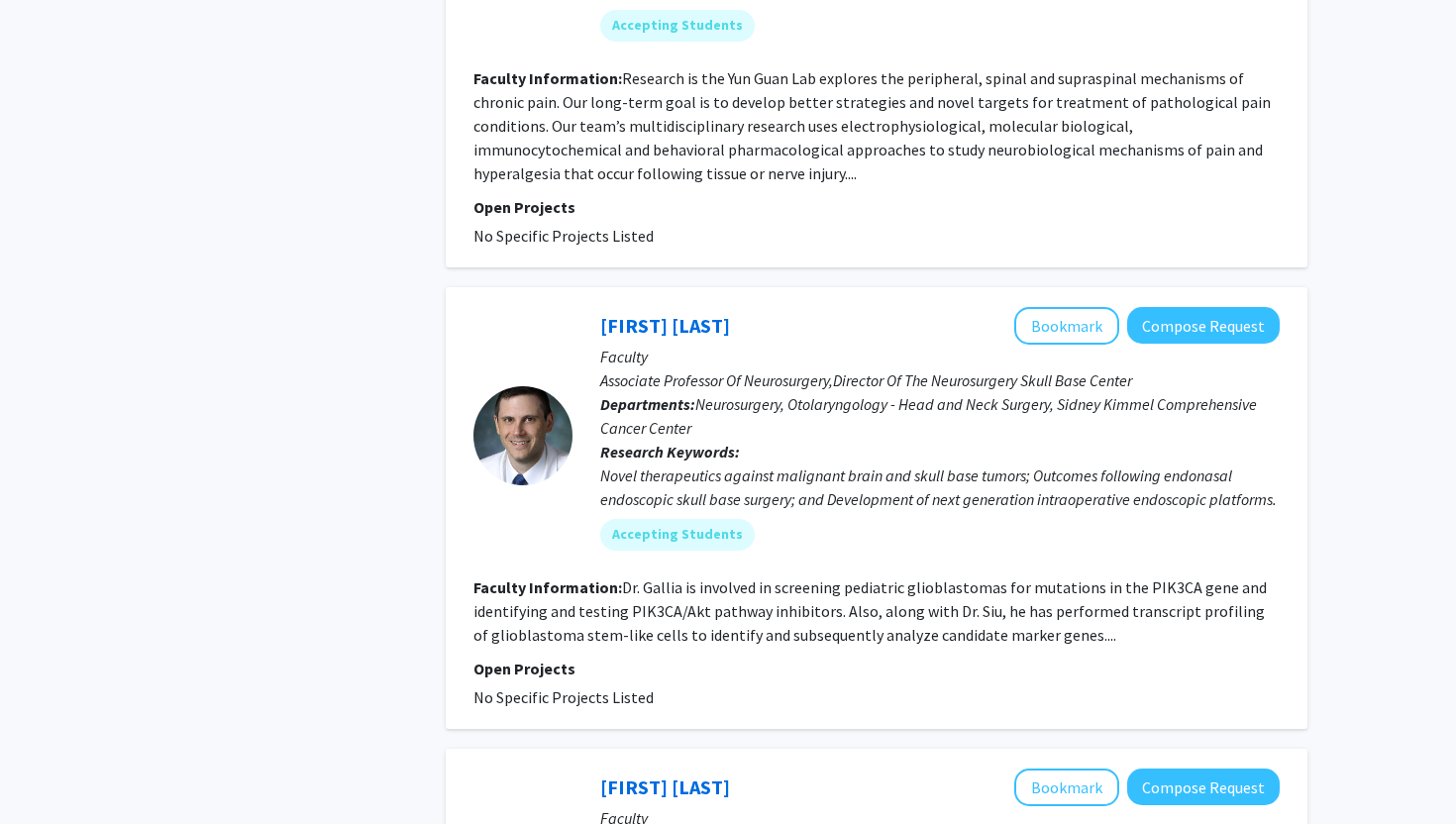 click on "Dr. Gallia is involved in screening pediatric glioblastomas for mutations in the PIK3CA gene and identifying and testing PIK3CA/Akt pathway inhibitors. Also, along with Dr. Siu, he has performed transcript profiling of glioblastoma stem-like cells to identify and subsequently analyze candidate marker genes...." 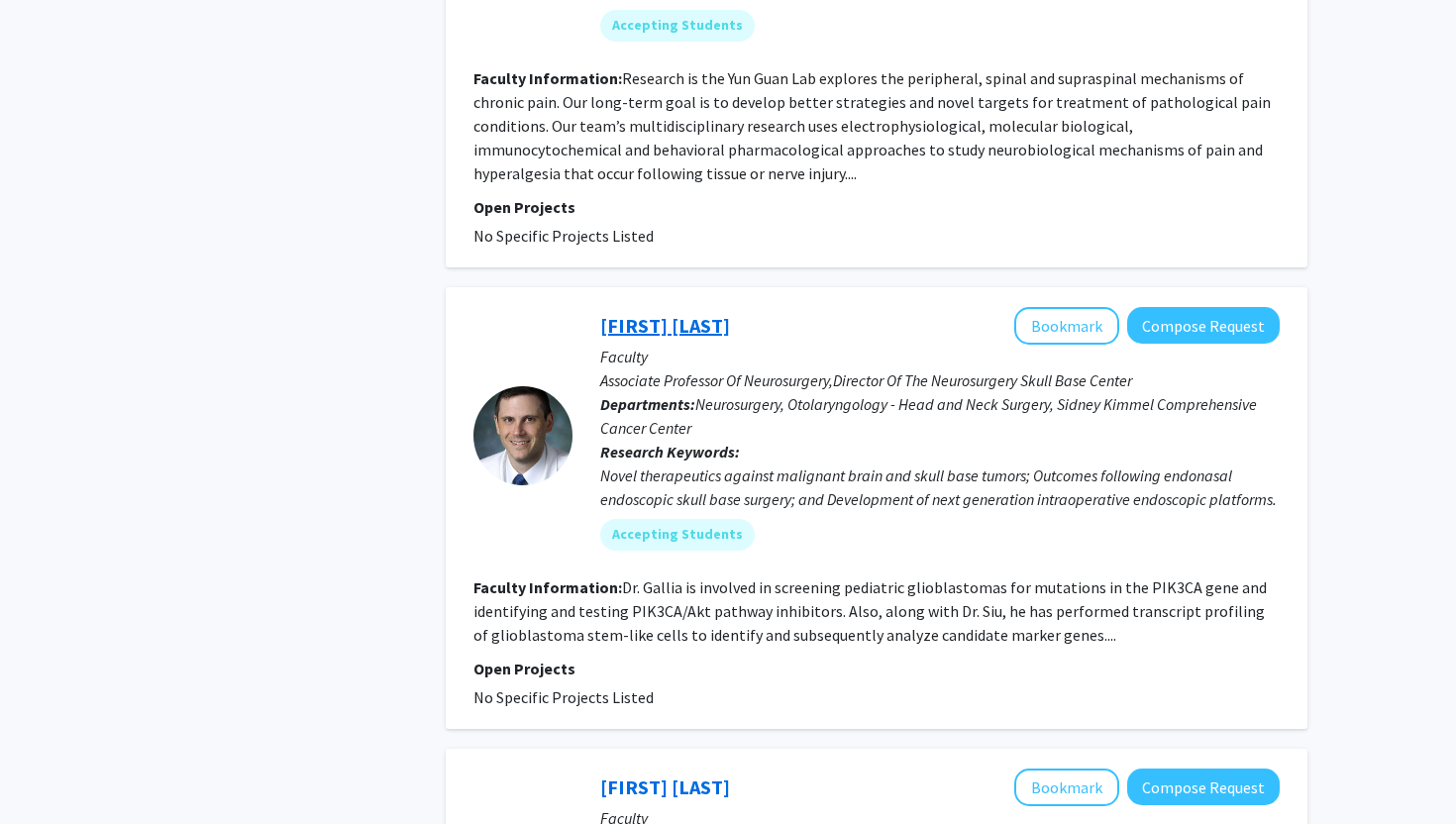 click on "[FIRST] [LAST]" 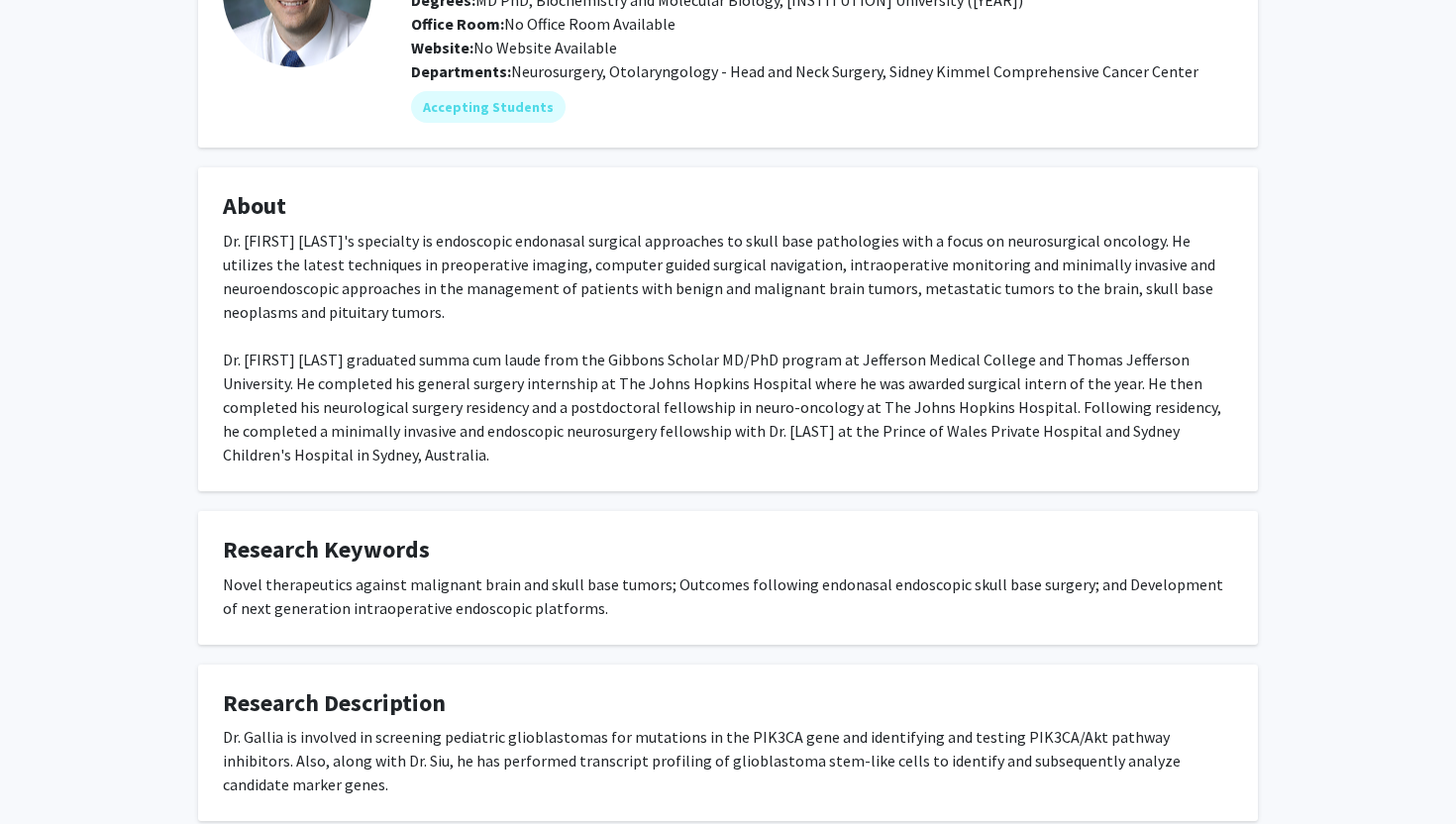 scroll, scrollTop: 190, scrollLeft: 0, axis: vertical 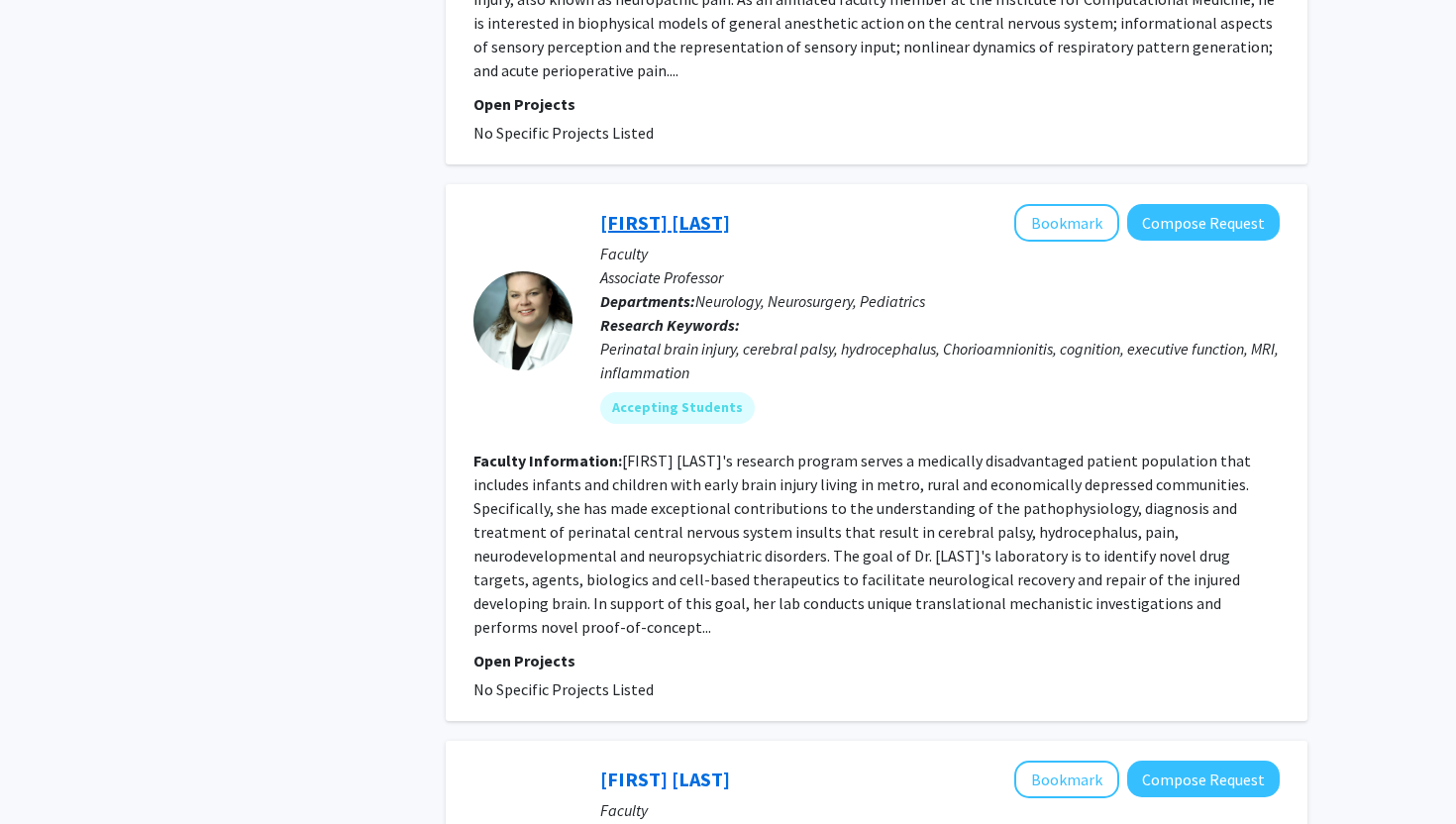 click on "[FIRST] [LAST]" 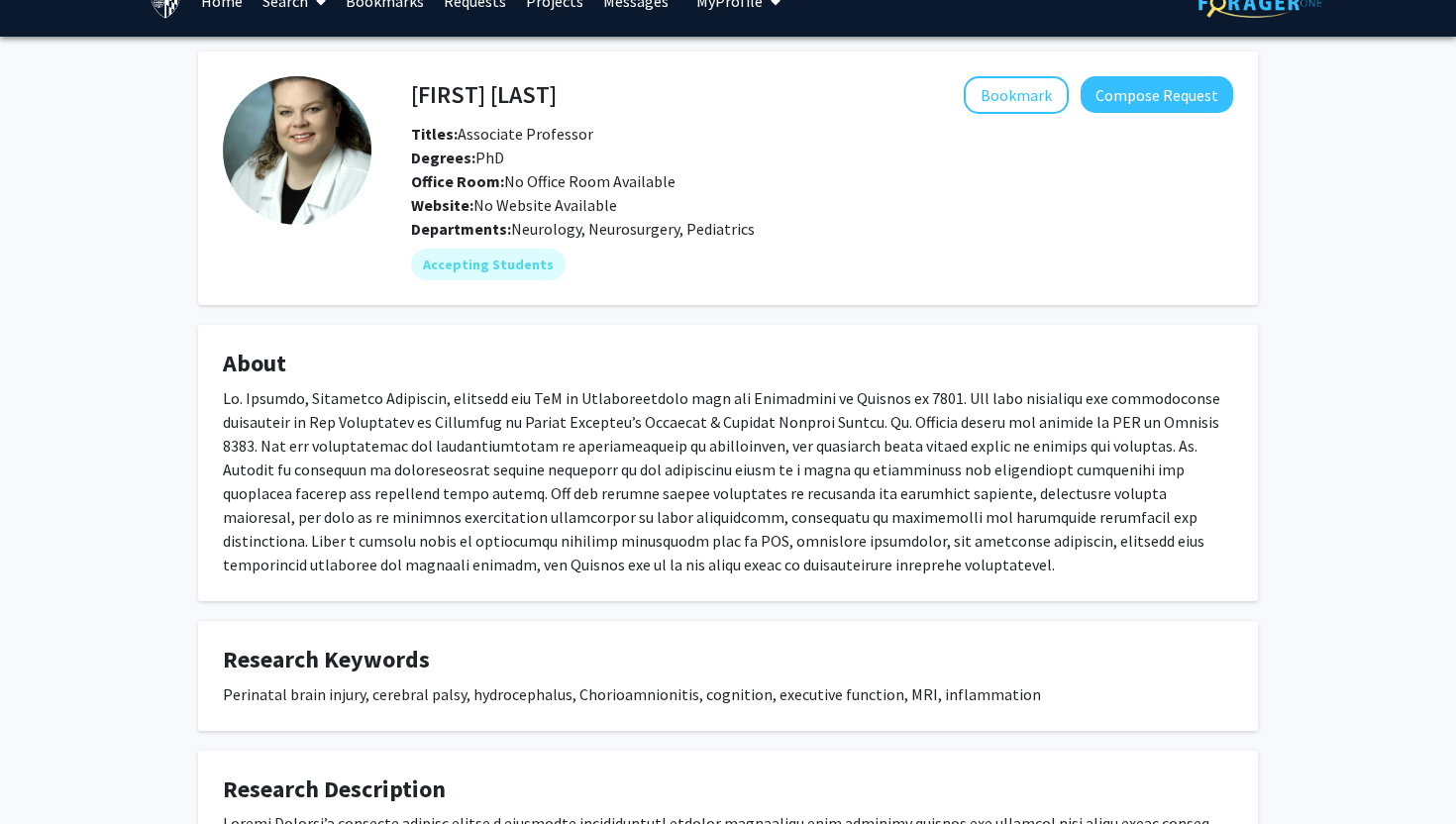 scroll, scrollTop: 40, scrollLeft: 0, axis: vertical 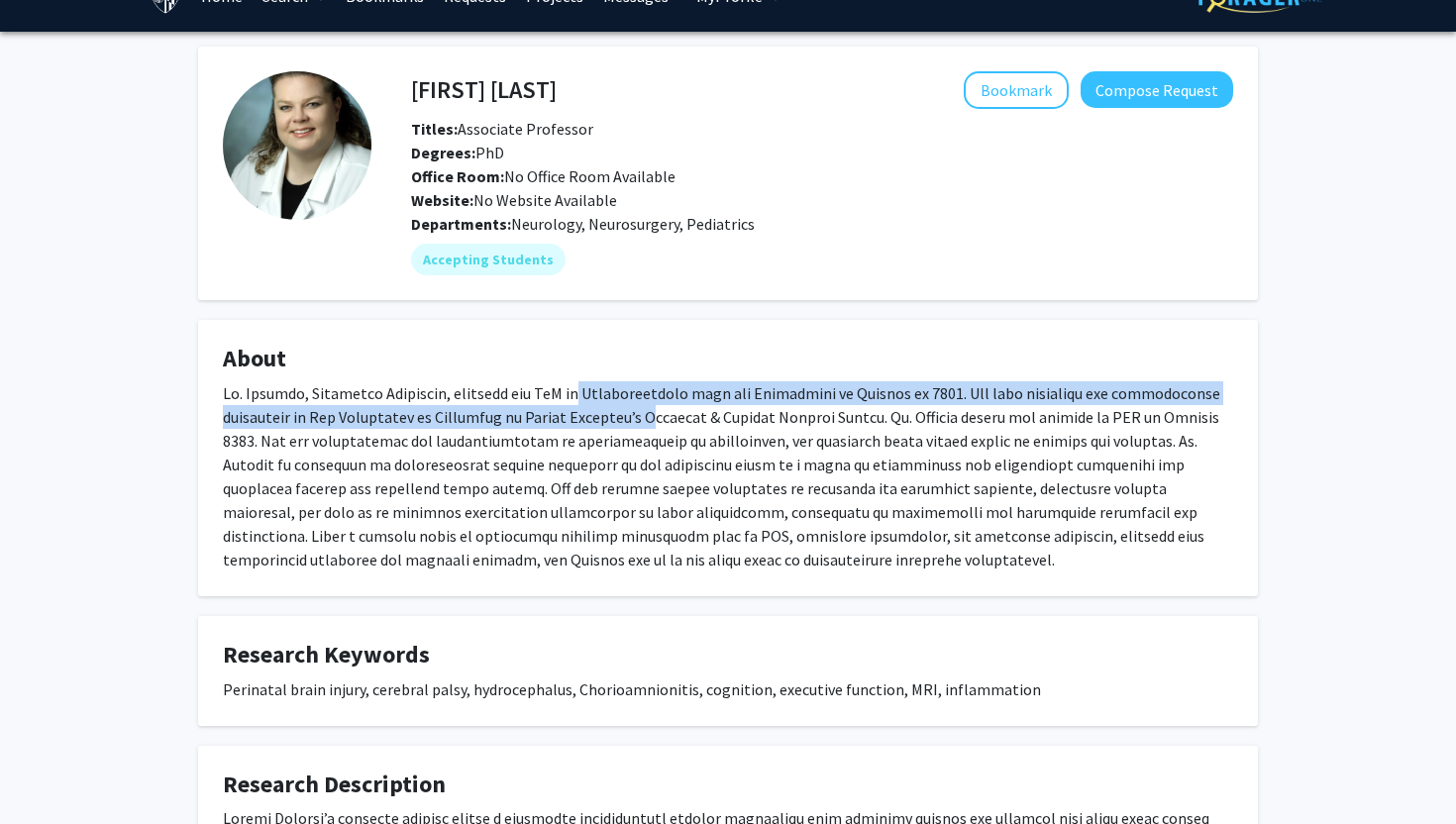 drag, startPoint x: 559, startPoint y: 384, endPoint x: 652, endPoint y: 412, distance: 97.1236 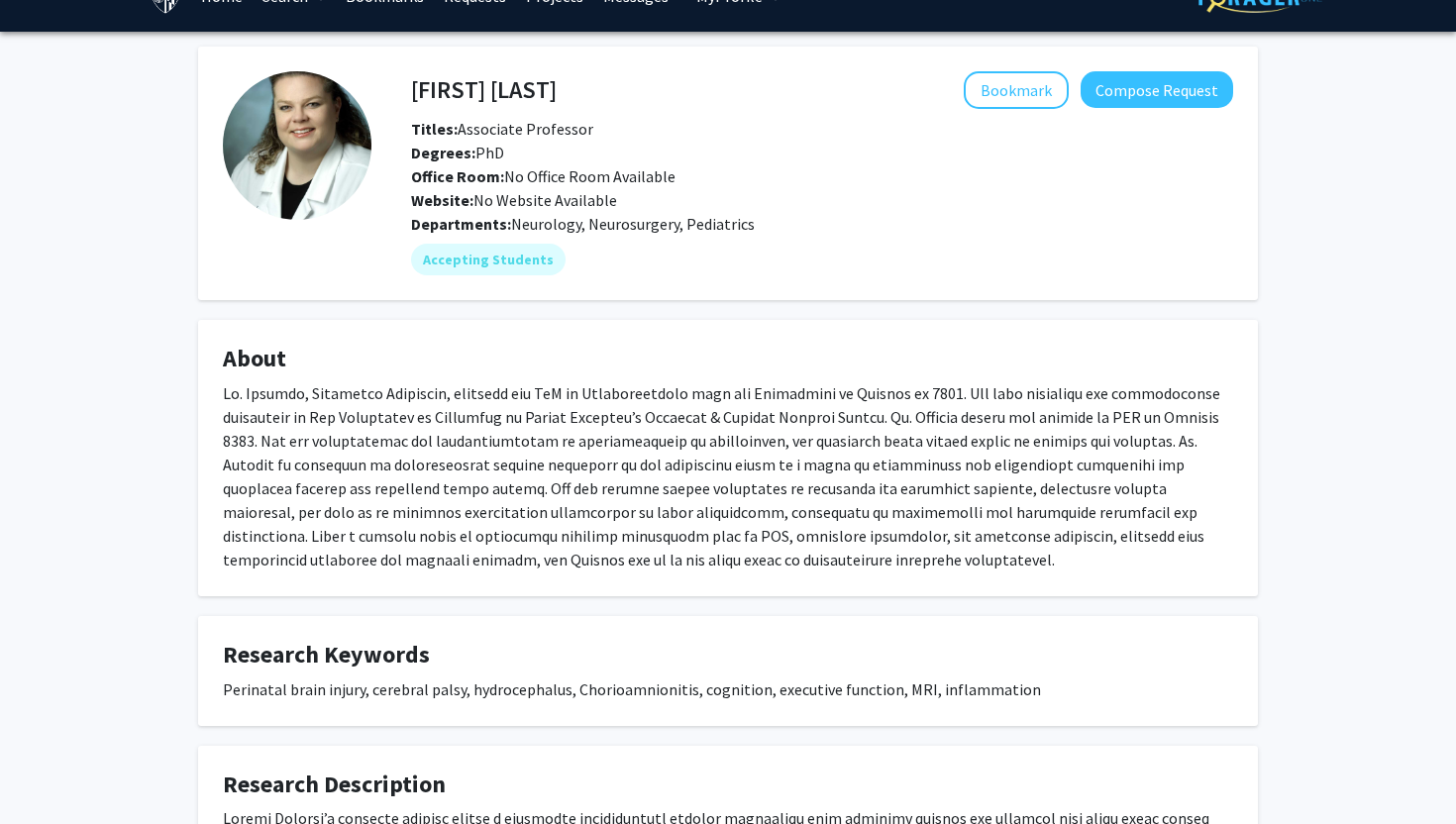 click 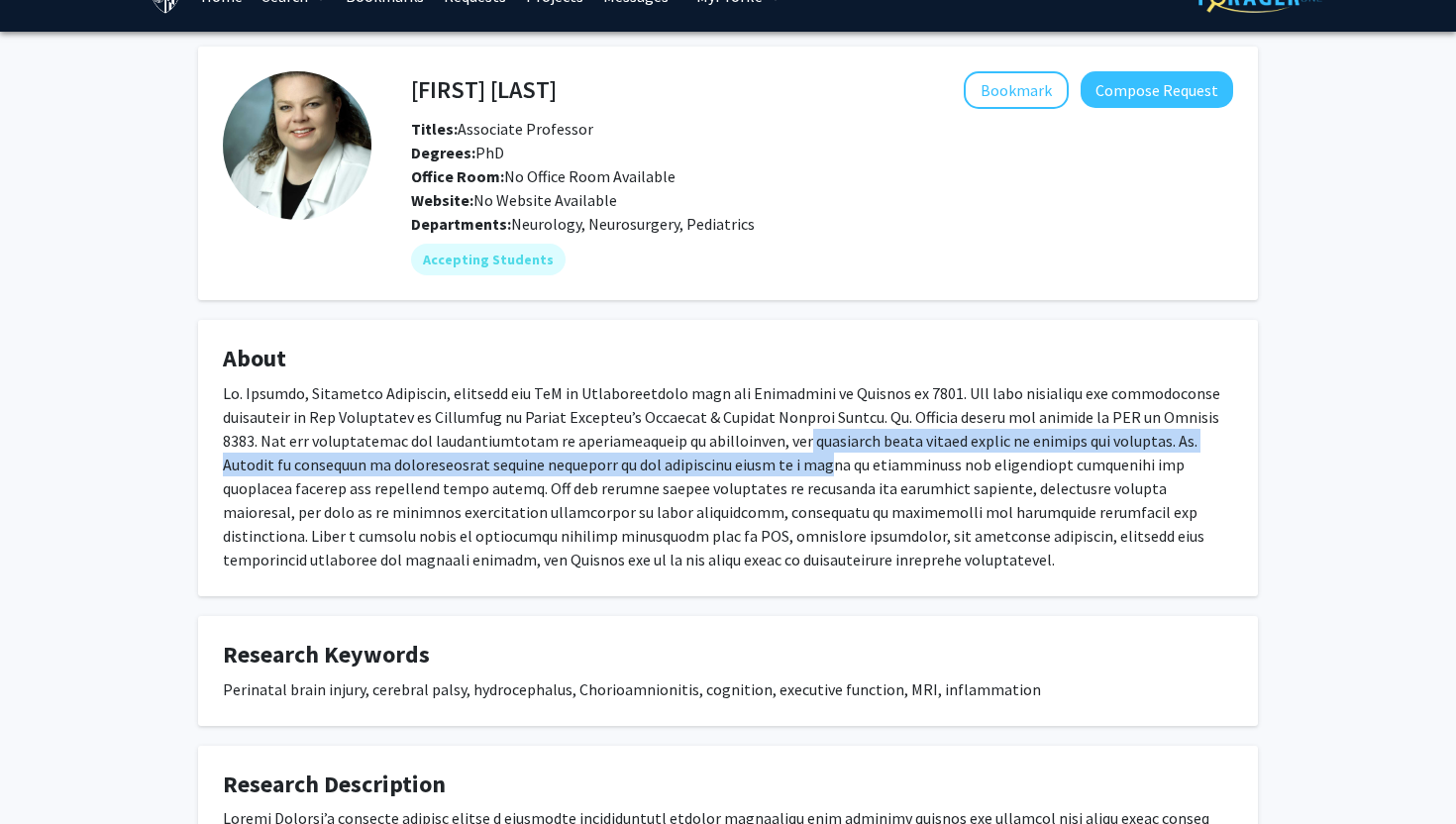 drag, startPoint x: 746, startPoint y: 448, endPoint x: 739, endPoint y: 459, distance: 13.038405 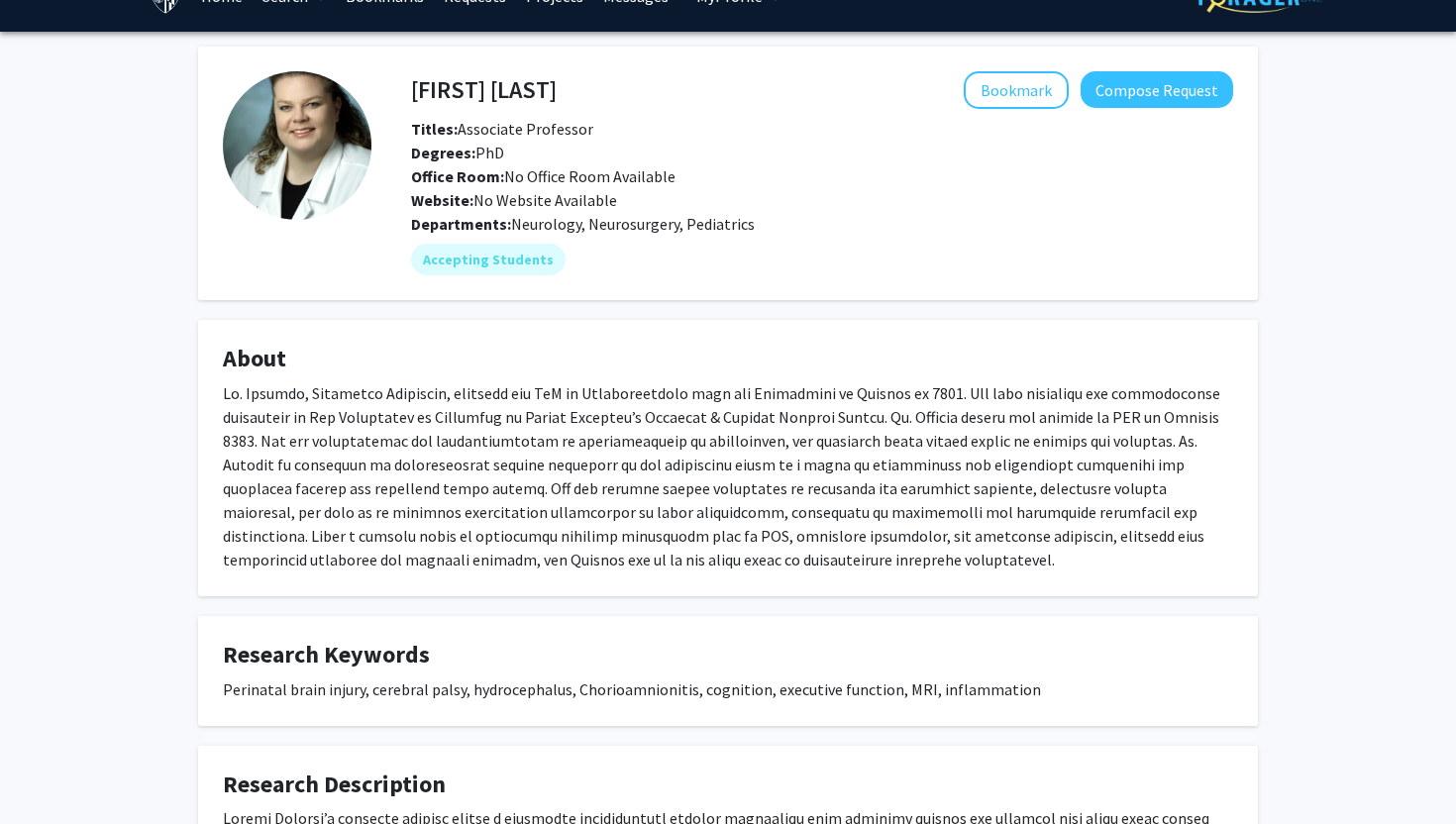click 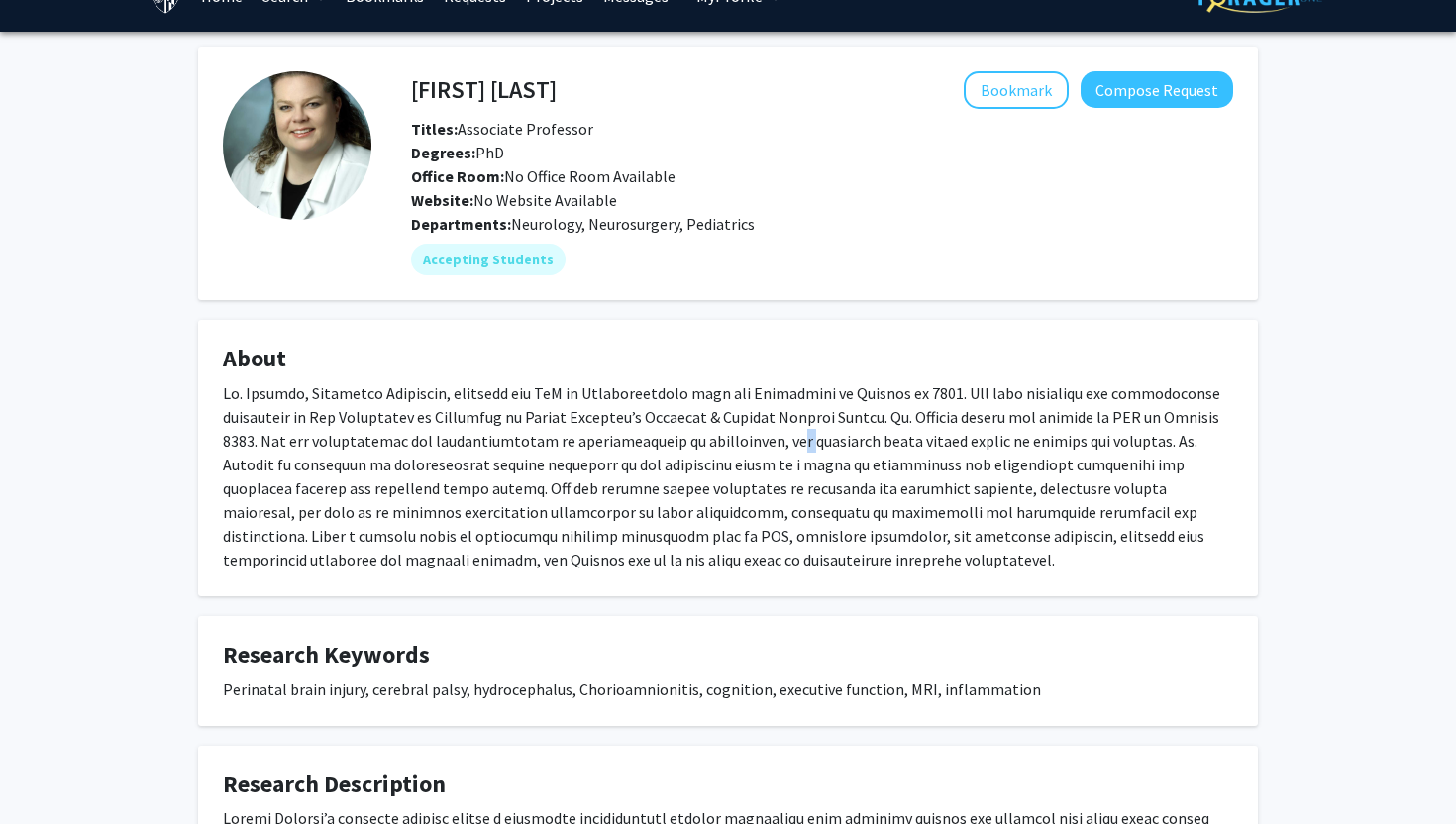 drag, startPoint x: 752, startPoint y: 440, endPoint x: 741, endPoint y: 453, distance: 17.029386 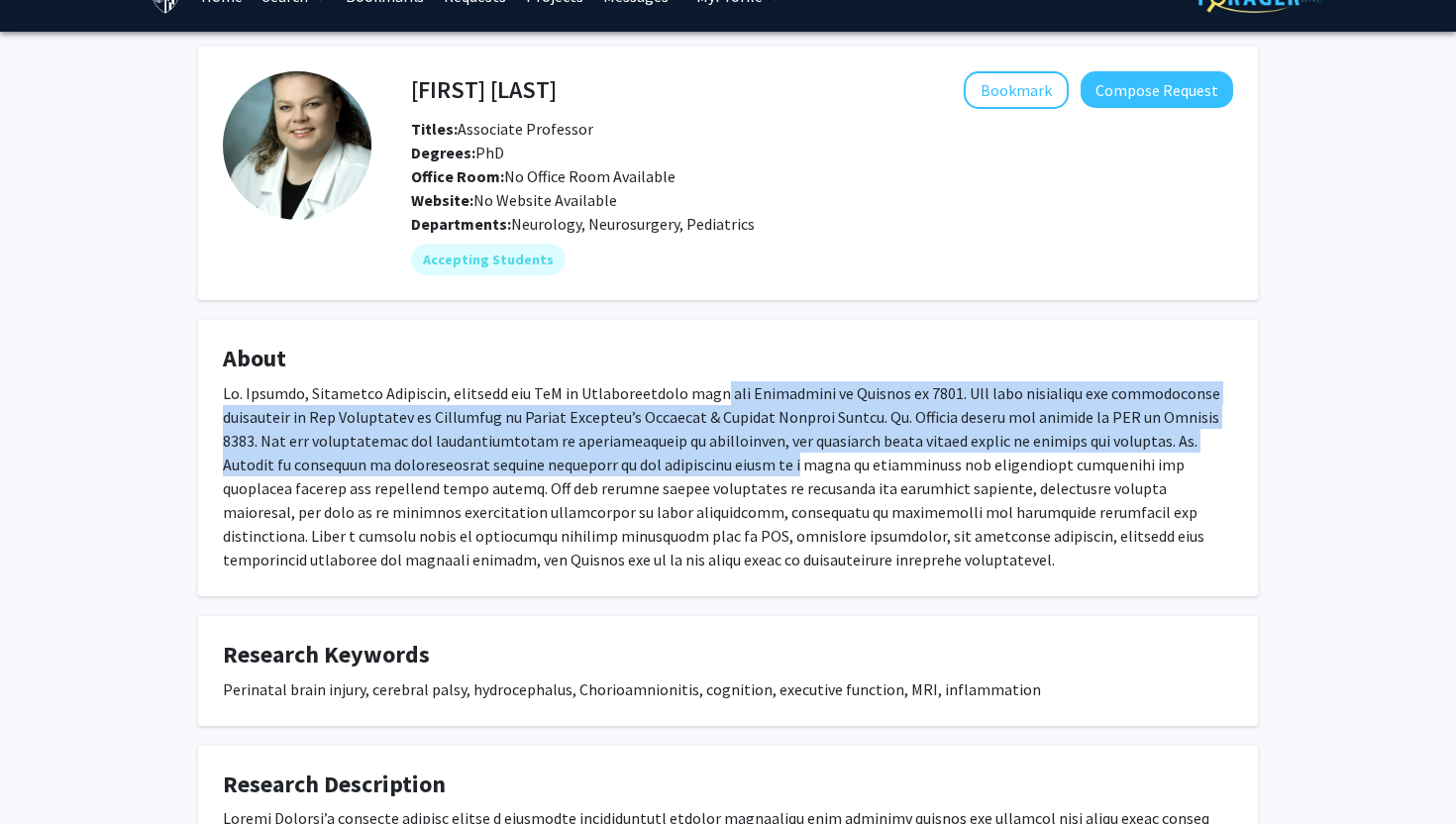 drag, startPoint x: 712, startPoint y: 460, endPoint x: 704, endPoint y: 395, distance: 65.490457 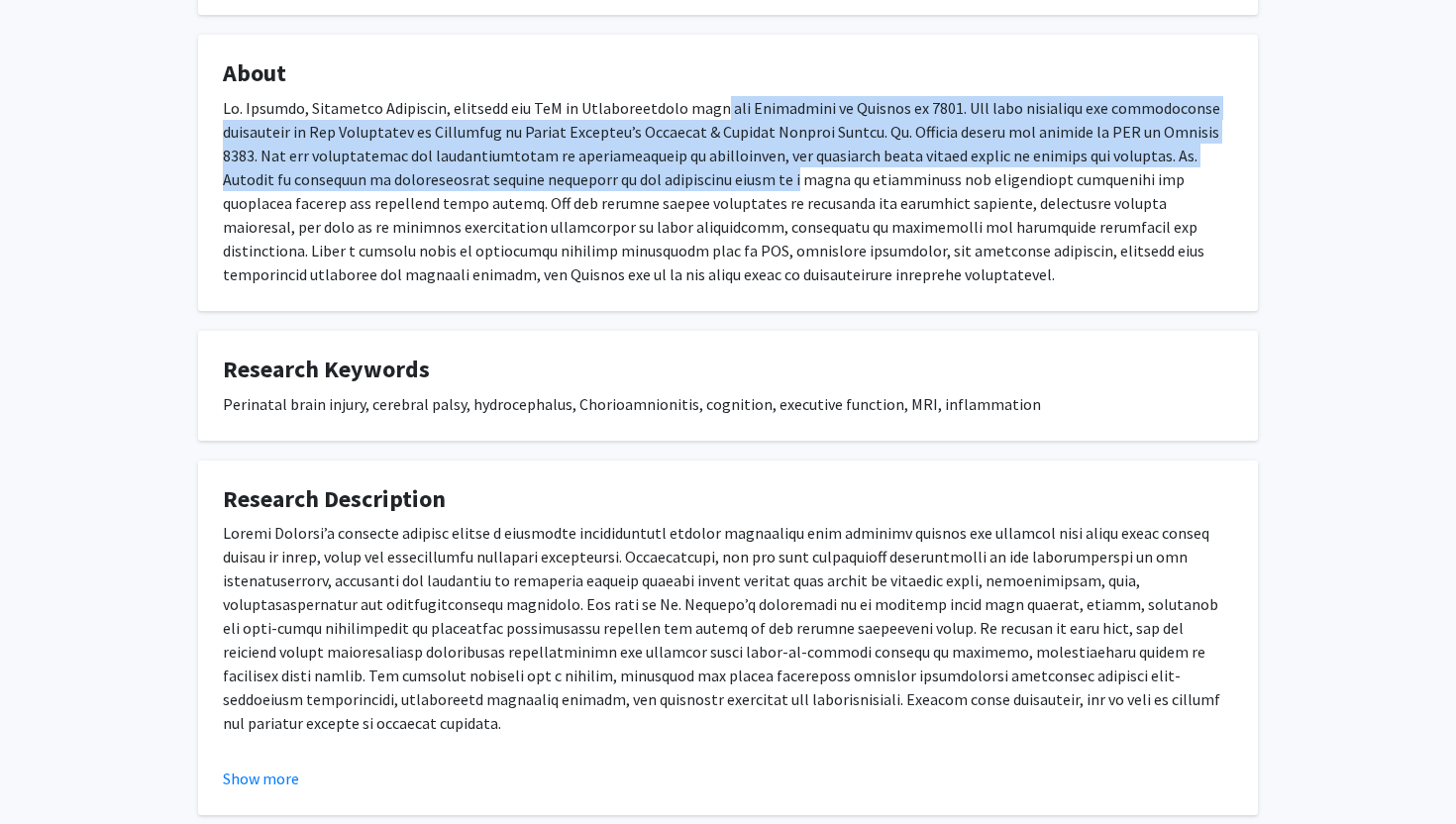 scroll, scrollTop: 326, scrollLeft: 0, axis: vertical 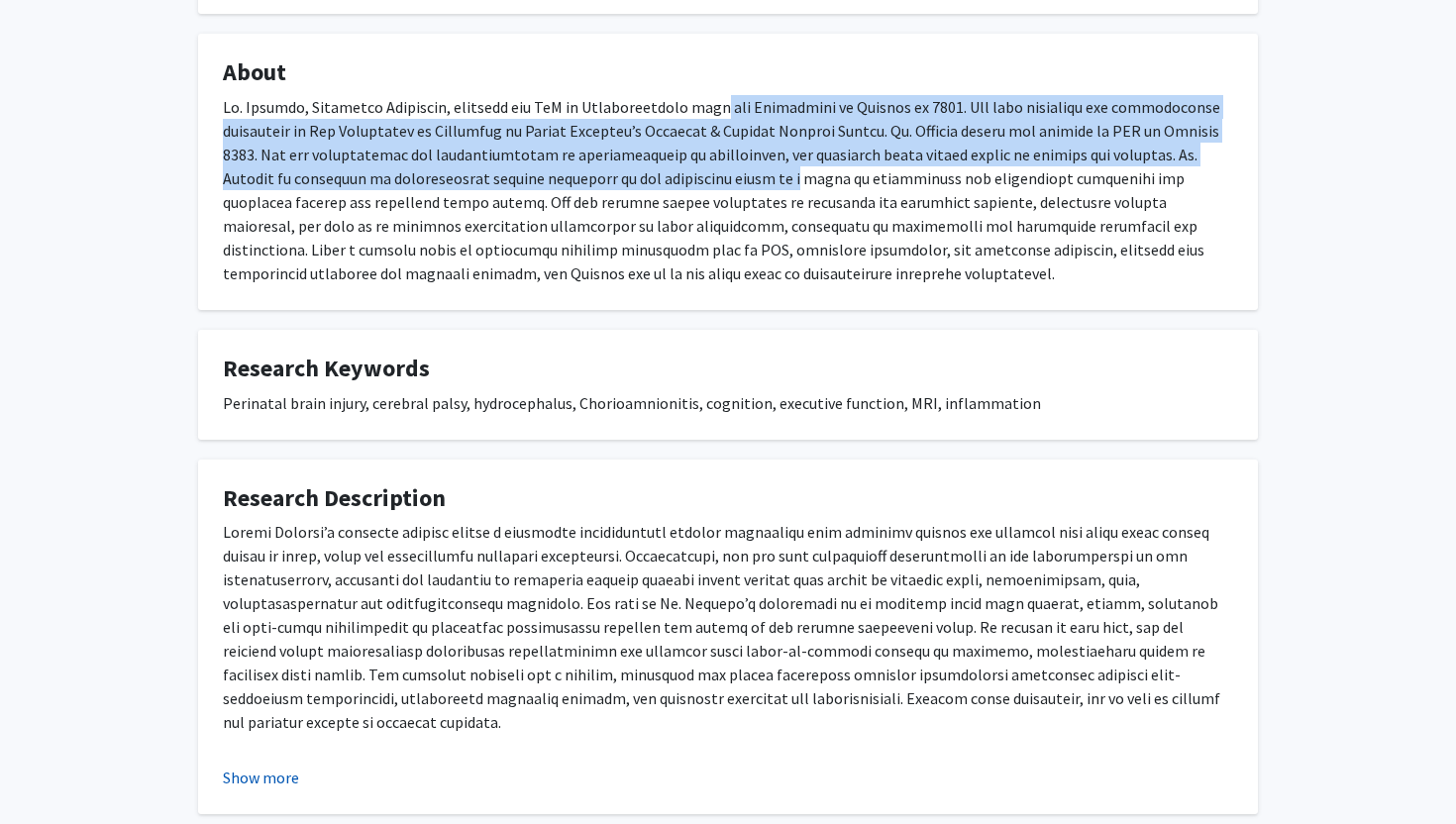 click on "Show more" 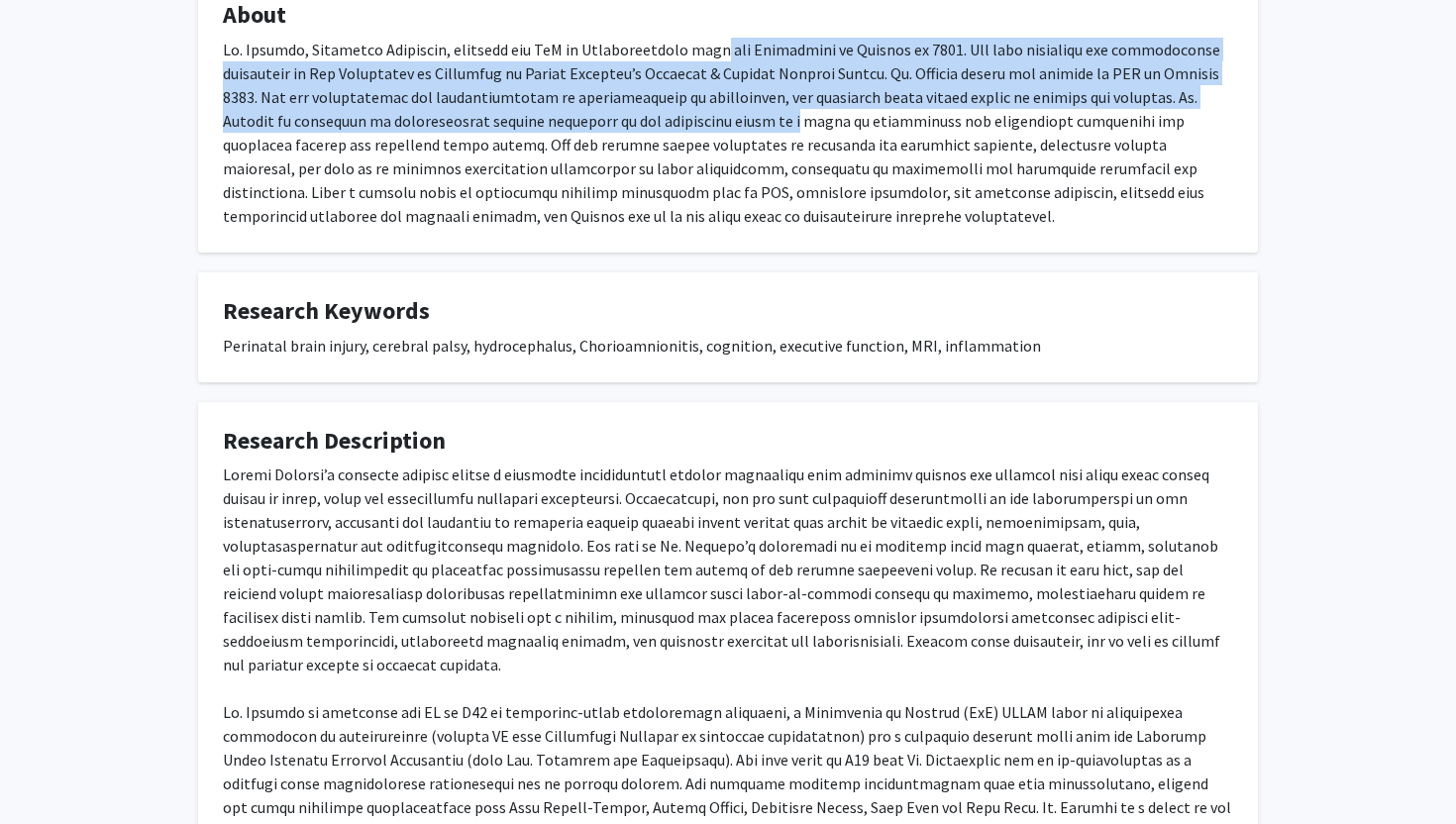 scroll, scrollTop: 0, scrollLeft: 0, axis: both 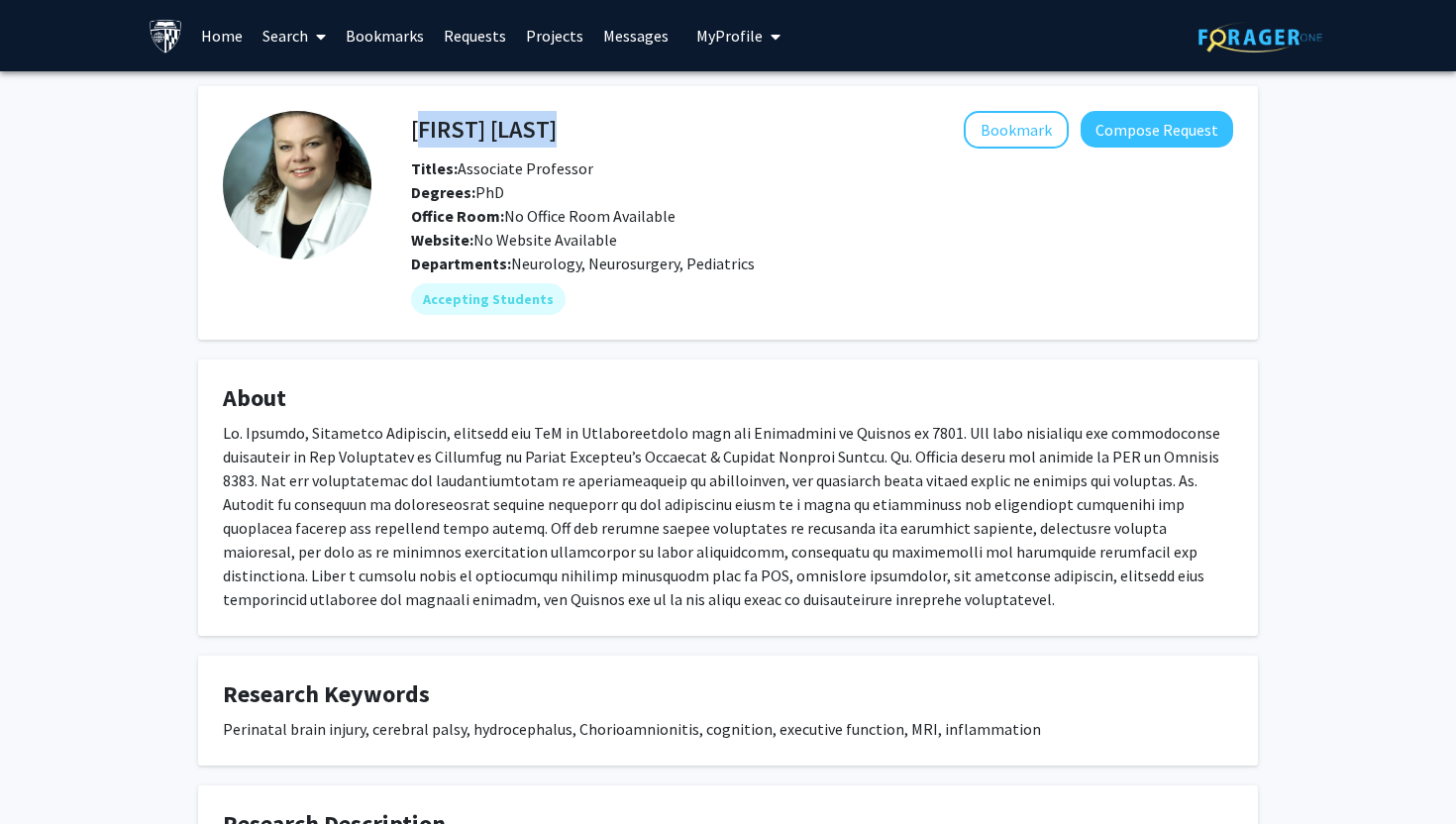 drag, startPoint x: 413, startPoint y: 131, endPoint x: 576, endPoint y: 135, distance: 163.04907 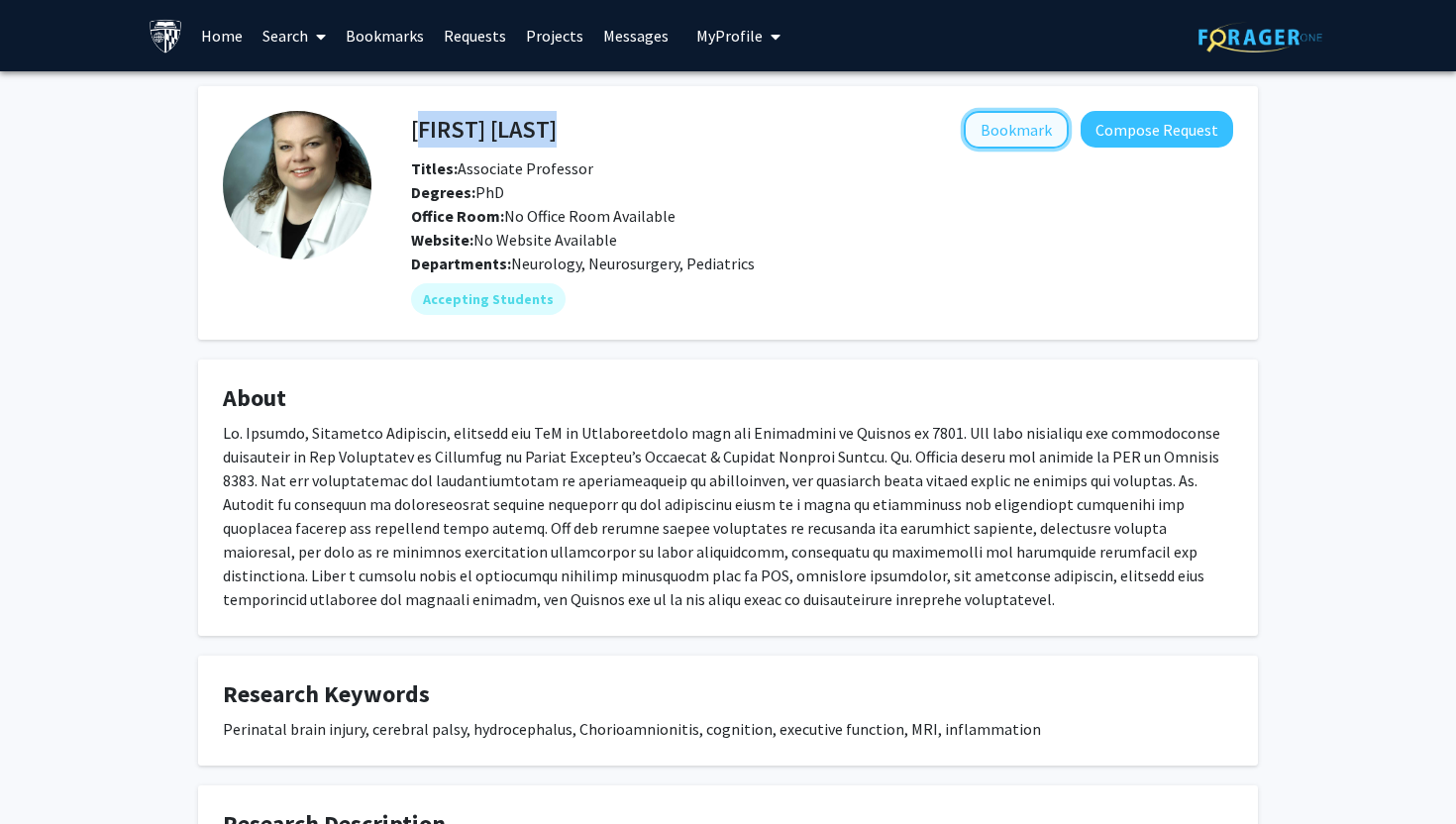 click on "Bookmark" 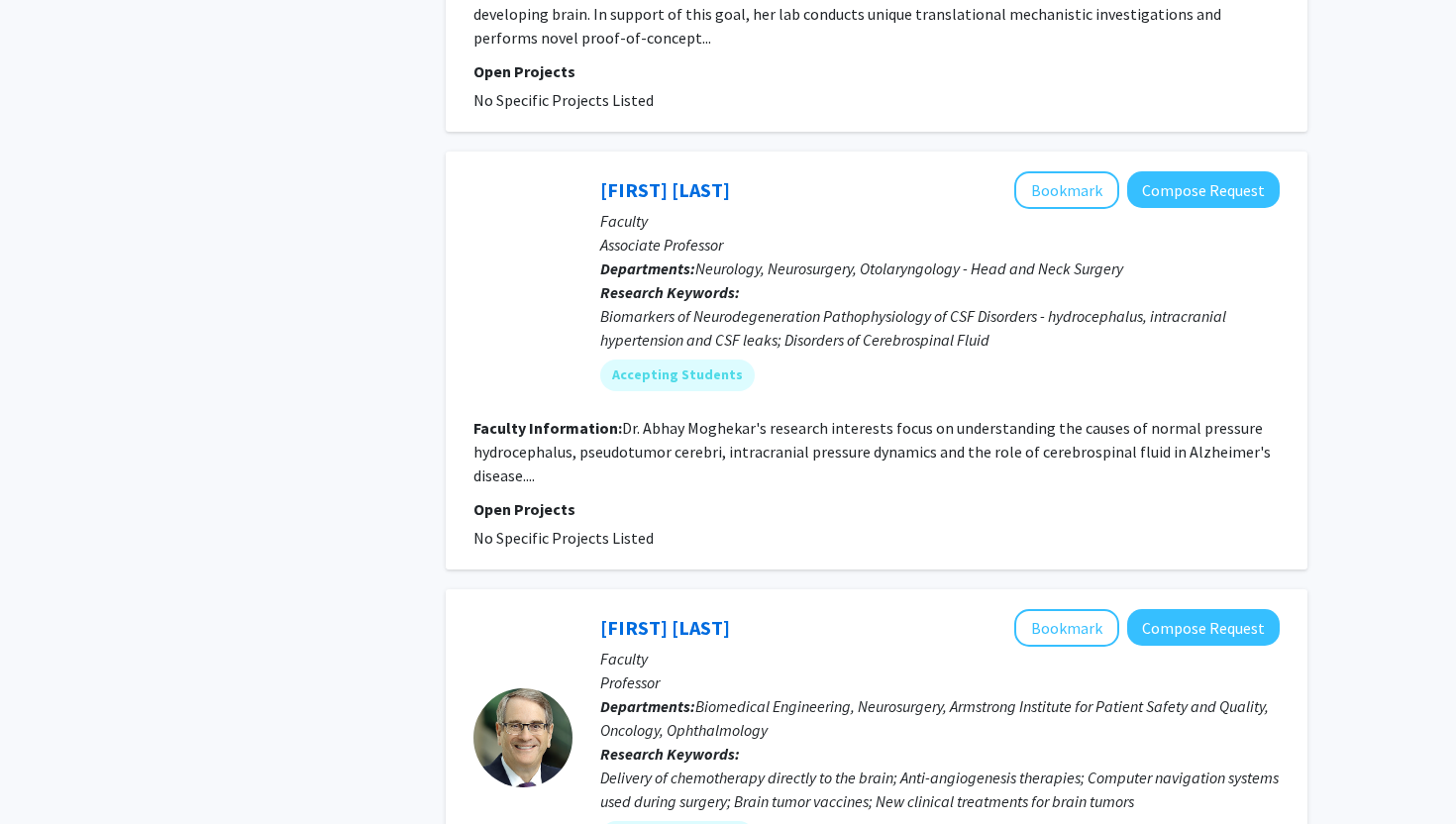 scroll, scrollTop: 4318, scrollLeft: 0, axis: vertical 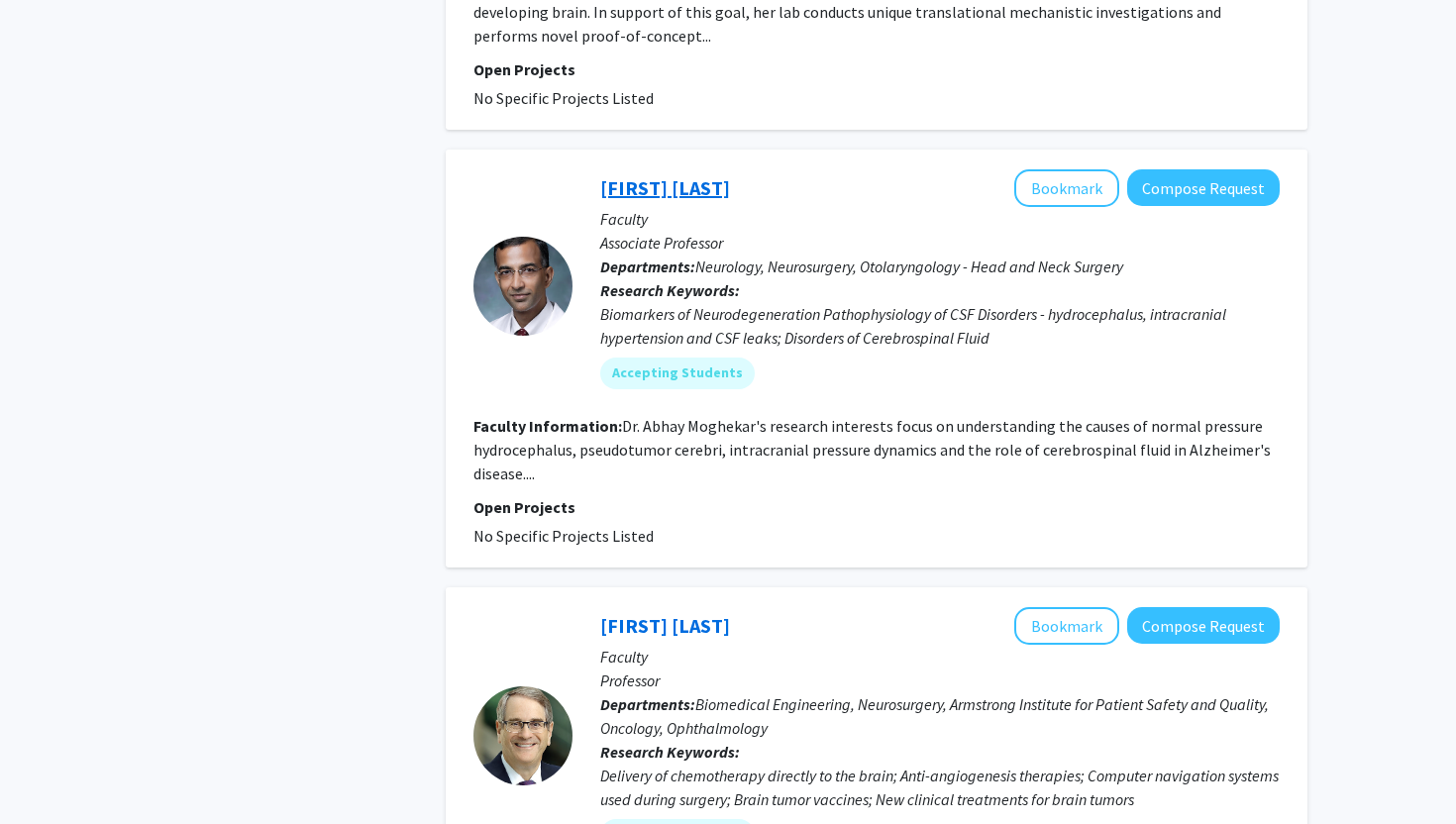 click on "[FIRST] [LAST]" 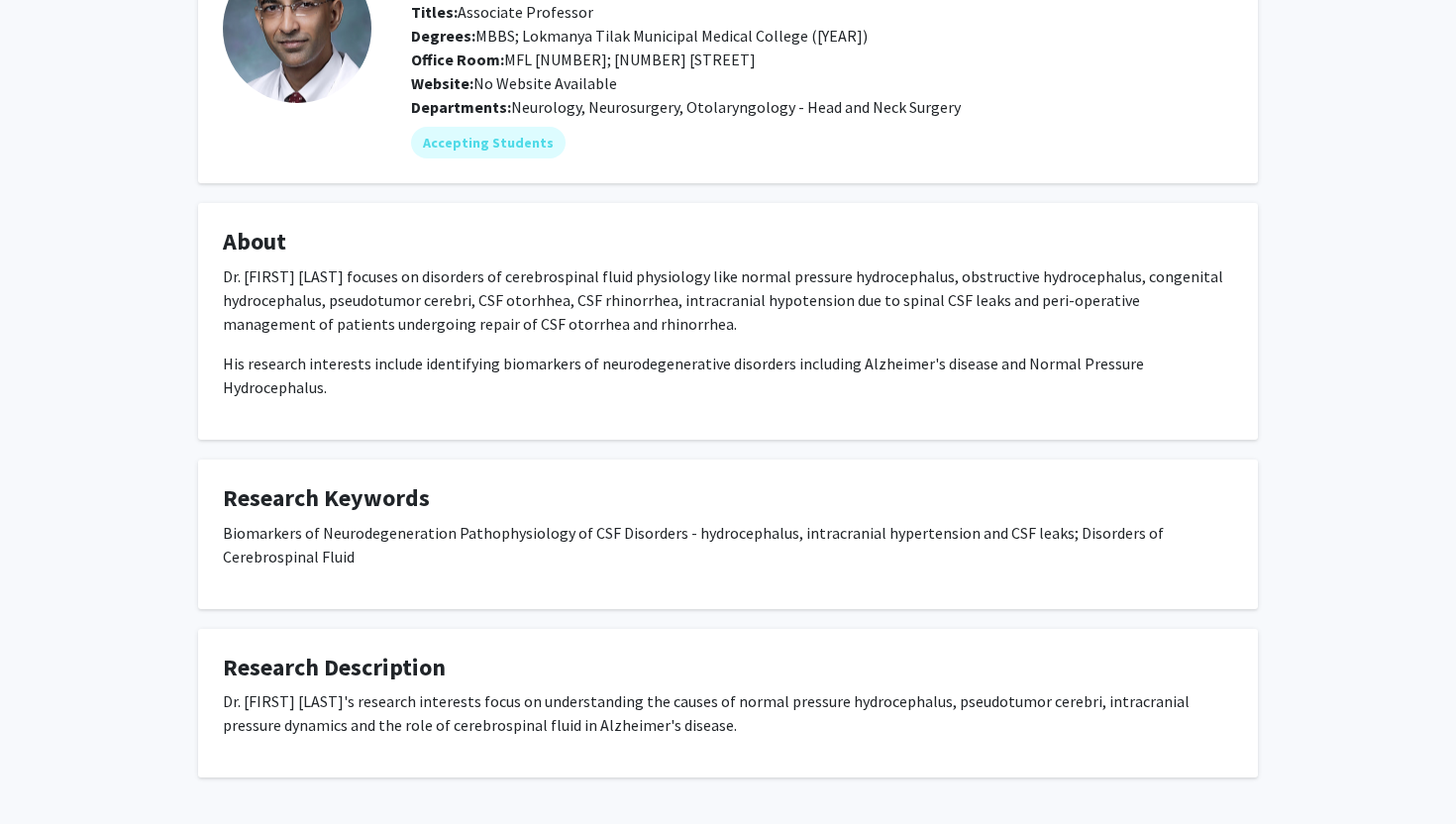 scroll, scrollTop: 117, scrollLeft: 0, axis: vertical 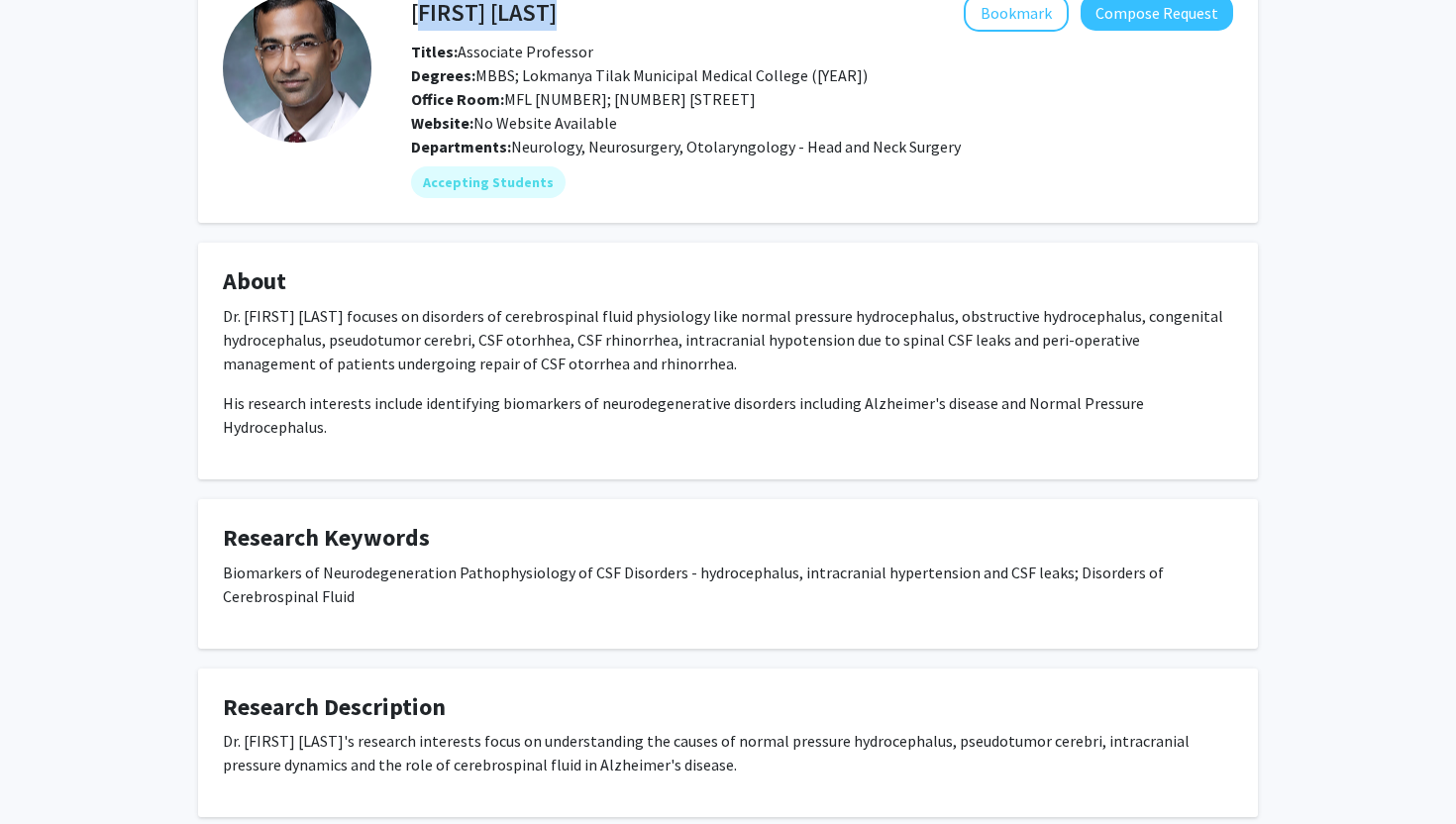 drag, startPoint x: 583, startPoint y: 19, endPoint x: 412, endPoint y: 18, distance: 171.00292 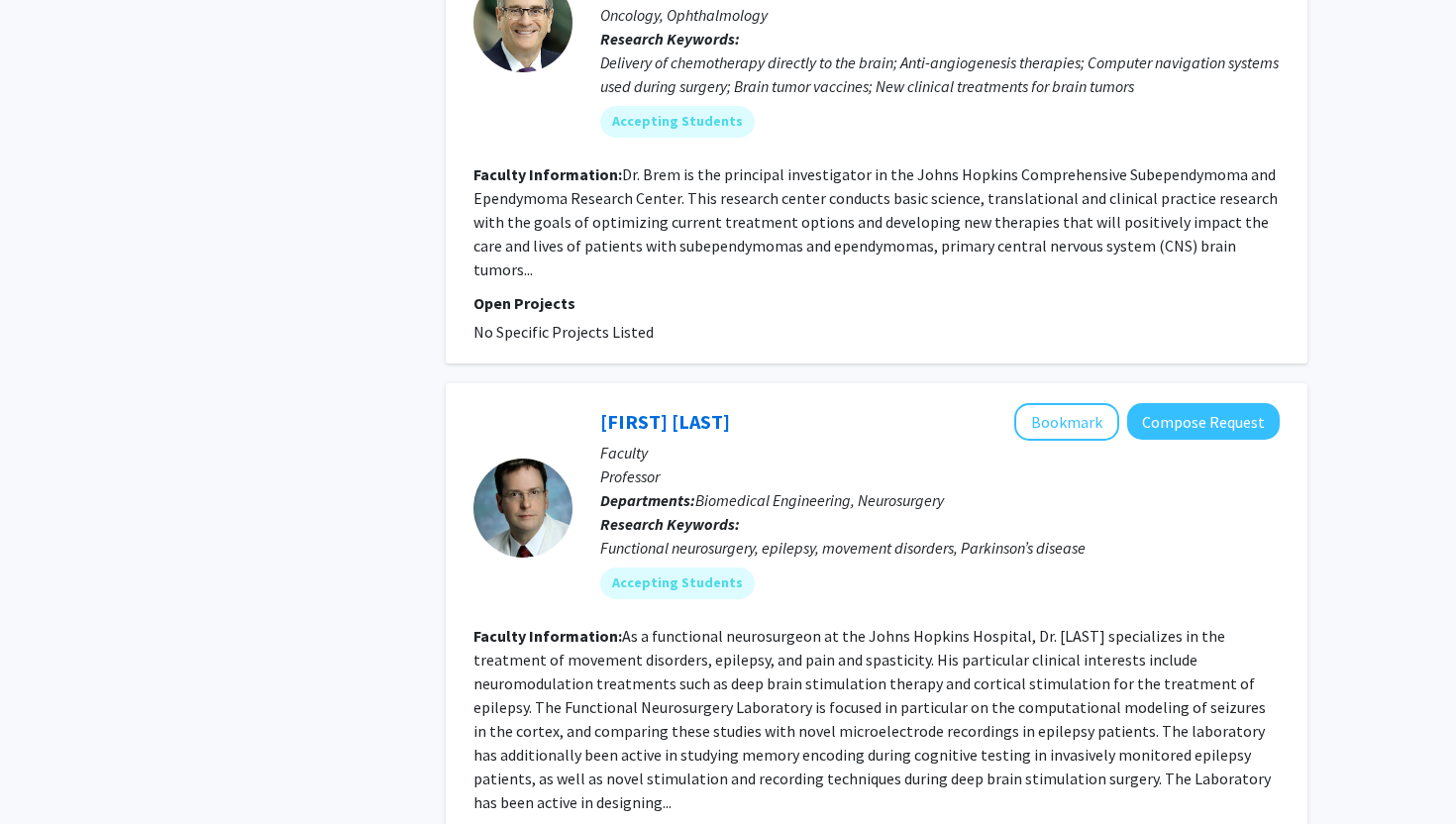 scroll, scrollTop: 5027, scrollLeft: 0, axis: vertical 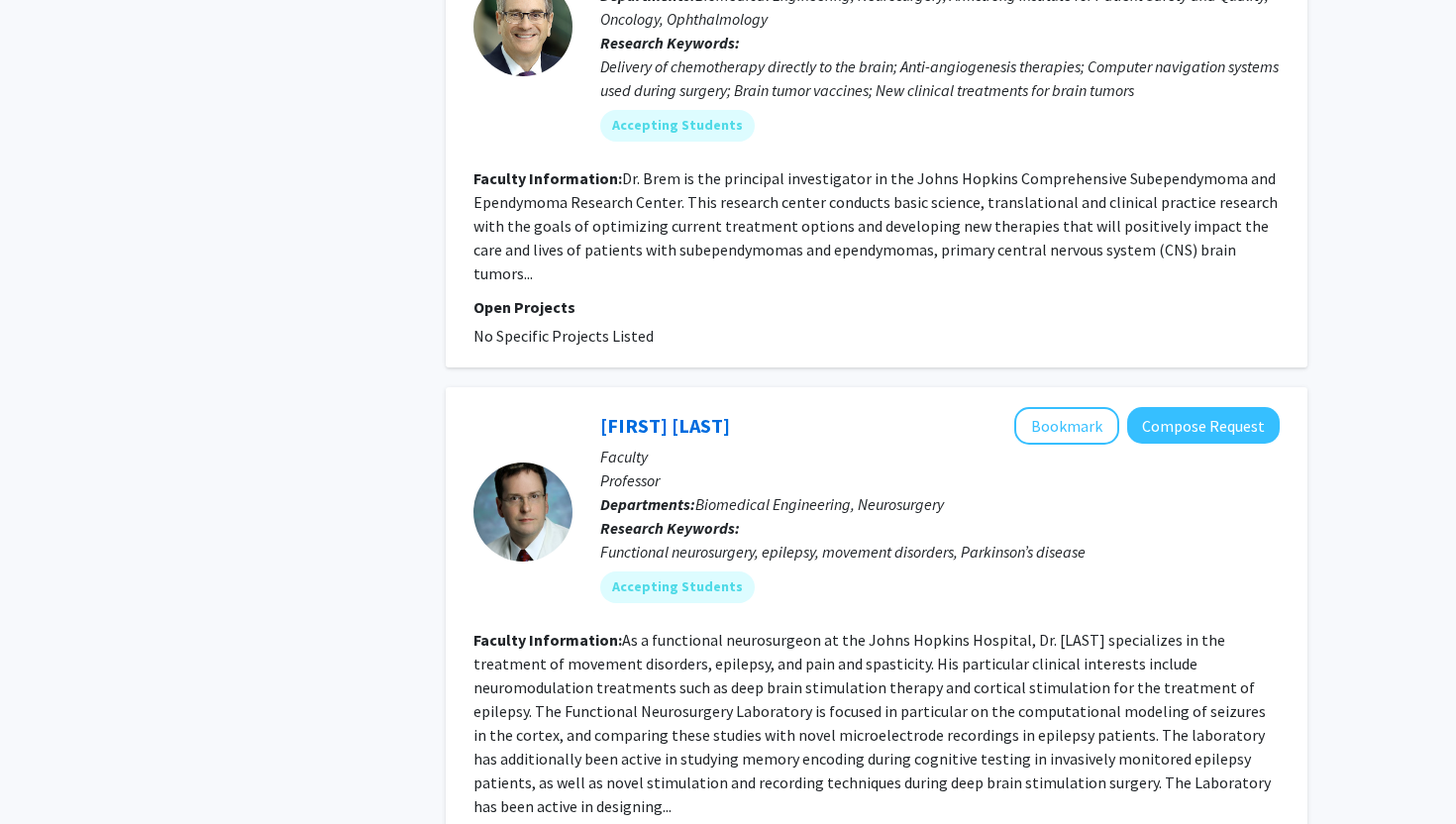 click on "Dr. Brem is the principal investigator in the Johns Hopkins Comprehensive Subependymoma and Ependymoma Research Center. This research center conducts basic science, translational and clinical practice research with the goals of optimizing current treatment options and developing new therapies that will positively impact the care and lives of patients with subependymomas and ependymomas, primary central nervous system (CNS) brain tumors..." 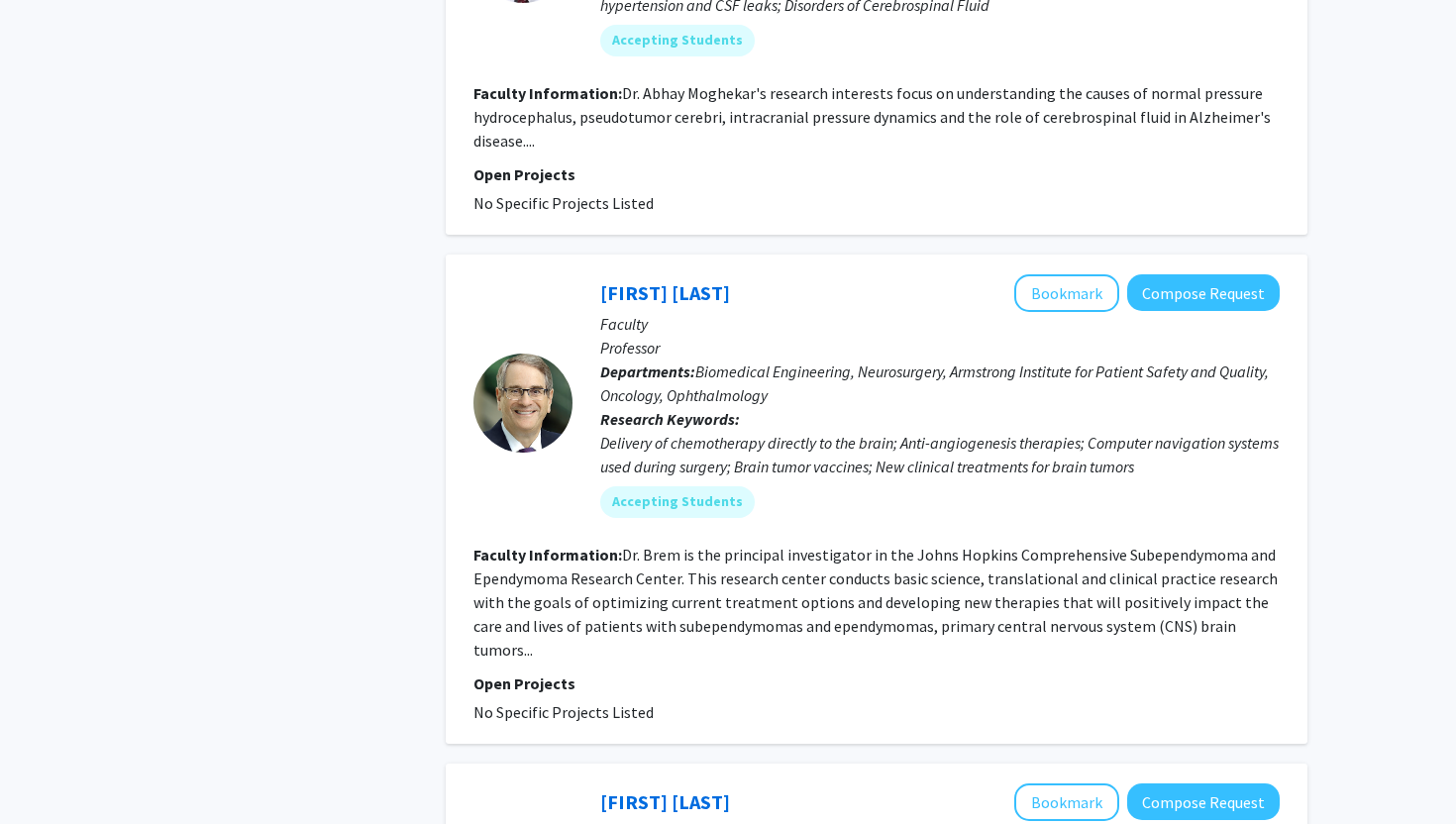 scroll, scrollTop: 4637, scrollLeft: 0, axis: vertical 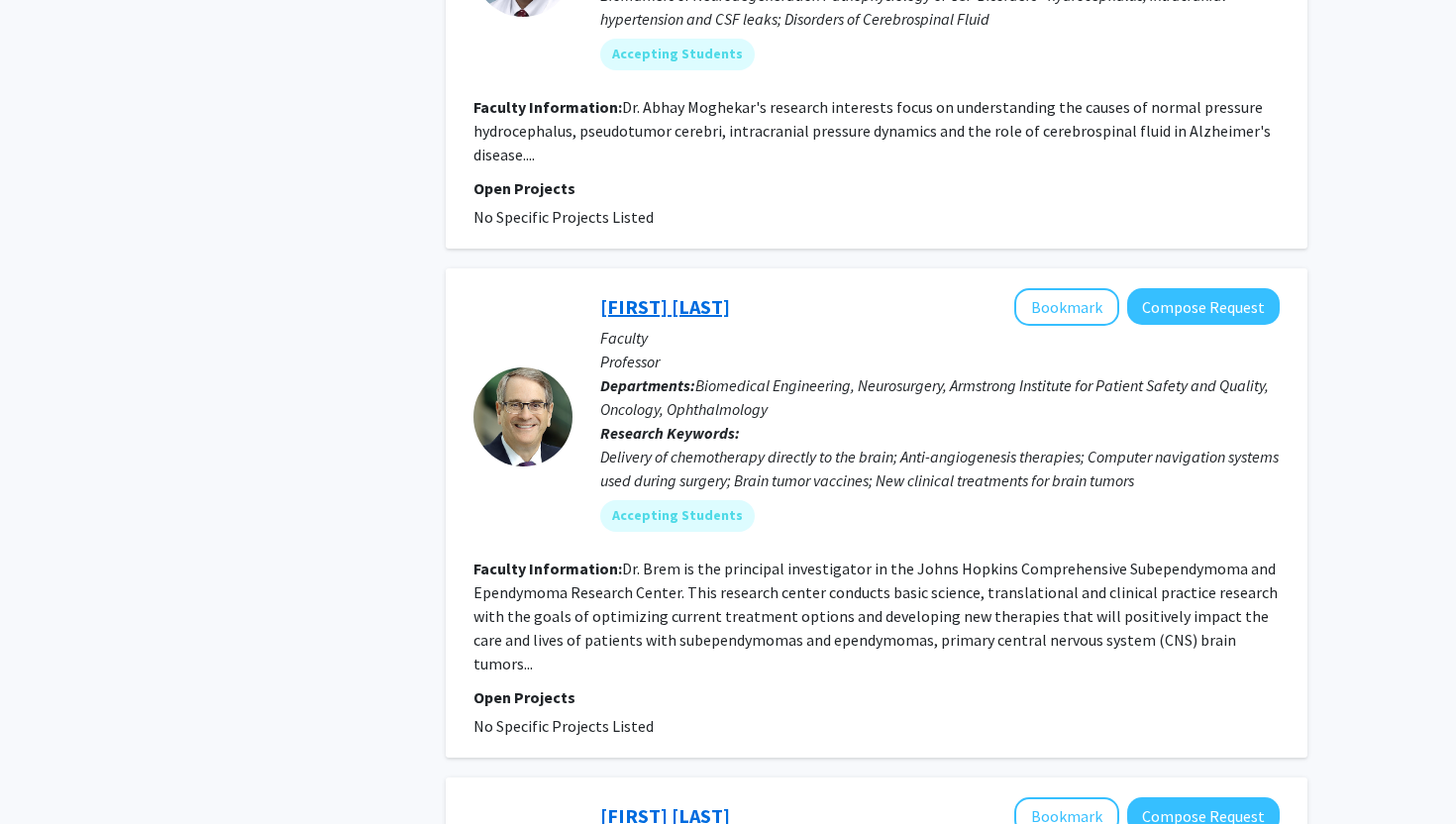 click on "[FIRST] [LAST]" 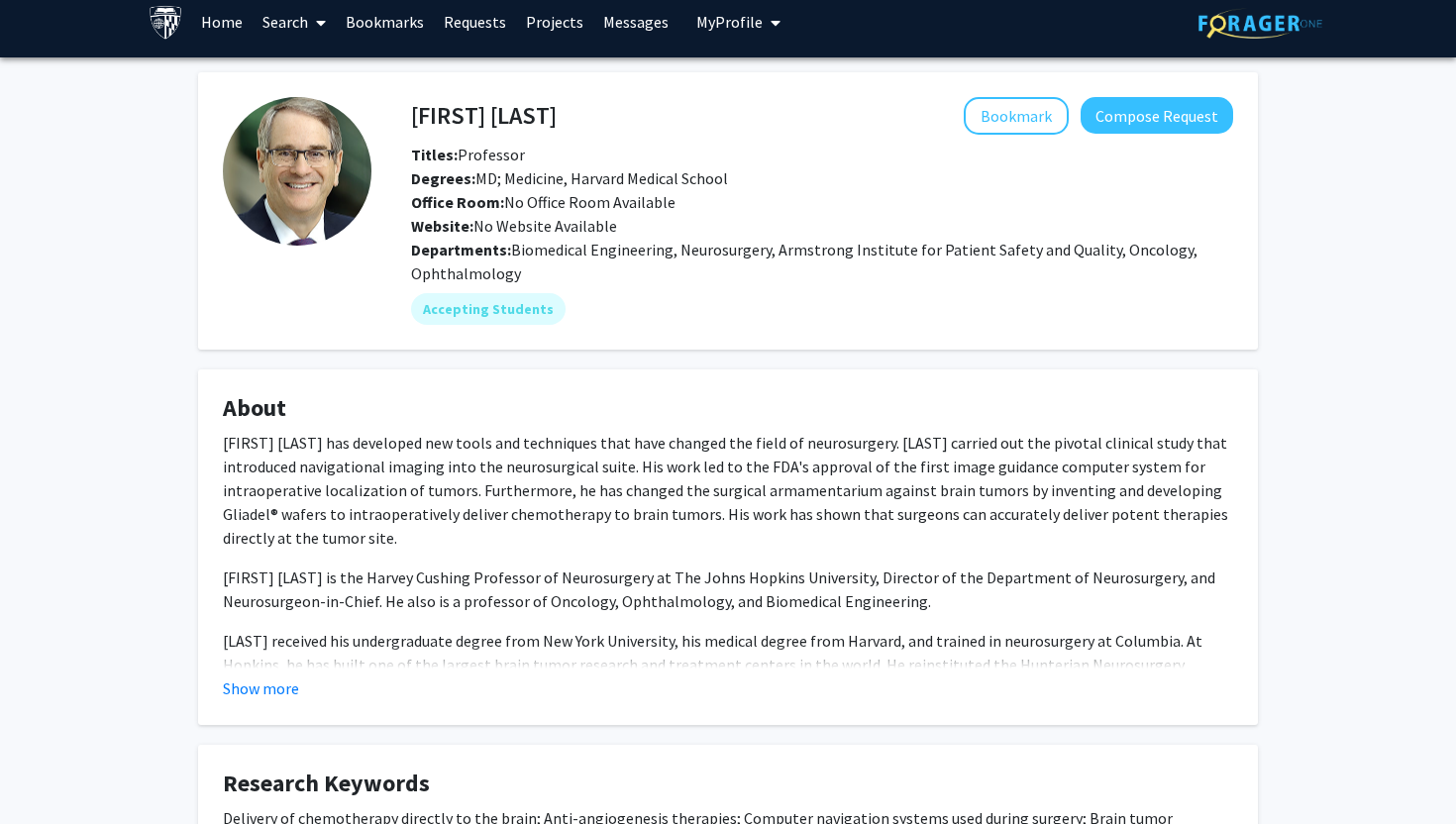 scroll, scrollTop: 18, scrollLeft: 0, axis: vertical 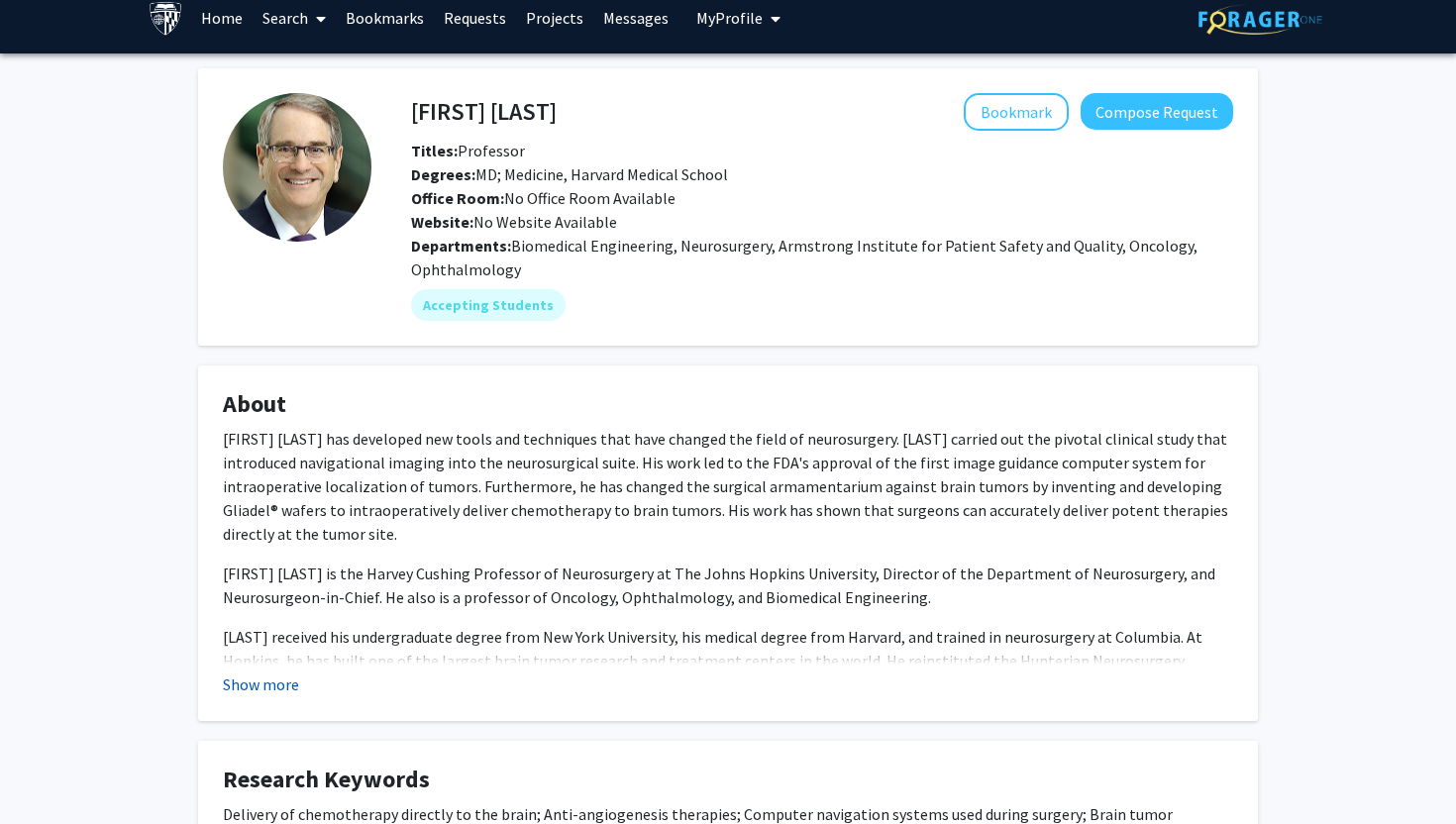 click on "Show more" 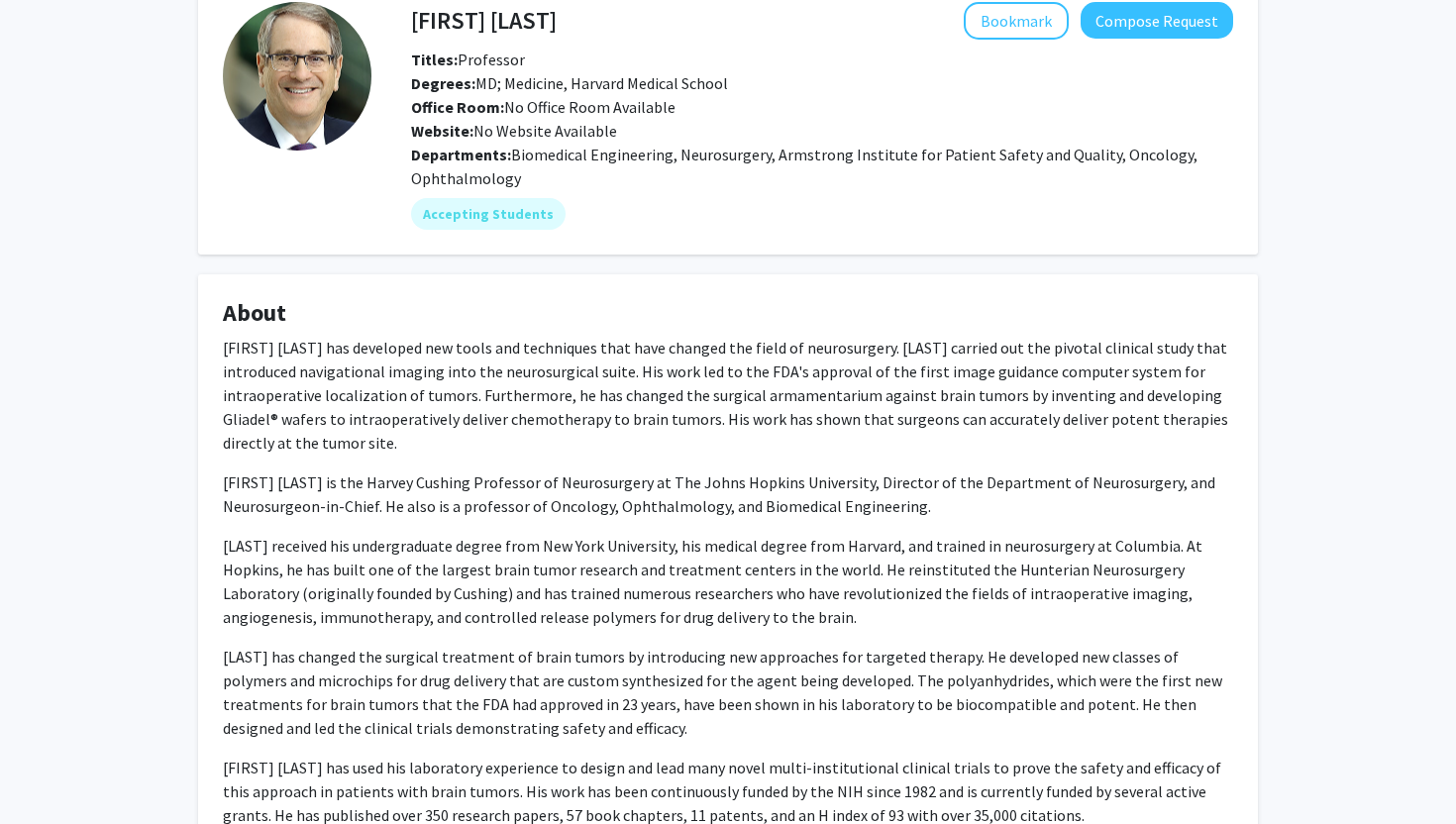 scroll, scrollTop: 0, scrollLeft: 0, axis: both 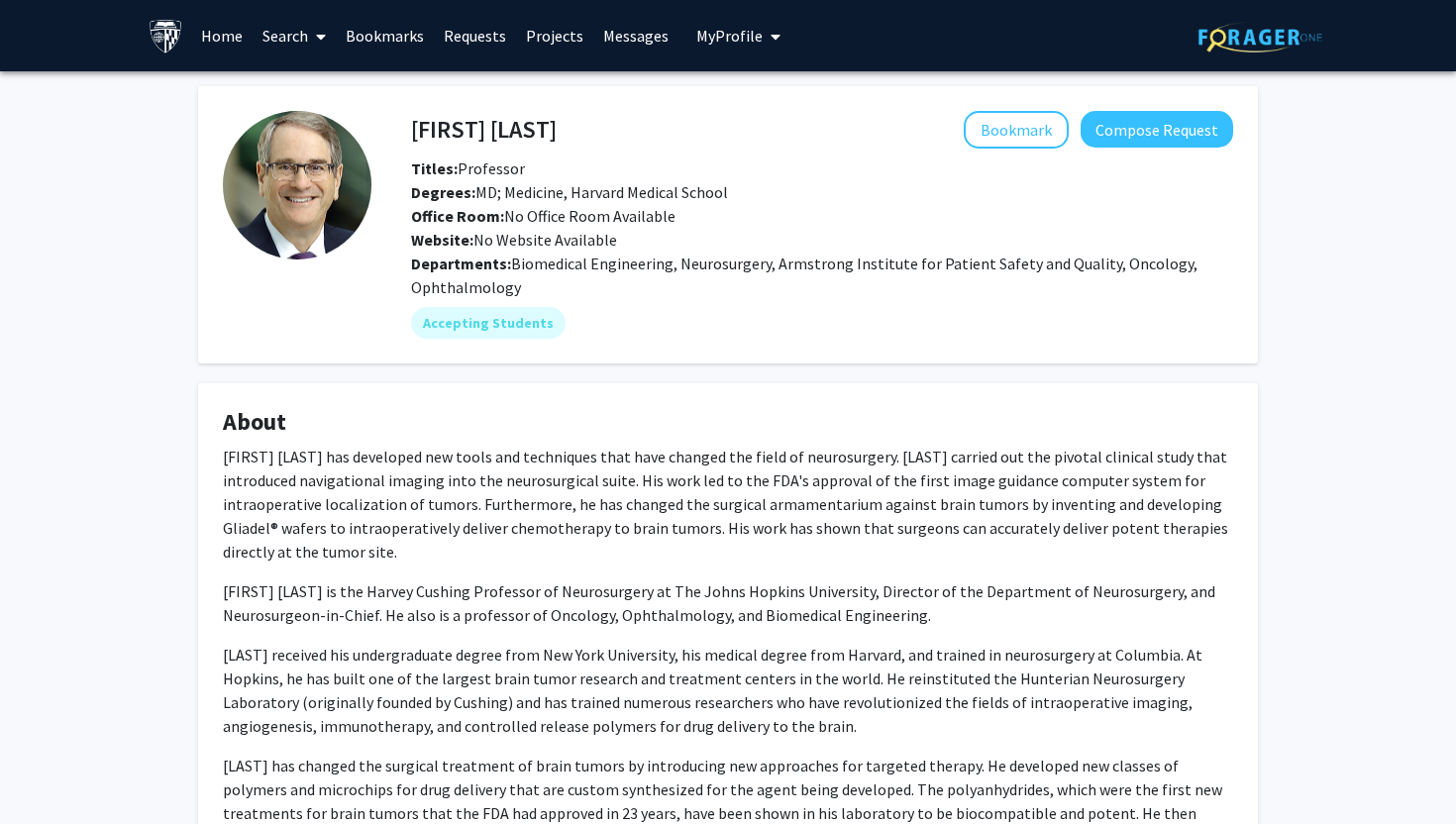drag, startPoint x: 544, startPoint y: 124, endPoint x: 390, endPoint y: 135, distance: 154.39236 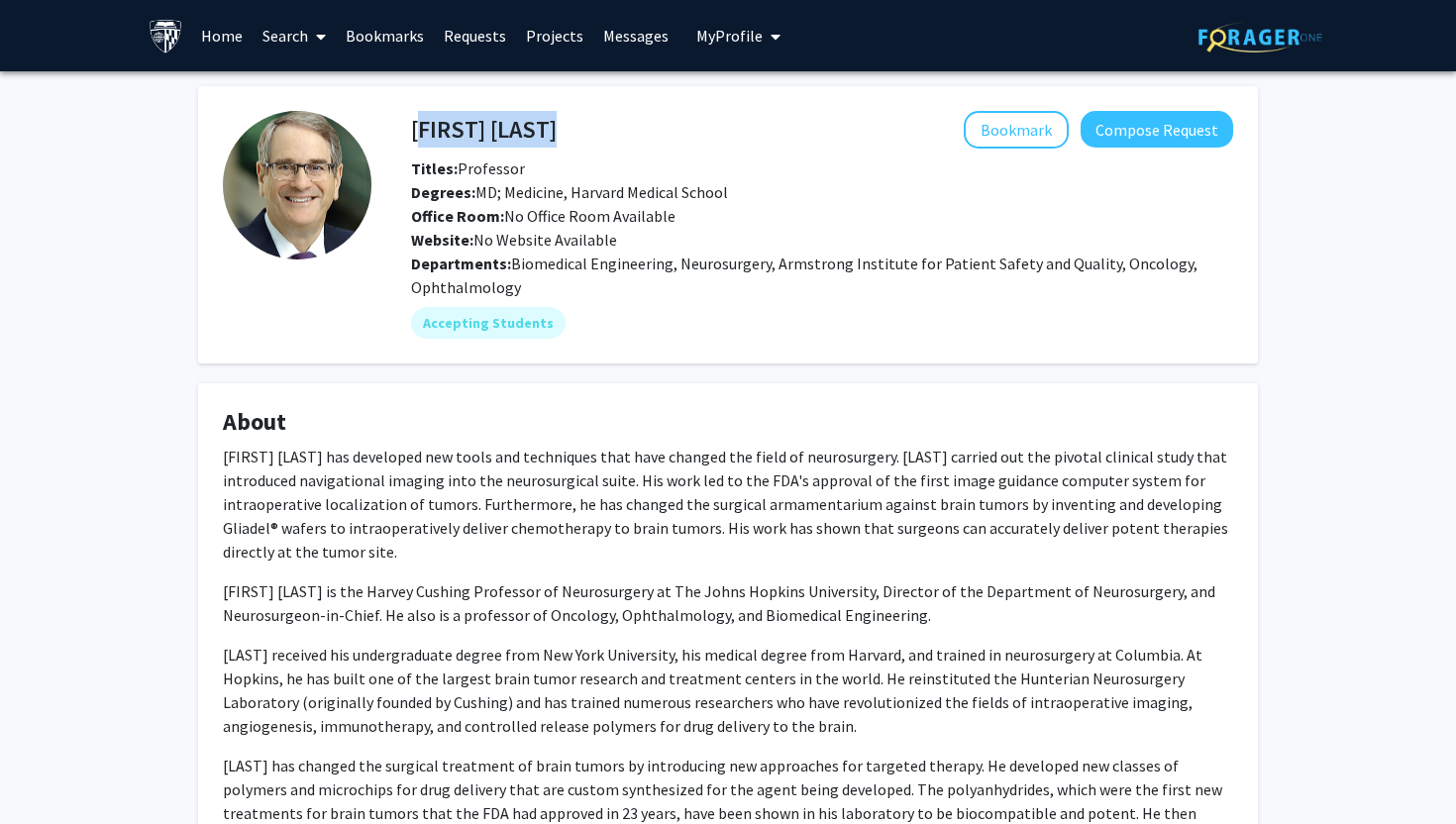 drag, startPoint x: 396, startPoint y: 126, endPoint x: 412, endPoint y: 130, distance: 16.492423 